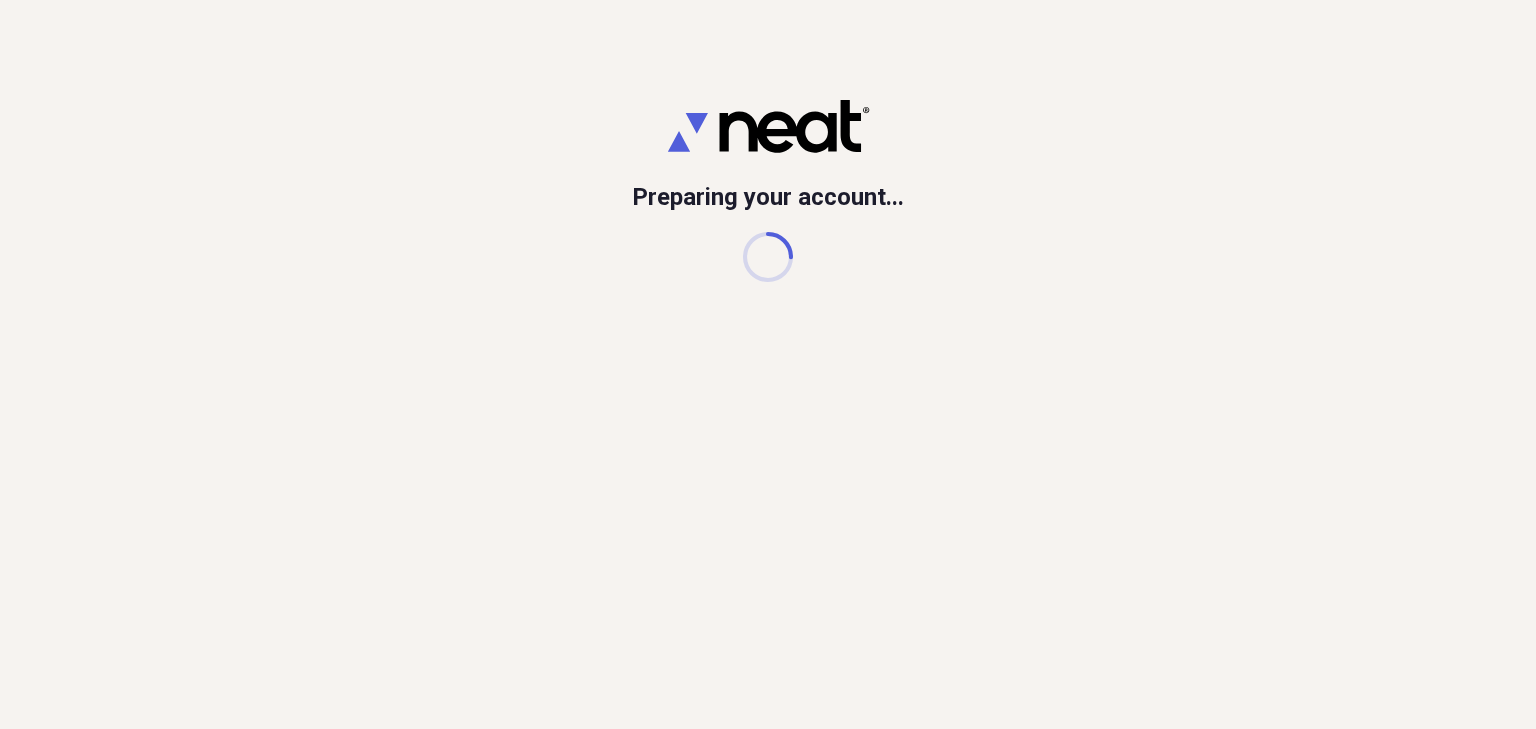 scroll, scrollTop: 0, scrollLeft: 0, axis: both 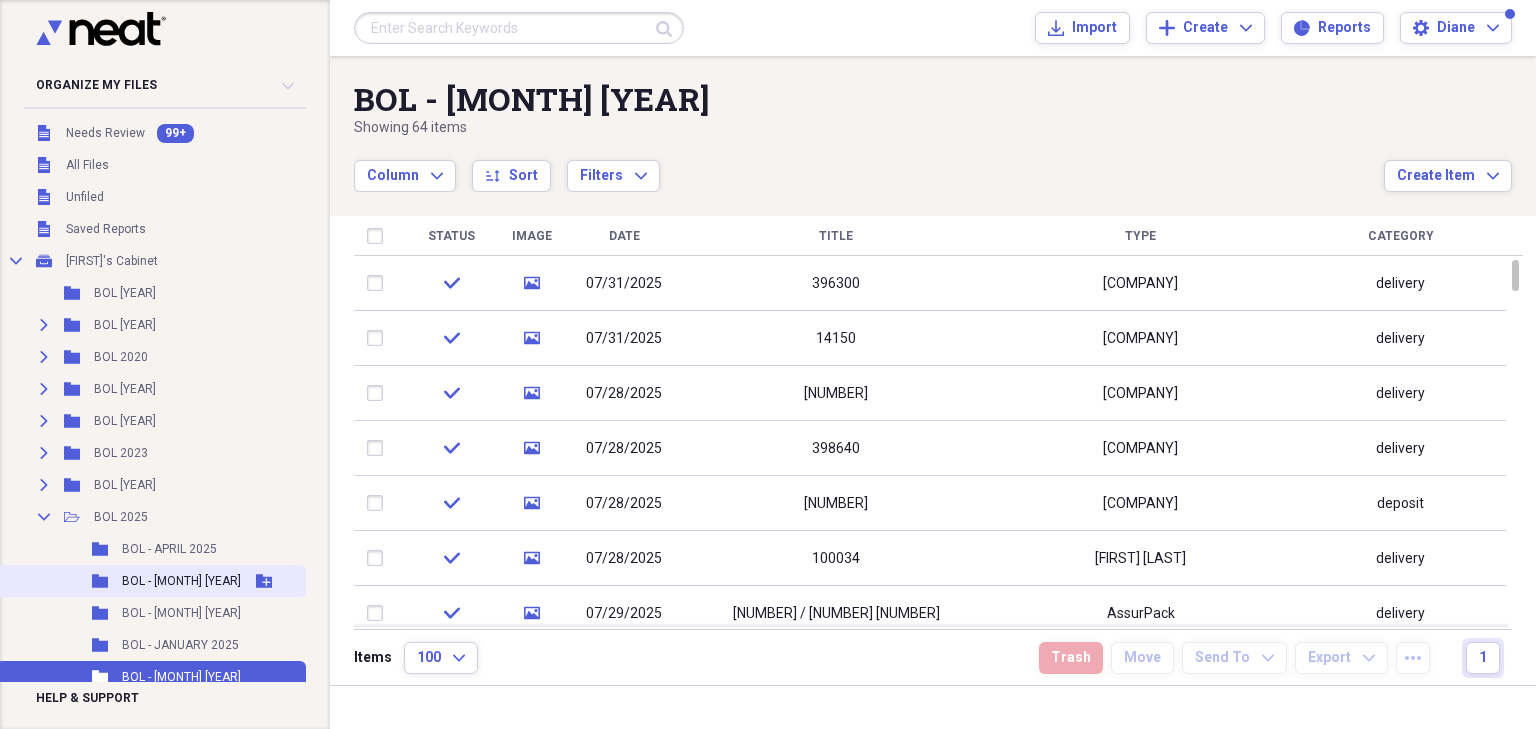 click on "BOL - [MONTH] [YEAR]" at bounding box center (181, 581) 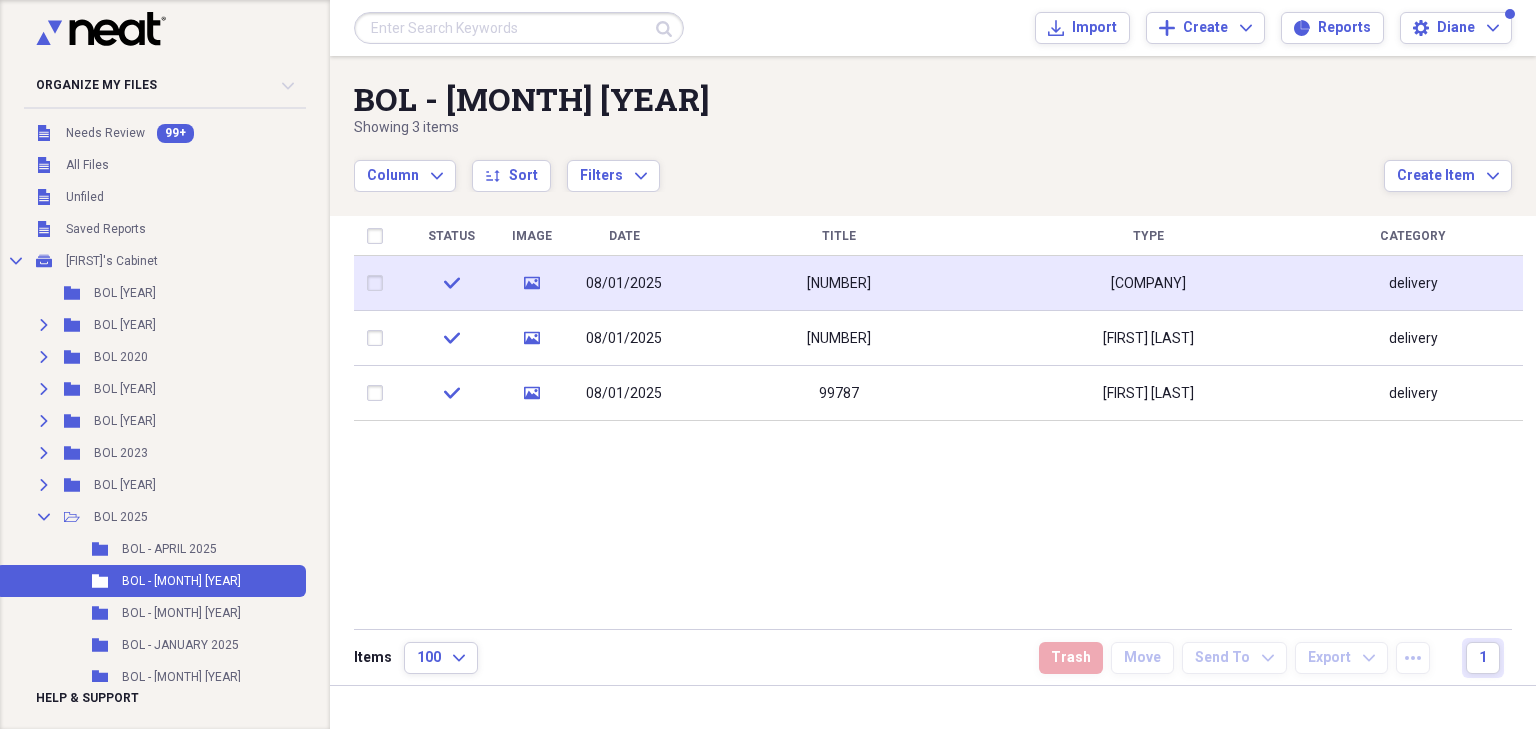 click at bounding box center (379, 283) 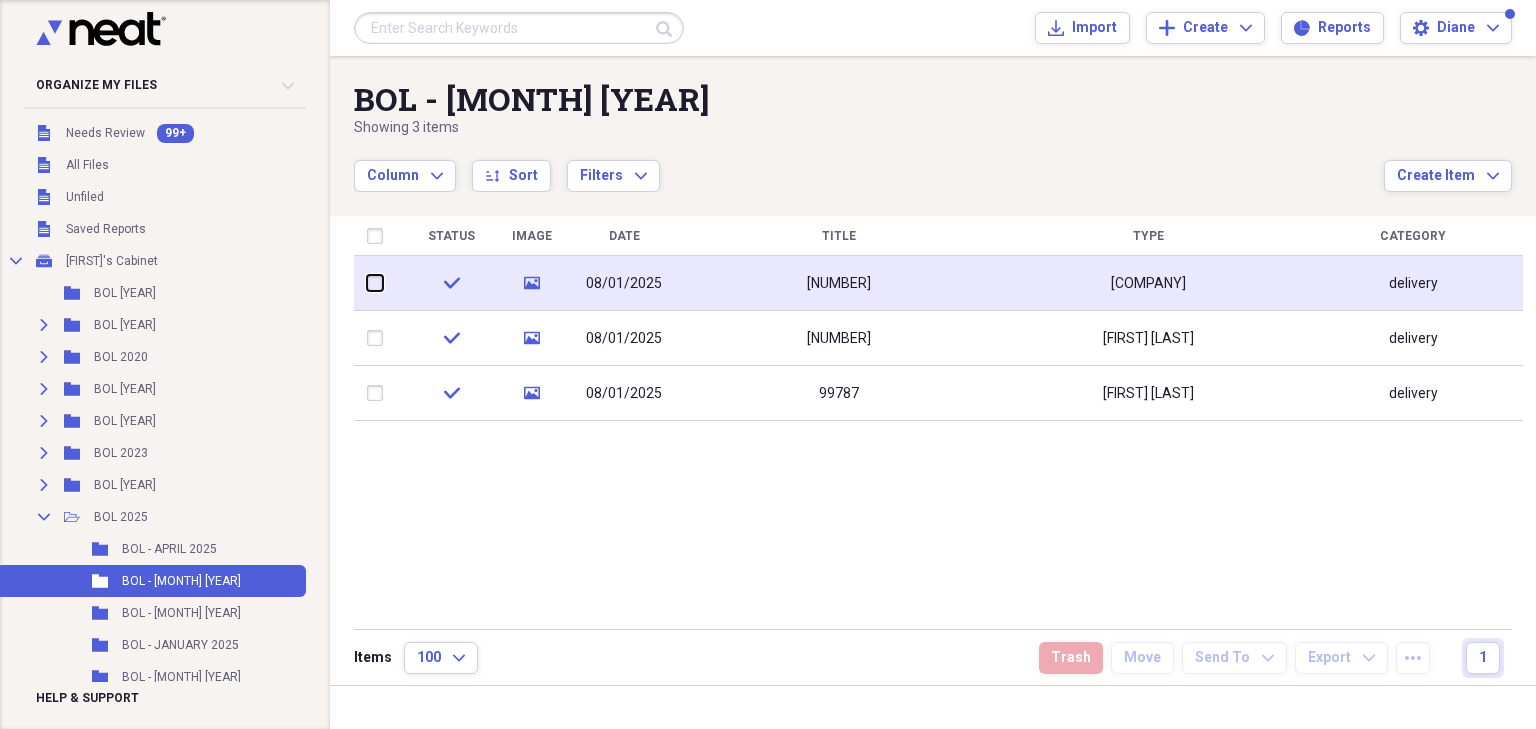 click at bounding box center (367, 283) 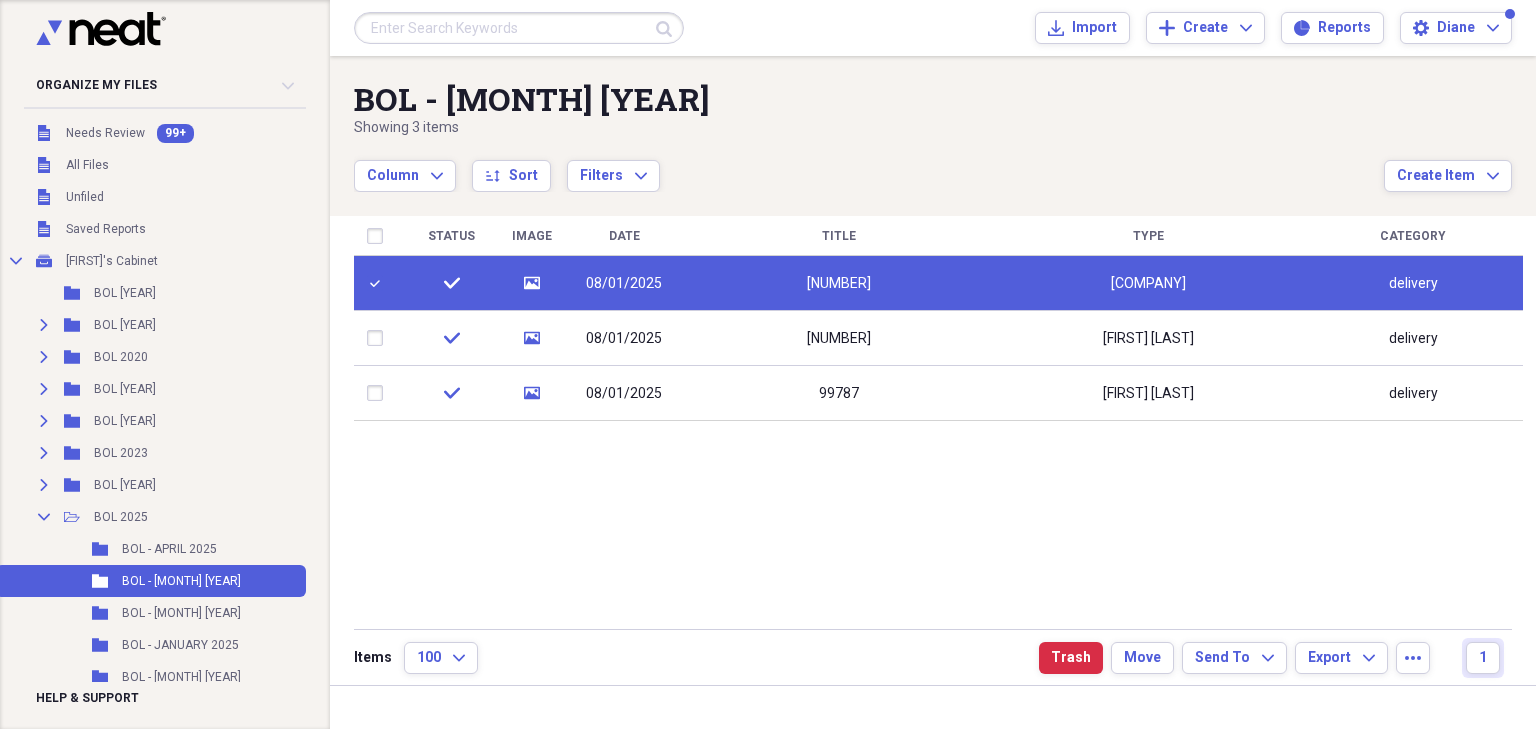 click at bounding box center (379, 283) 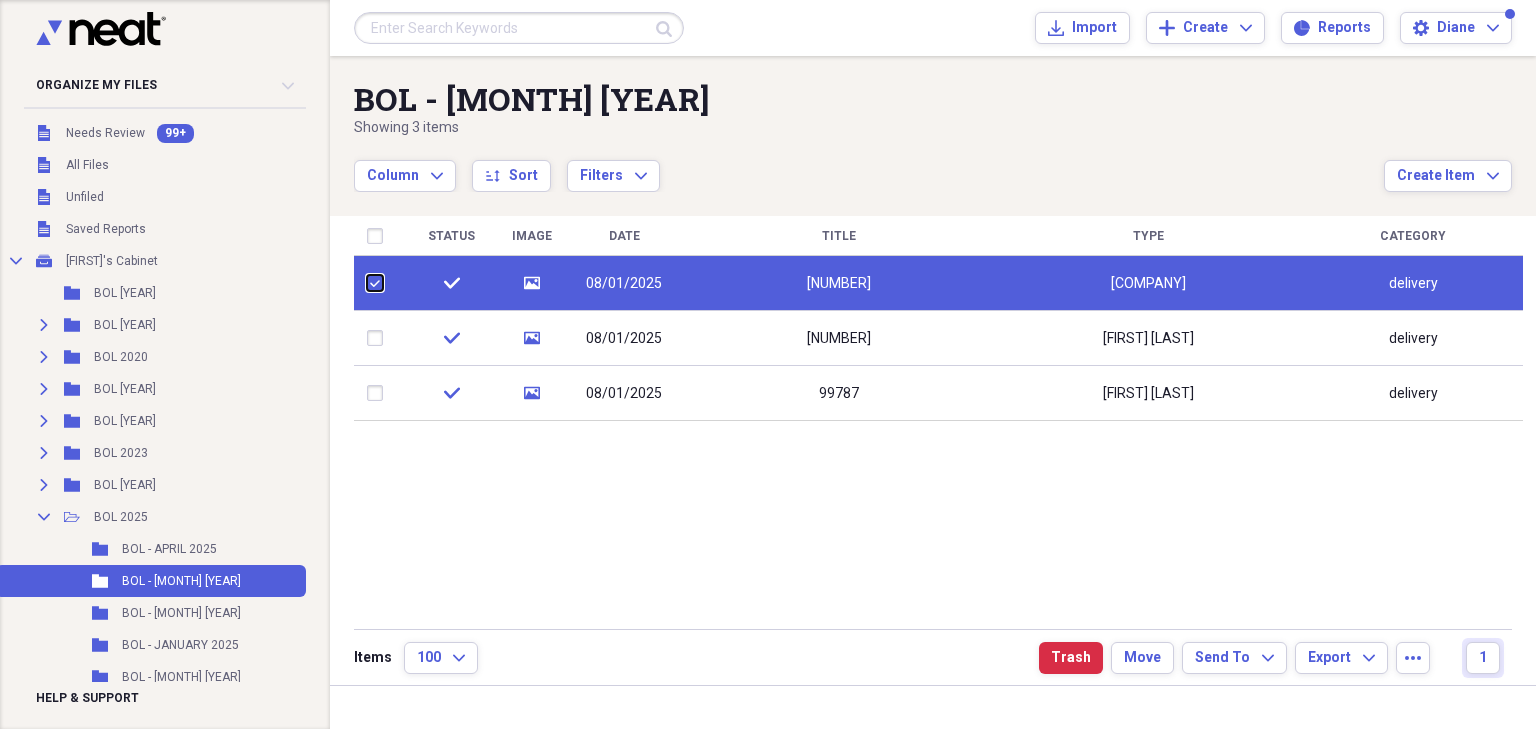 click at bounding box center [367, 283] 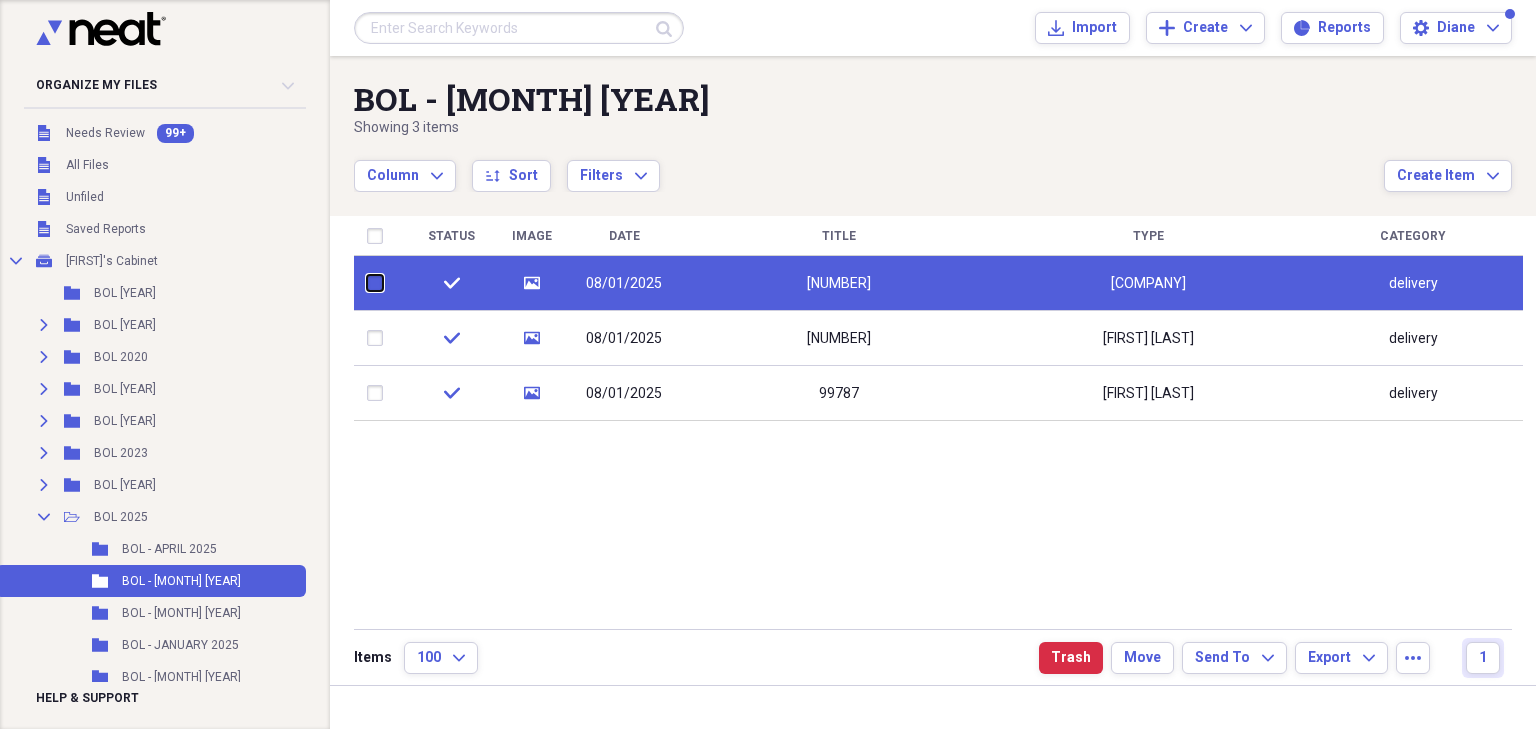 checkbox on "false" 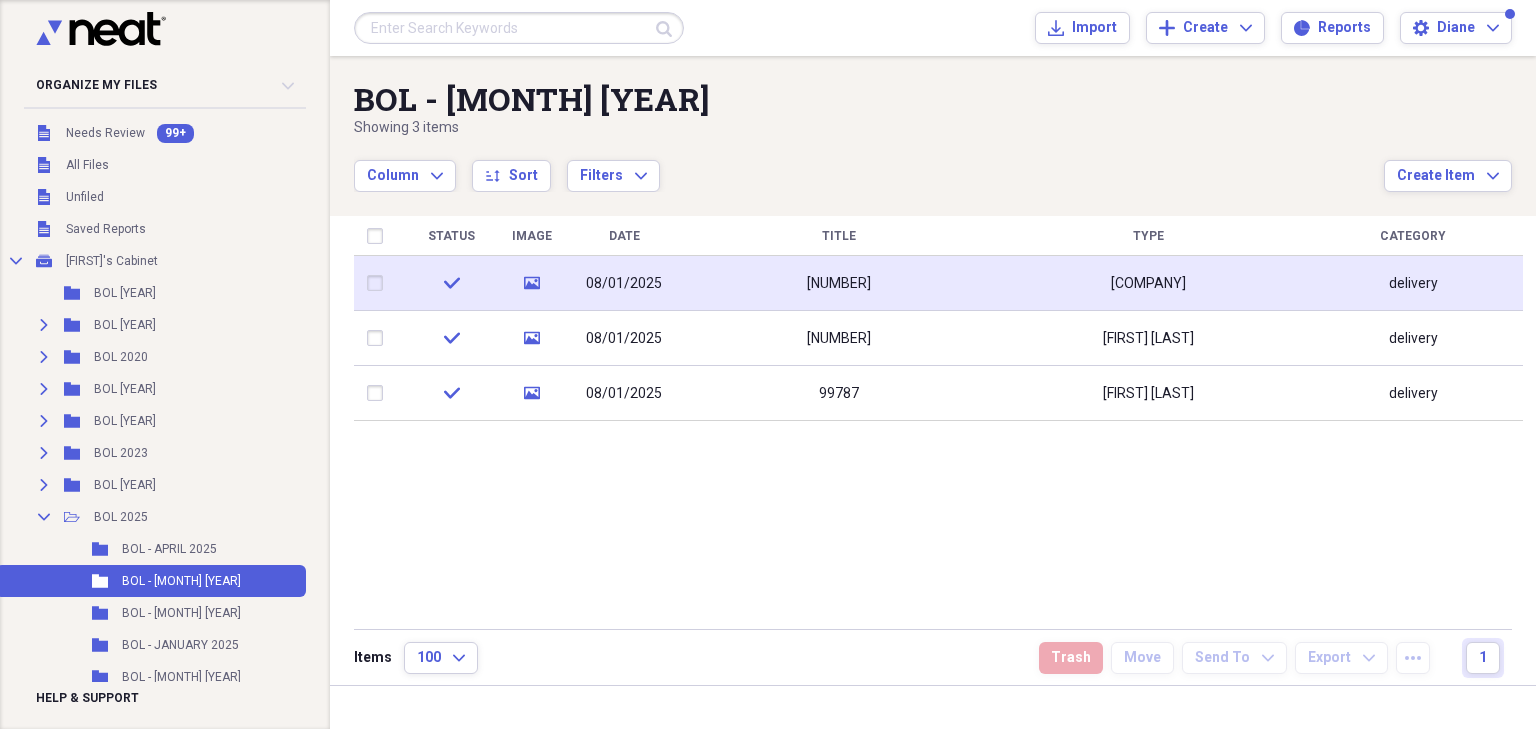 click on "08/01/2025" at bounding box center [624, 284] 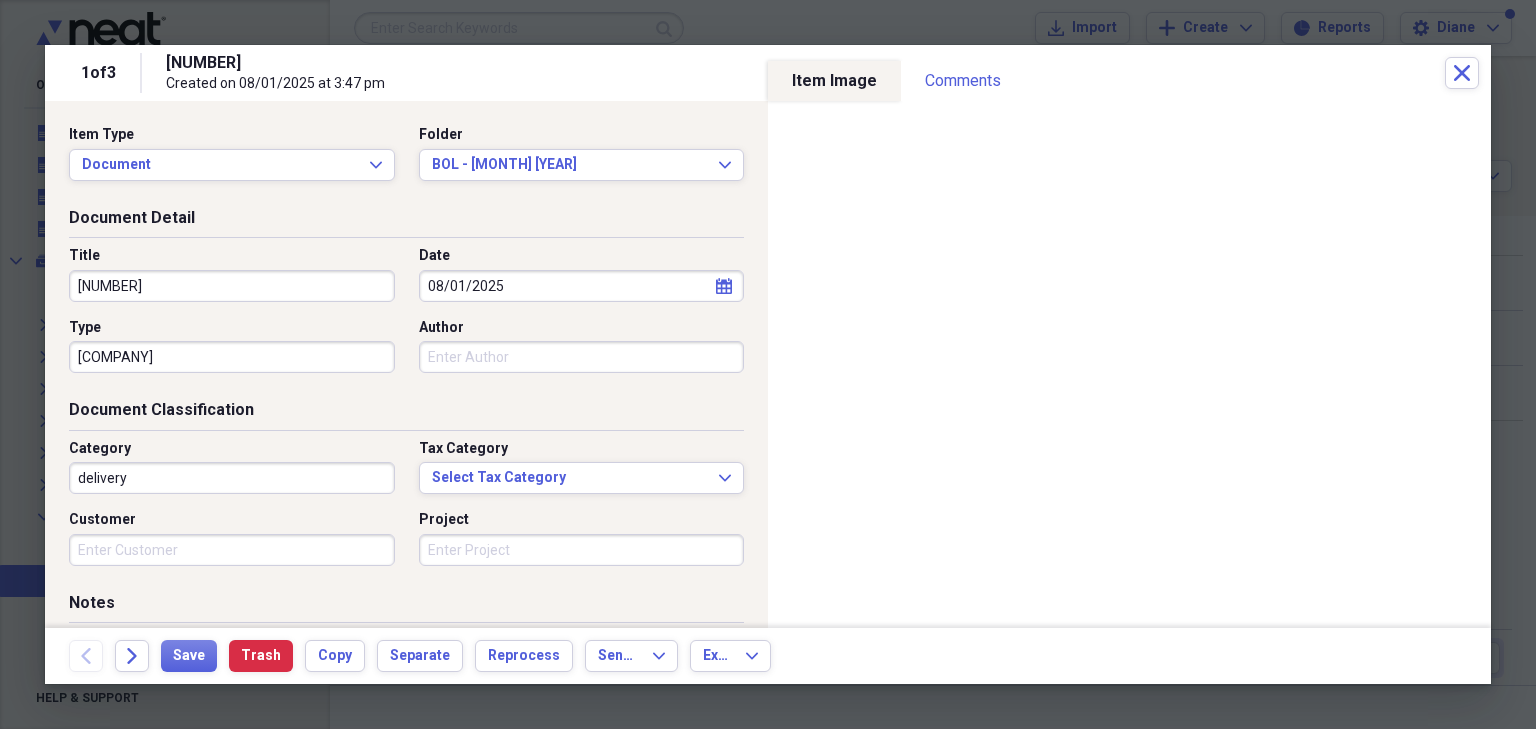 click on "[NUMBER]" at bounding box center [232, 286] 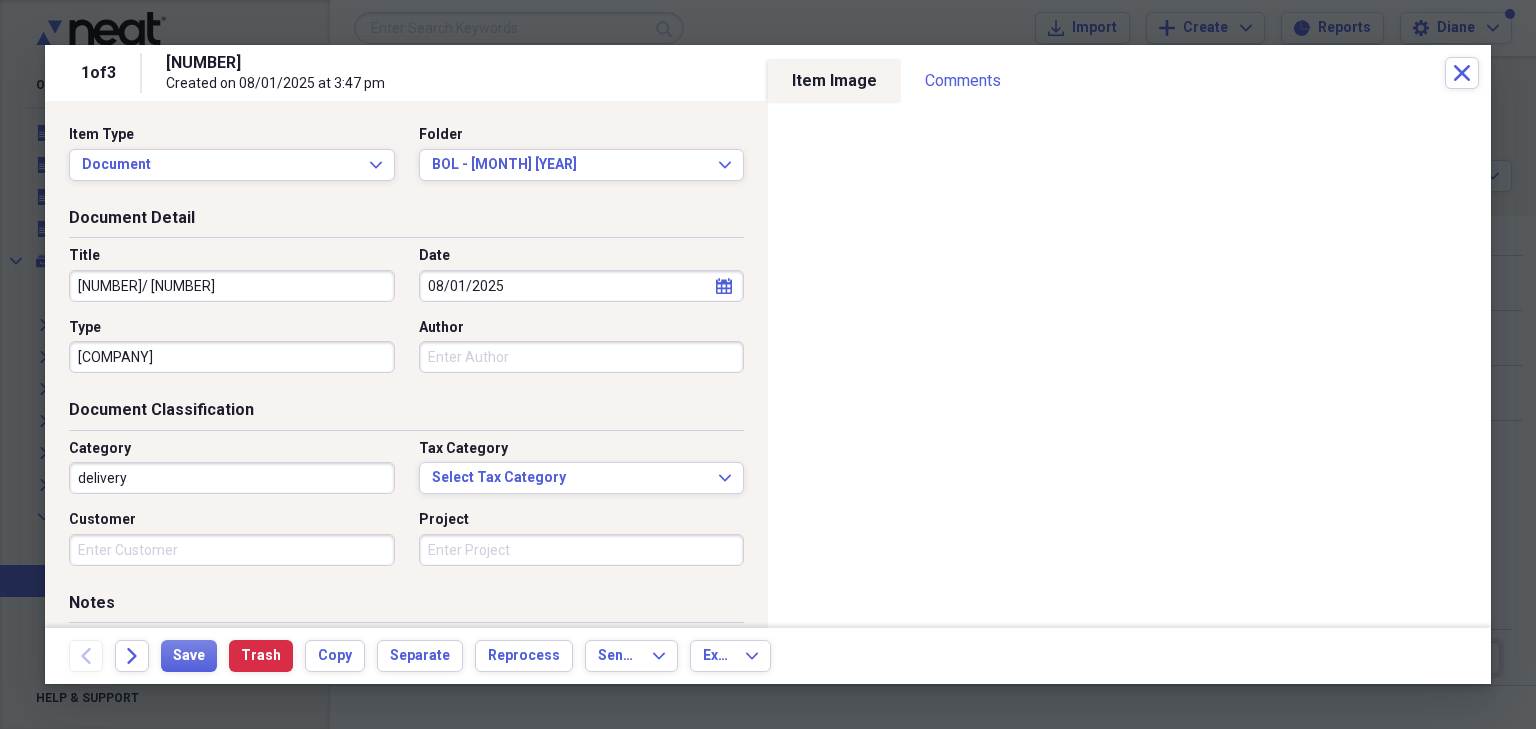 click on "[NUMBER]/ [NUMBER]" at bounding box center (232, 286) 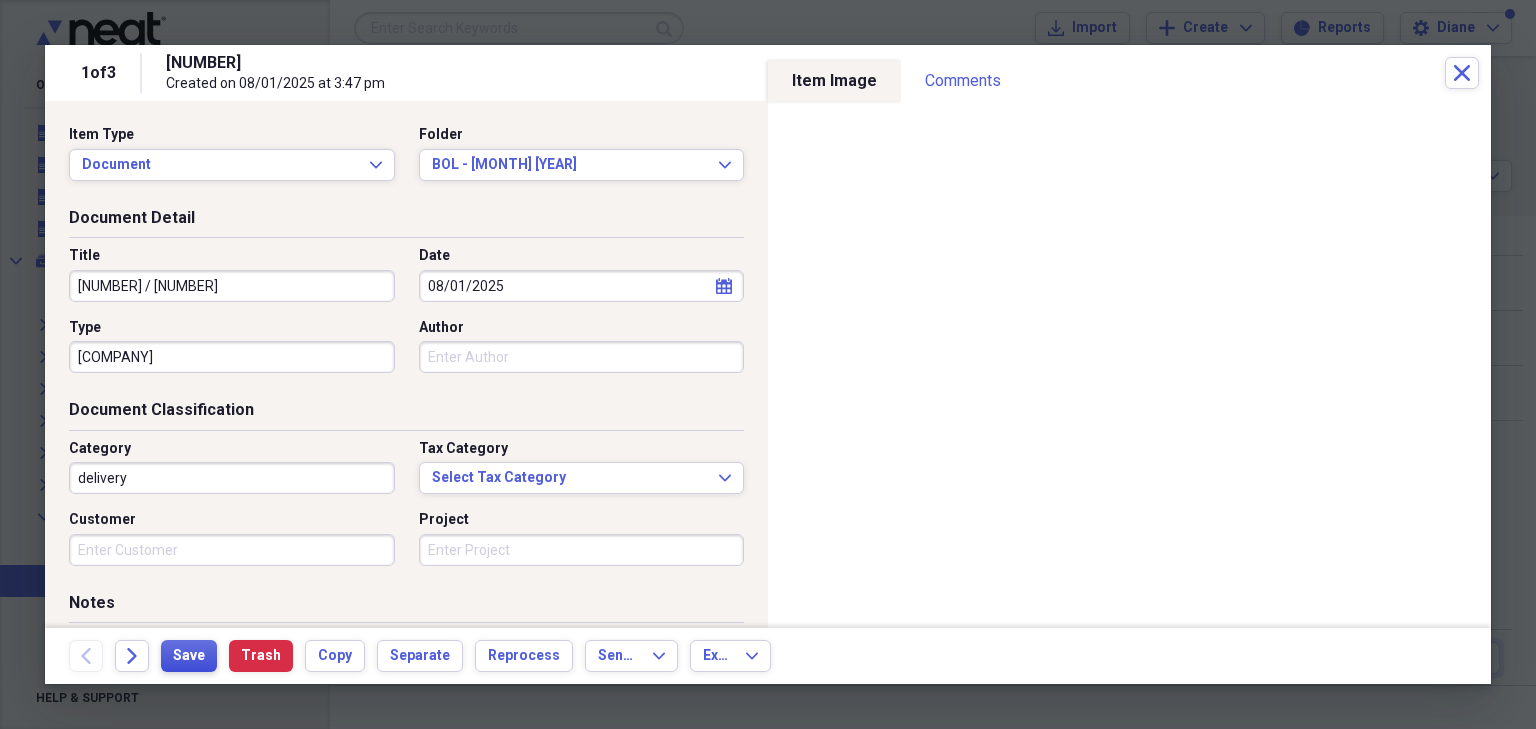 type on "[NUMBER] / [NUMBER]" 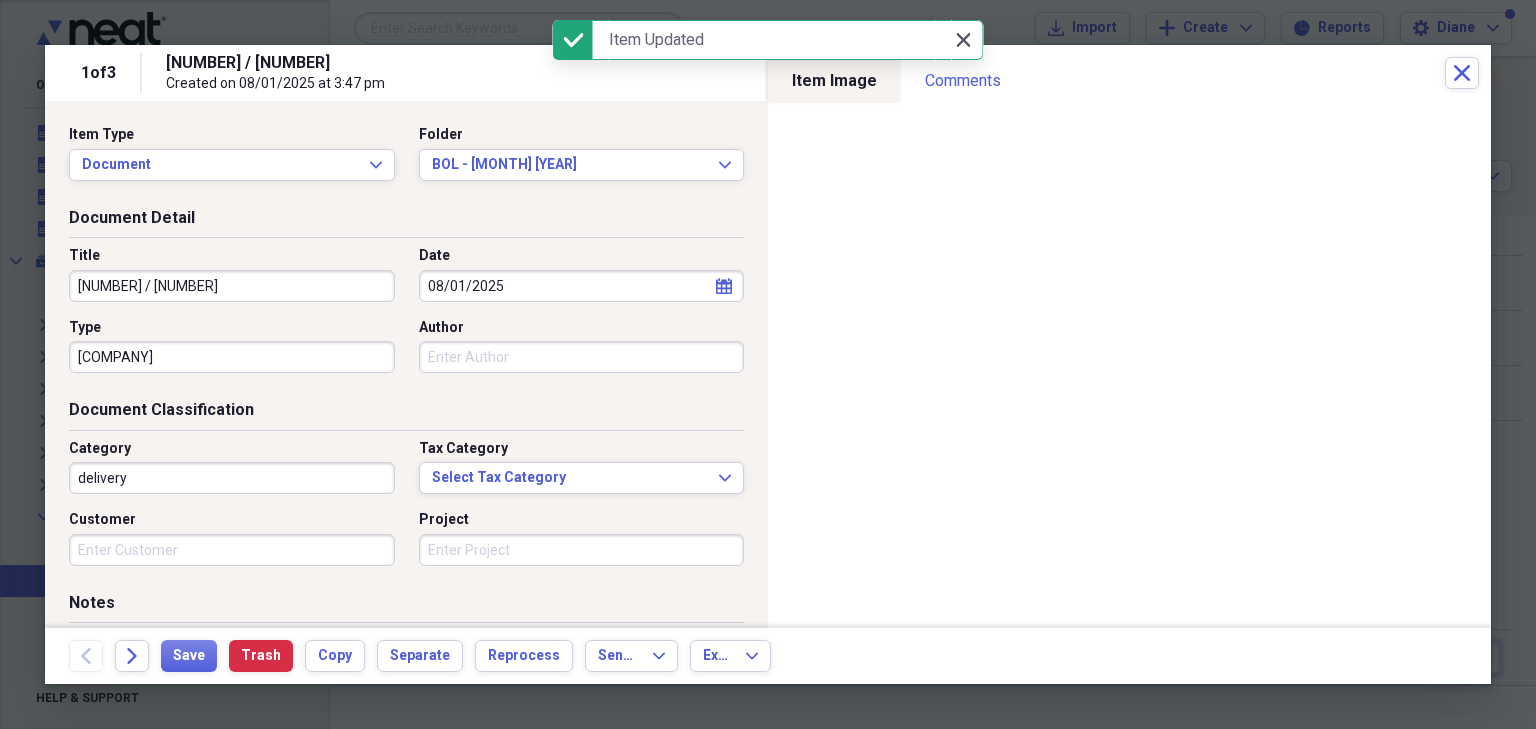 click 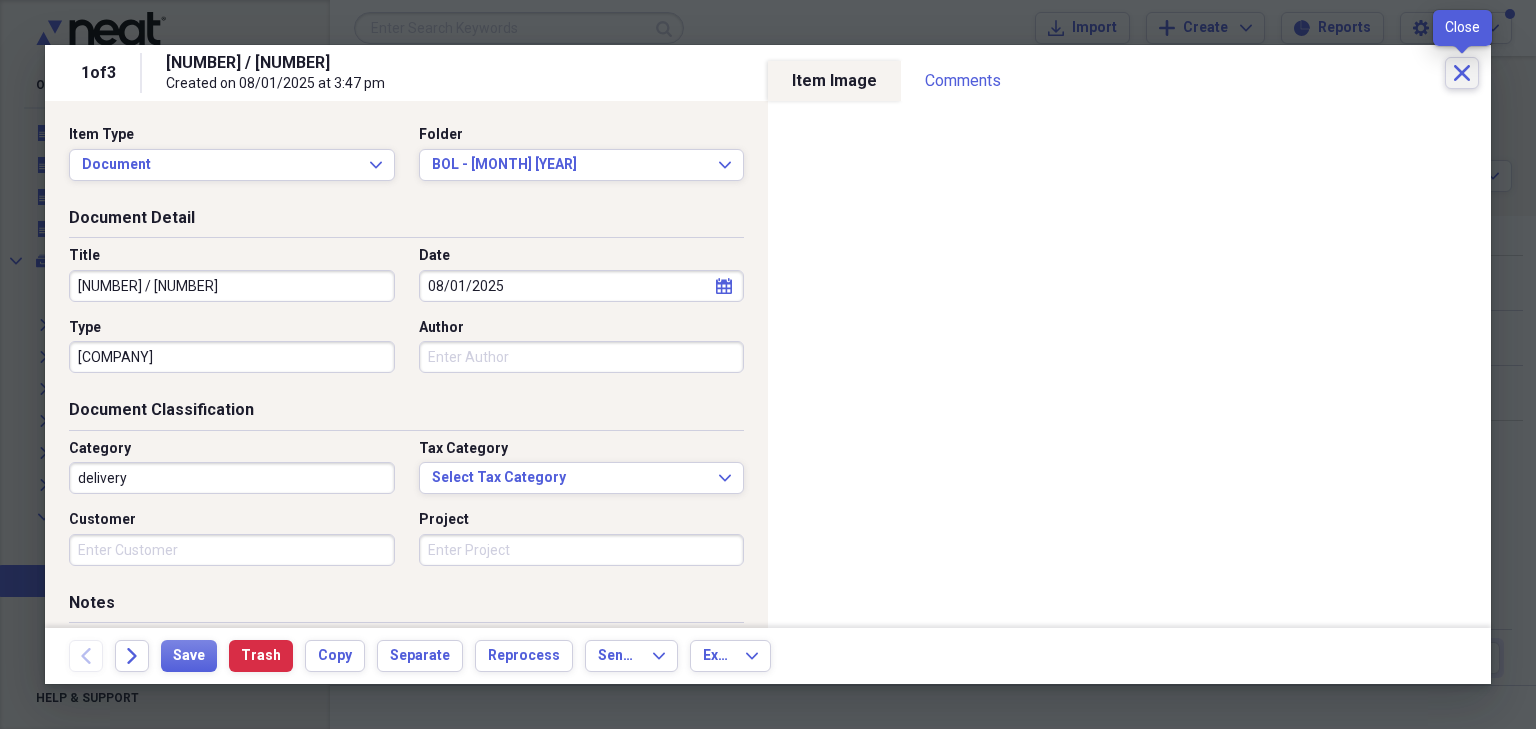 click on "Close" 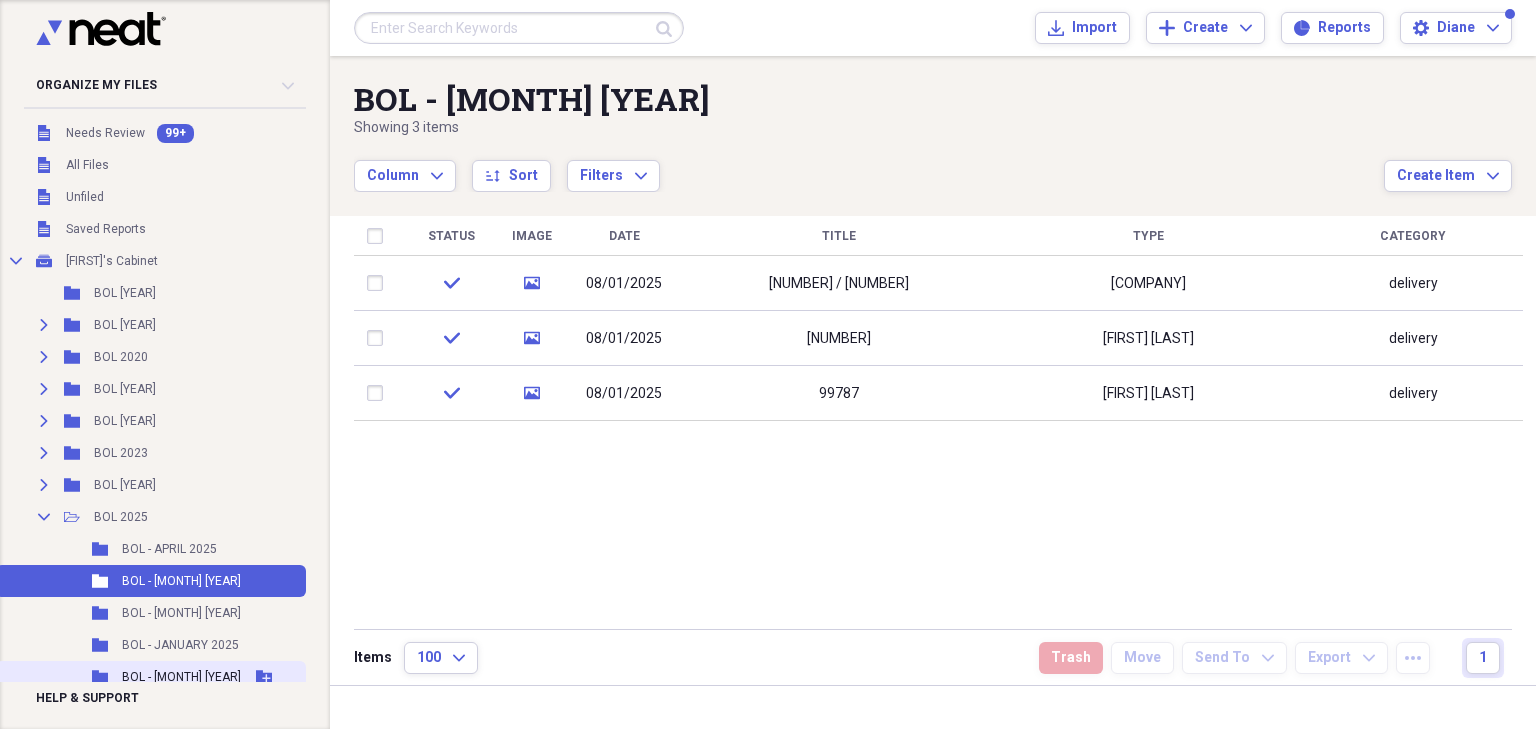 click on "BOL - [MONTH] [YEAR]" at bounding box center (181, 677) 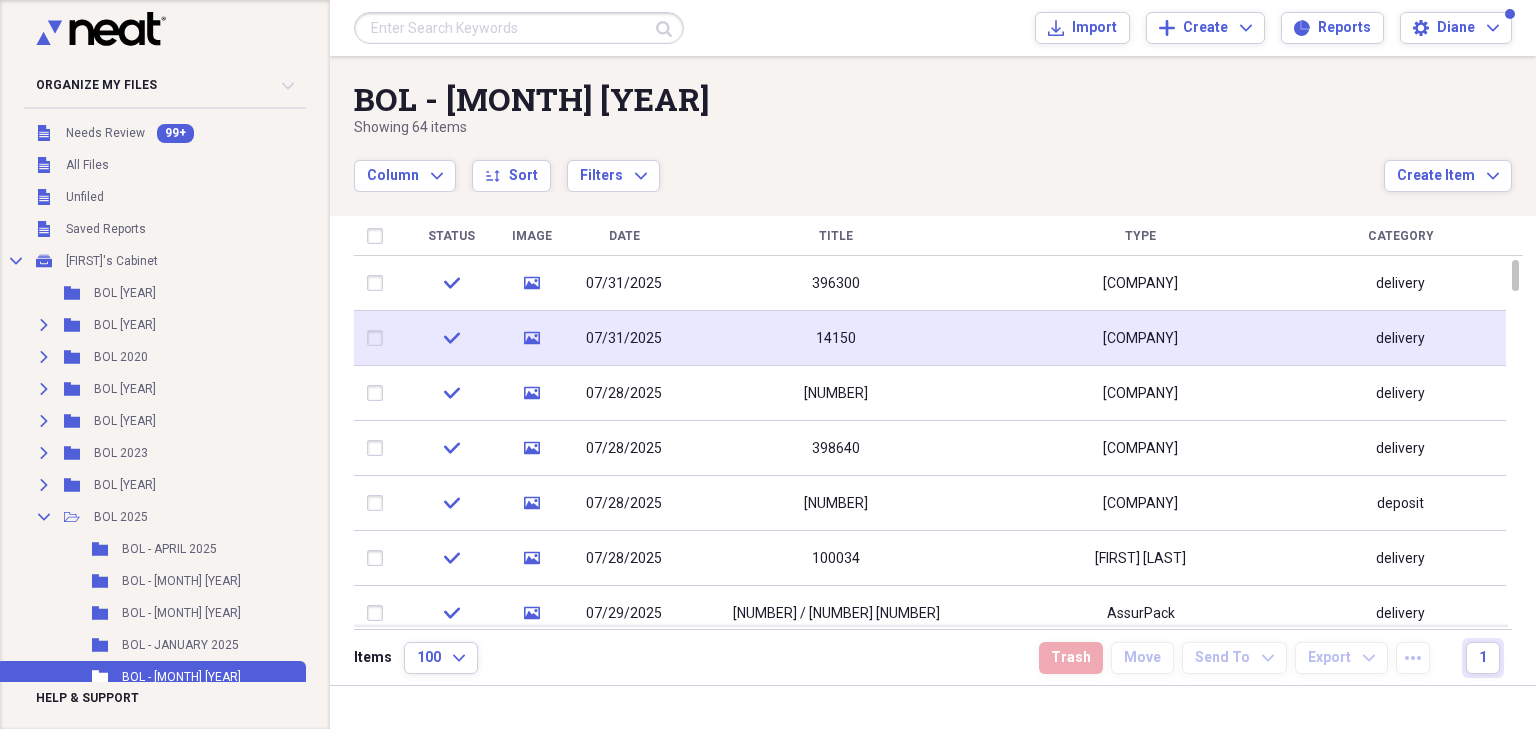 click on "14150" at bounding box center (836, 338) 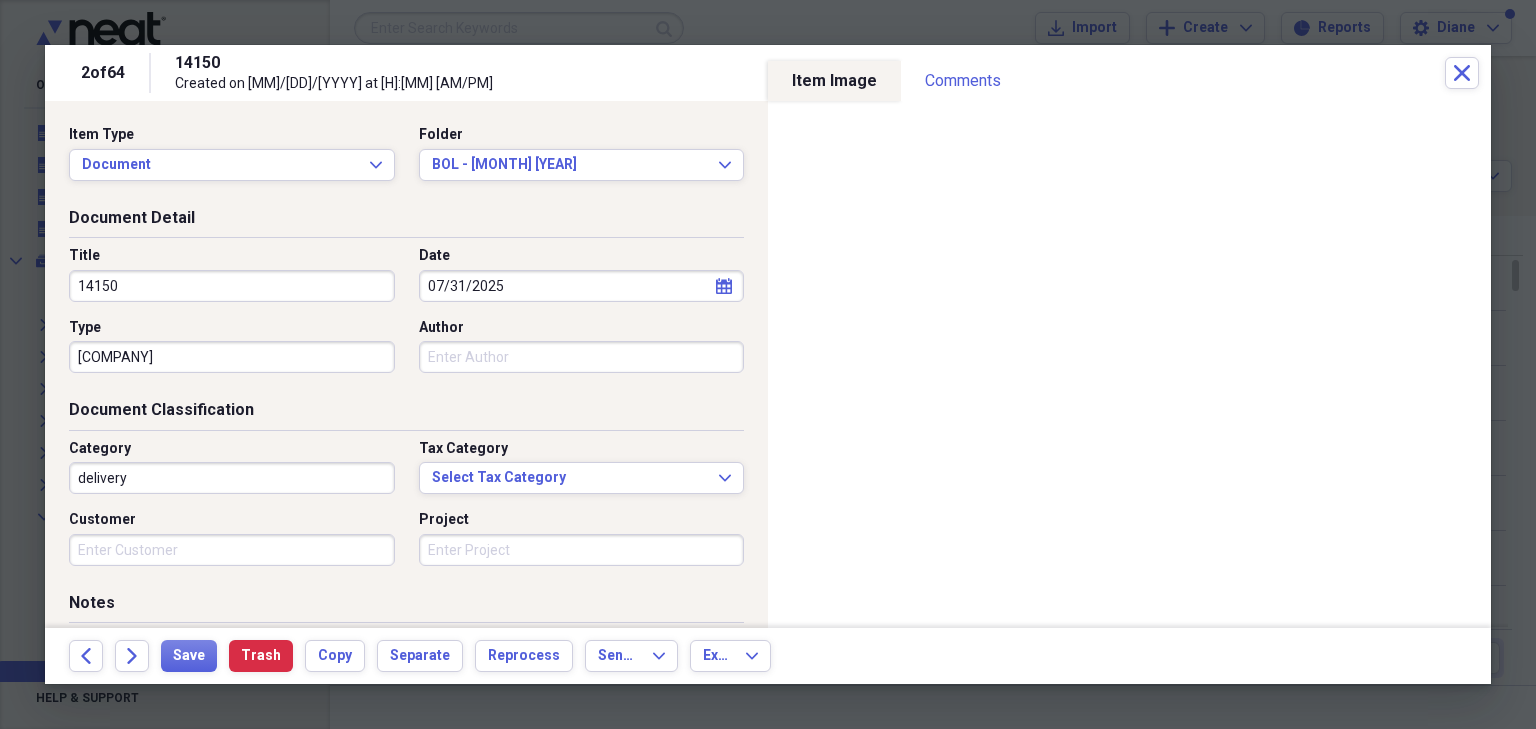 click on "14150" at bounding box center [232, 286] 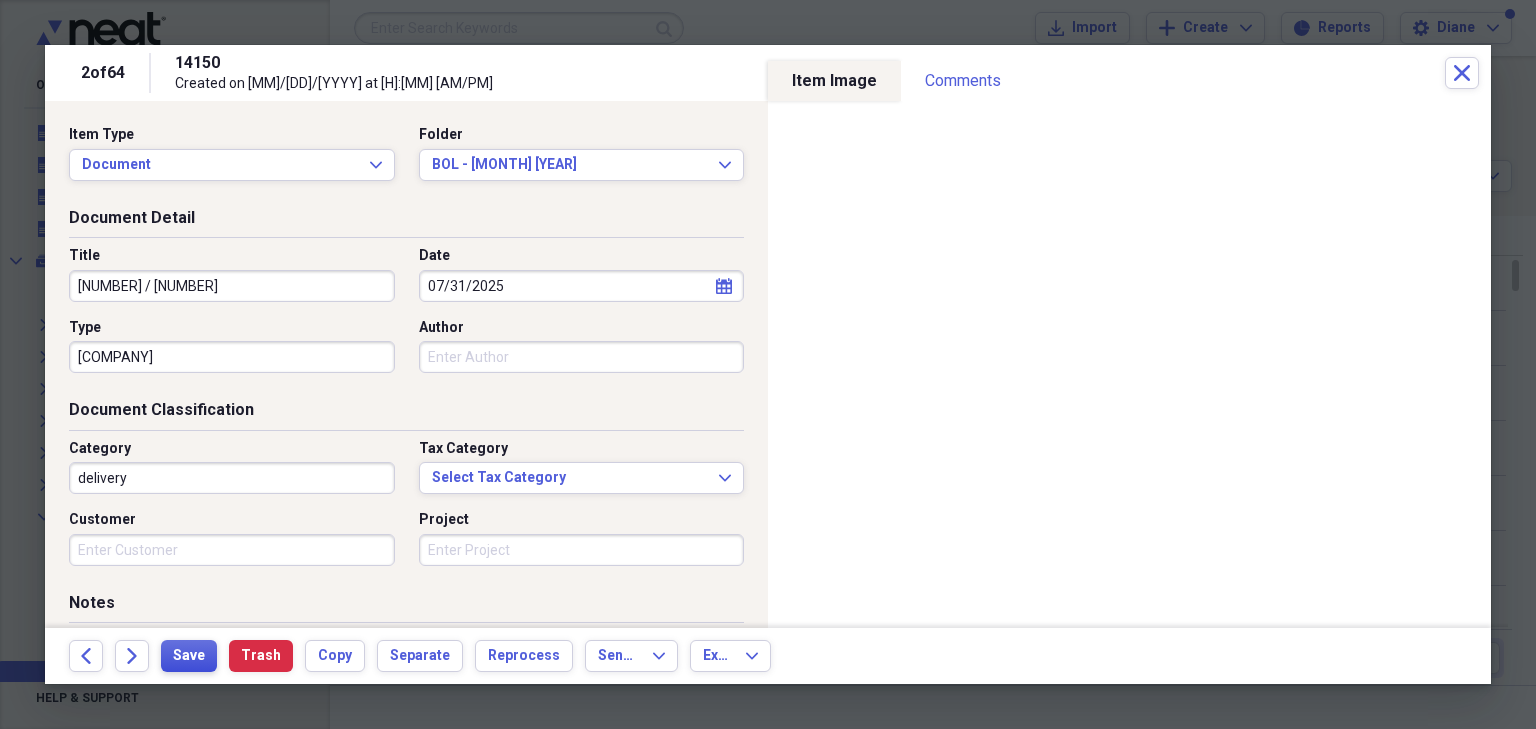 type on "[NUMBER] / [NUMBER]" 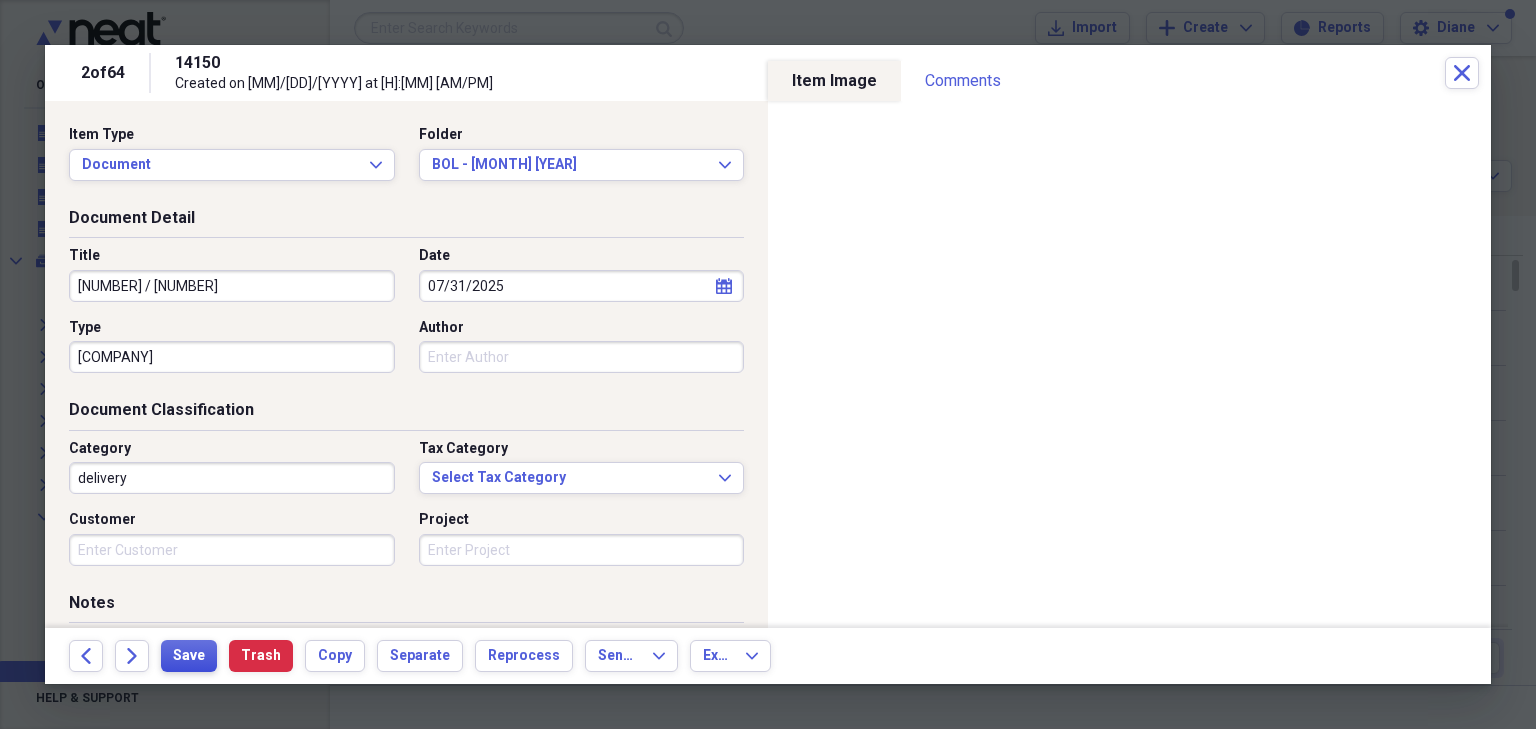 click on "Save" at bounding box center (189, 656) 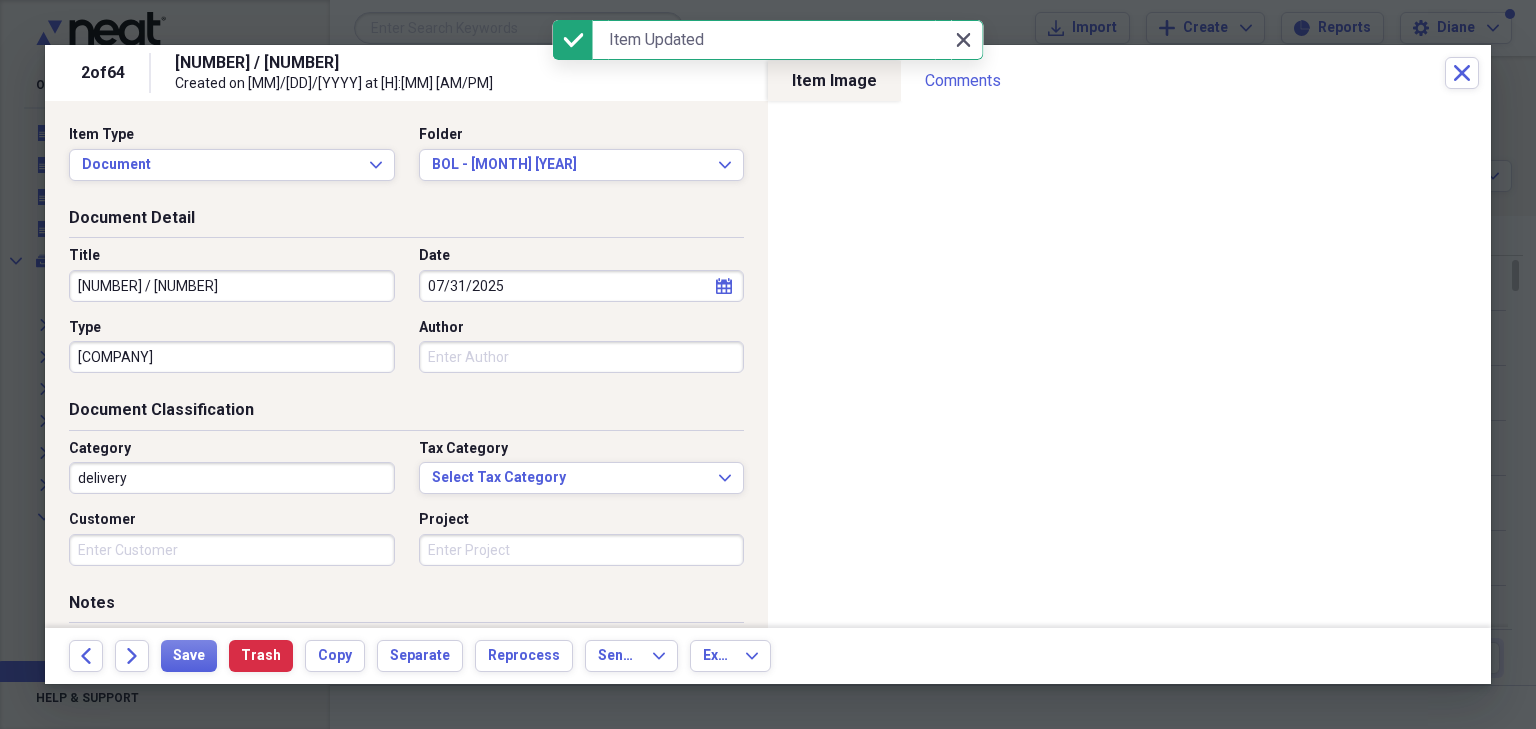 click 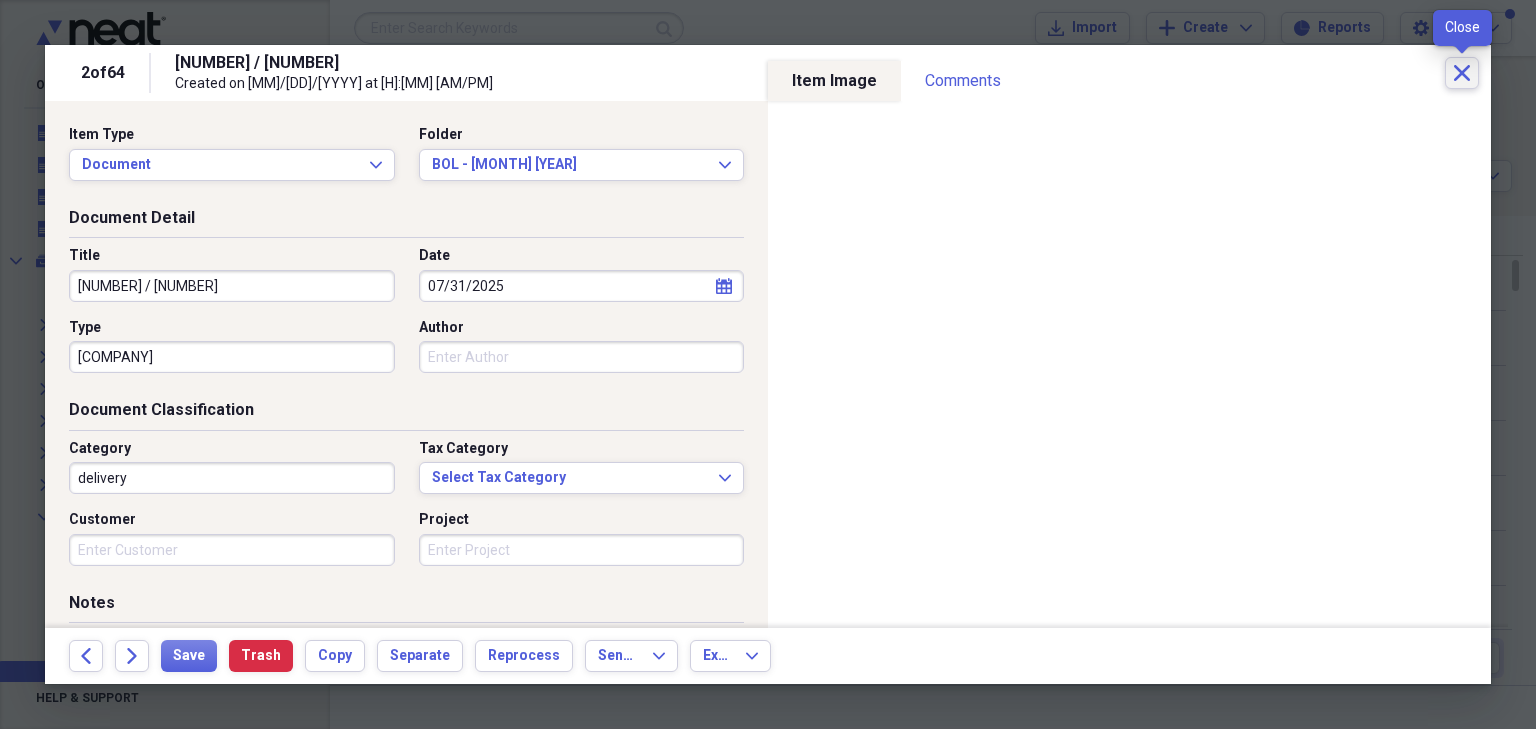 click on "Close" 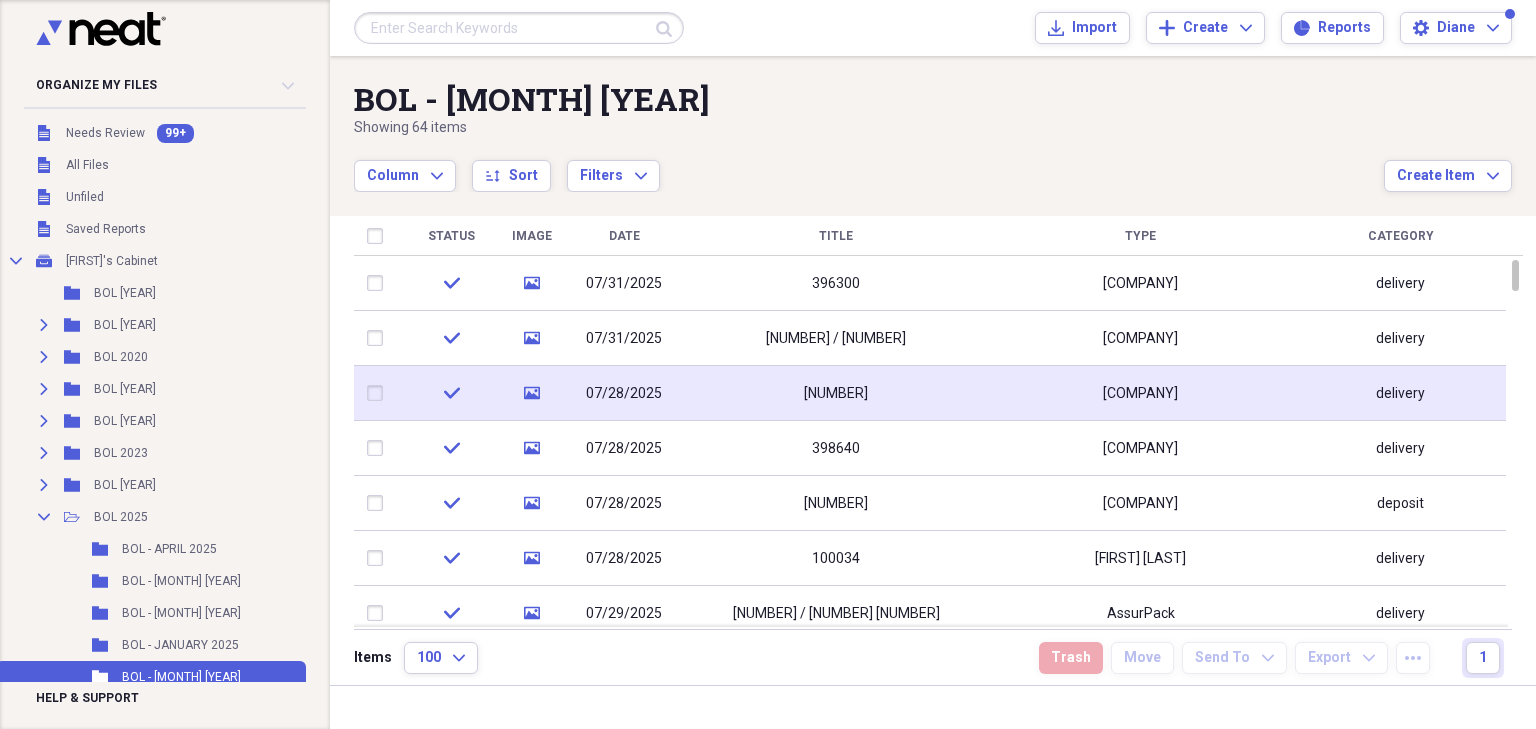 click on "[NUMBER]" at bounding box center [836, 393] 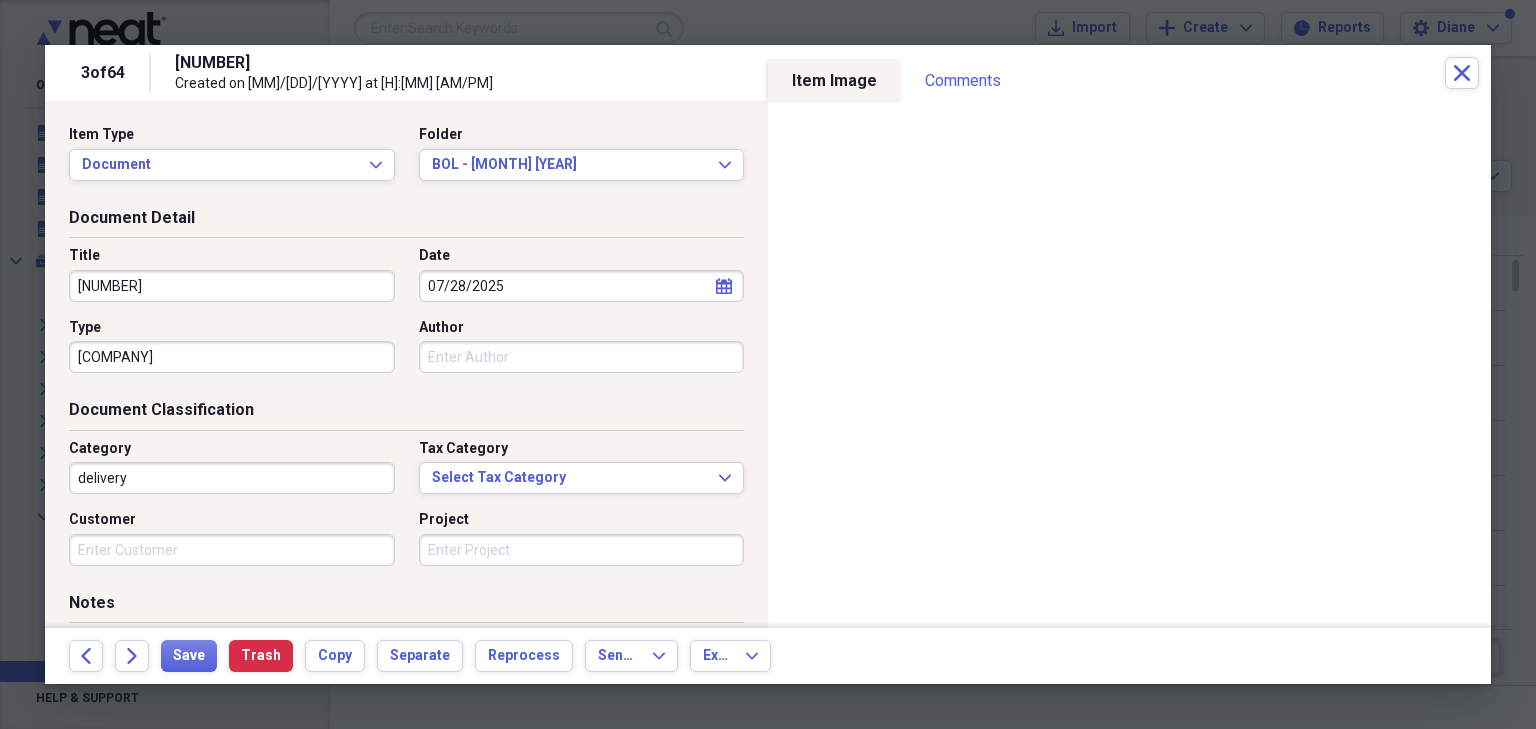 drag, startPoint x: 81, startPoint y: 284, endPoint x: 96, endPoint y: 281, distance: 15.297058 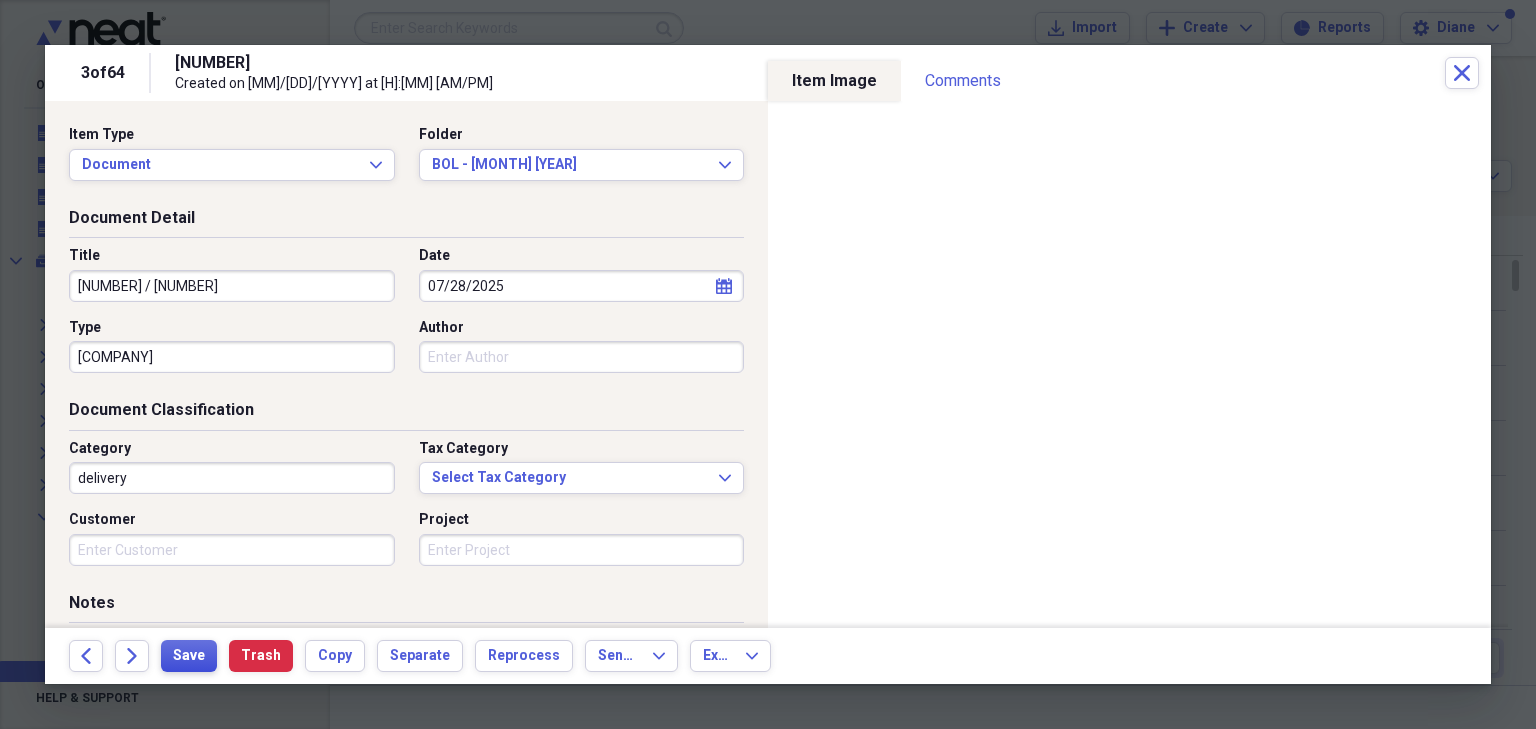 type on "[NUMBER] / [NUMBER]" 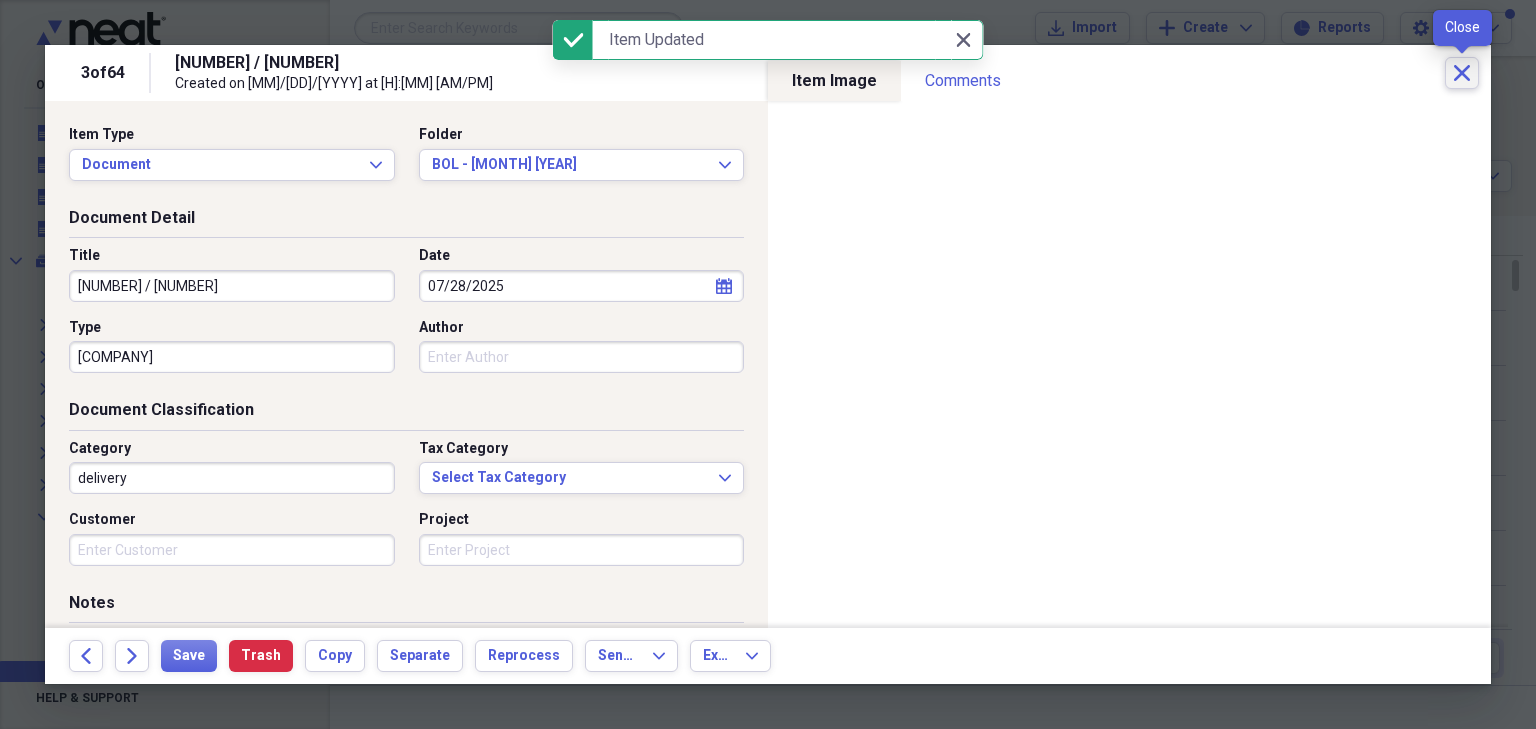 click on "Close" at bounding box center [1462, 73] 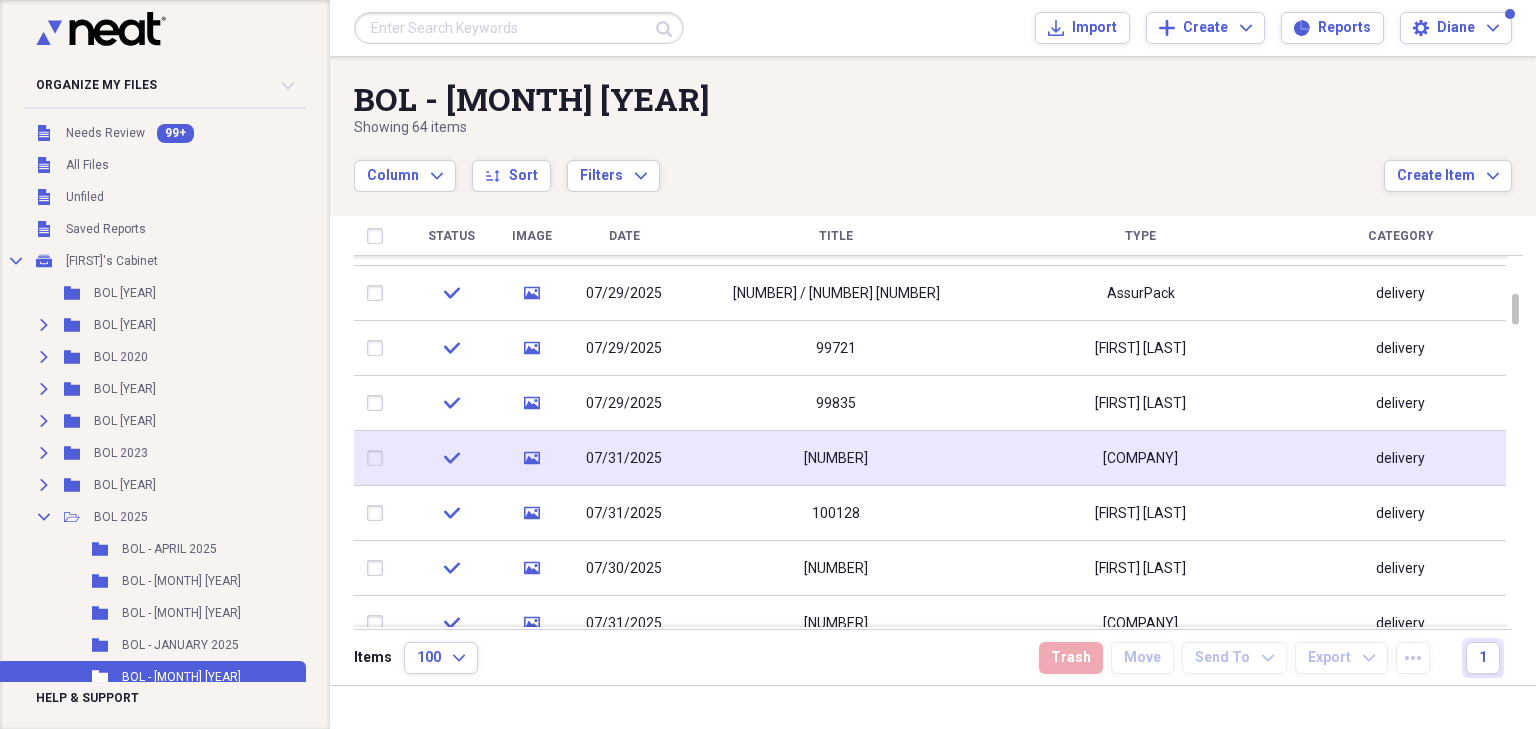 click on "[NUMBER]" at bounding box center [836, 458] 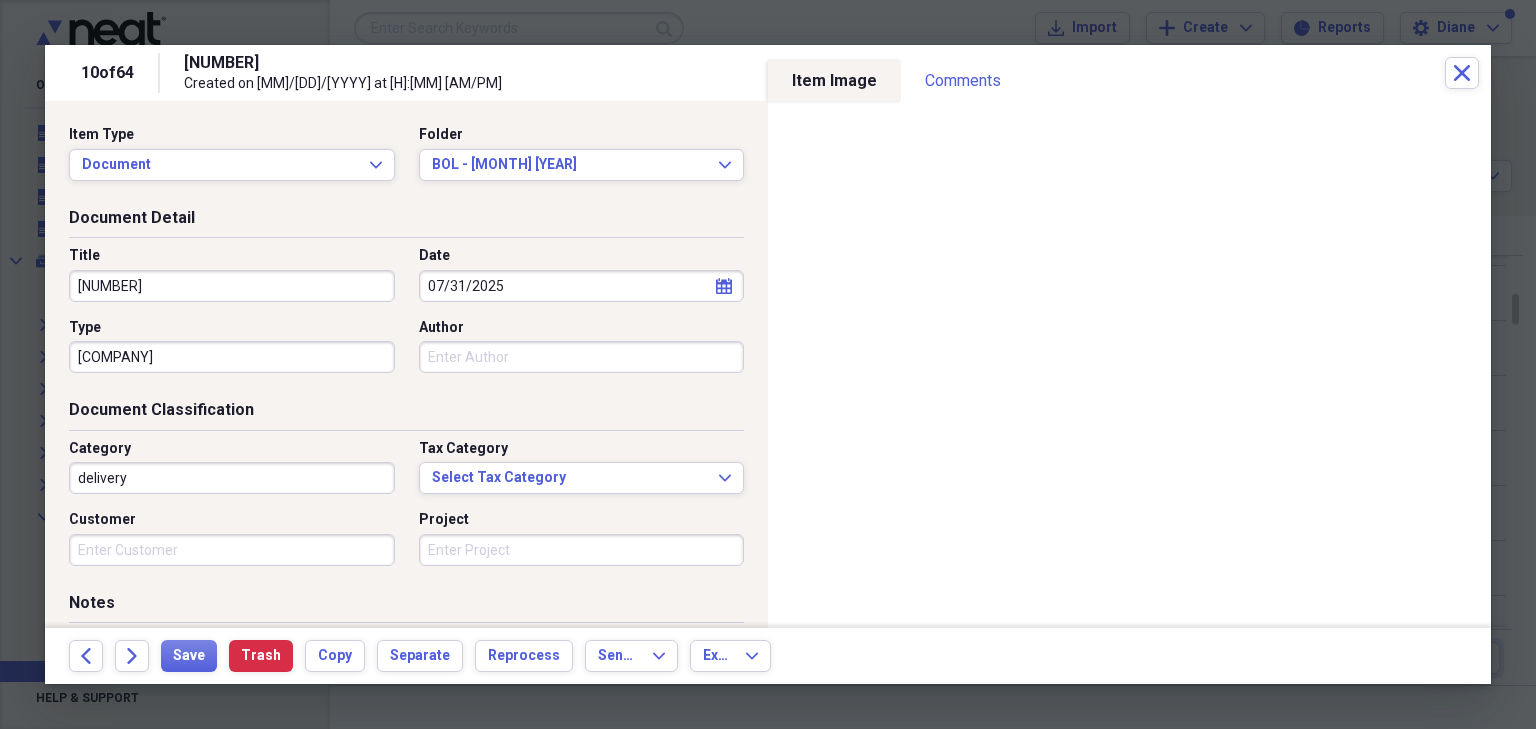 click on "[NUMBER]" at bounding box center [232, 286] 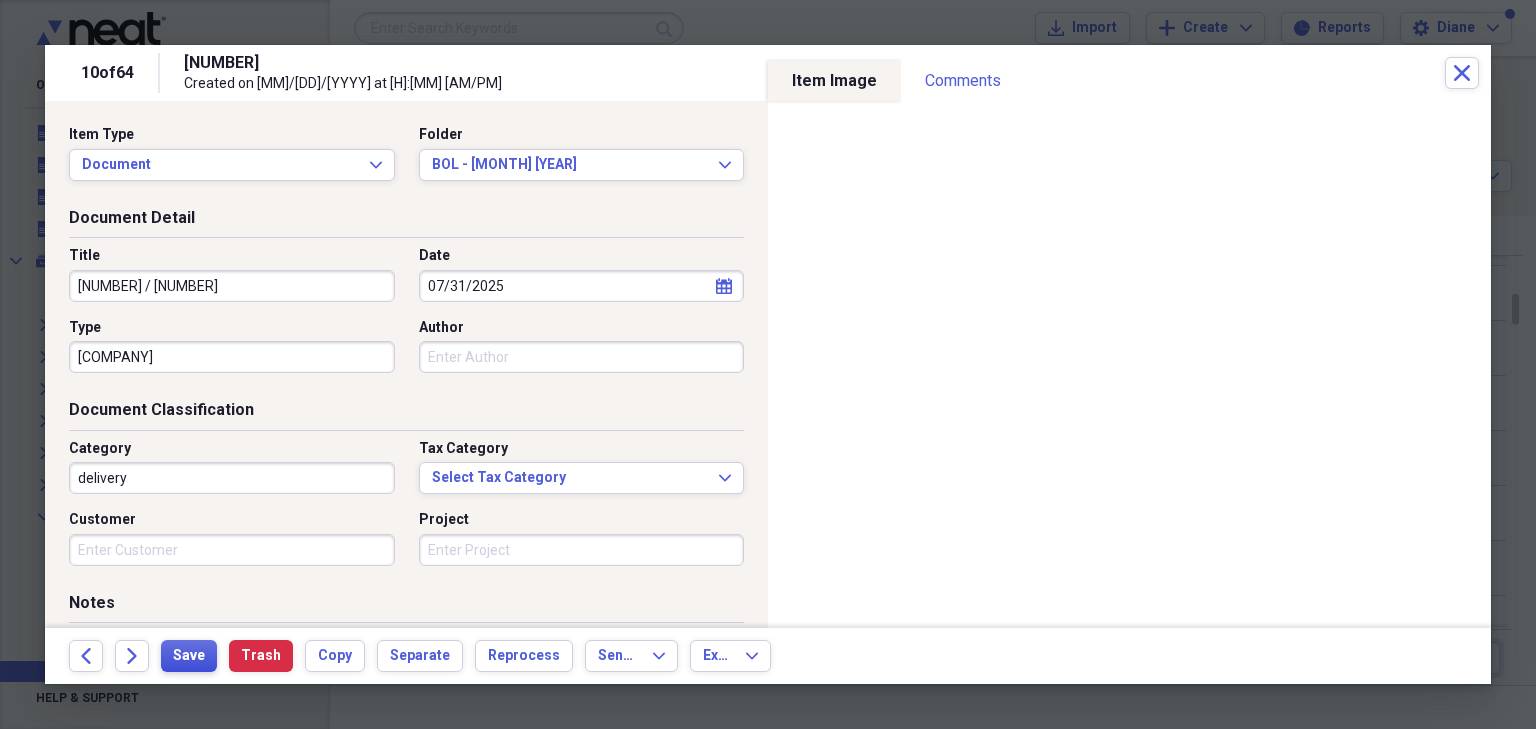 type on "[NUMBER] / [NUMBER]" 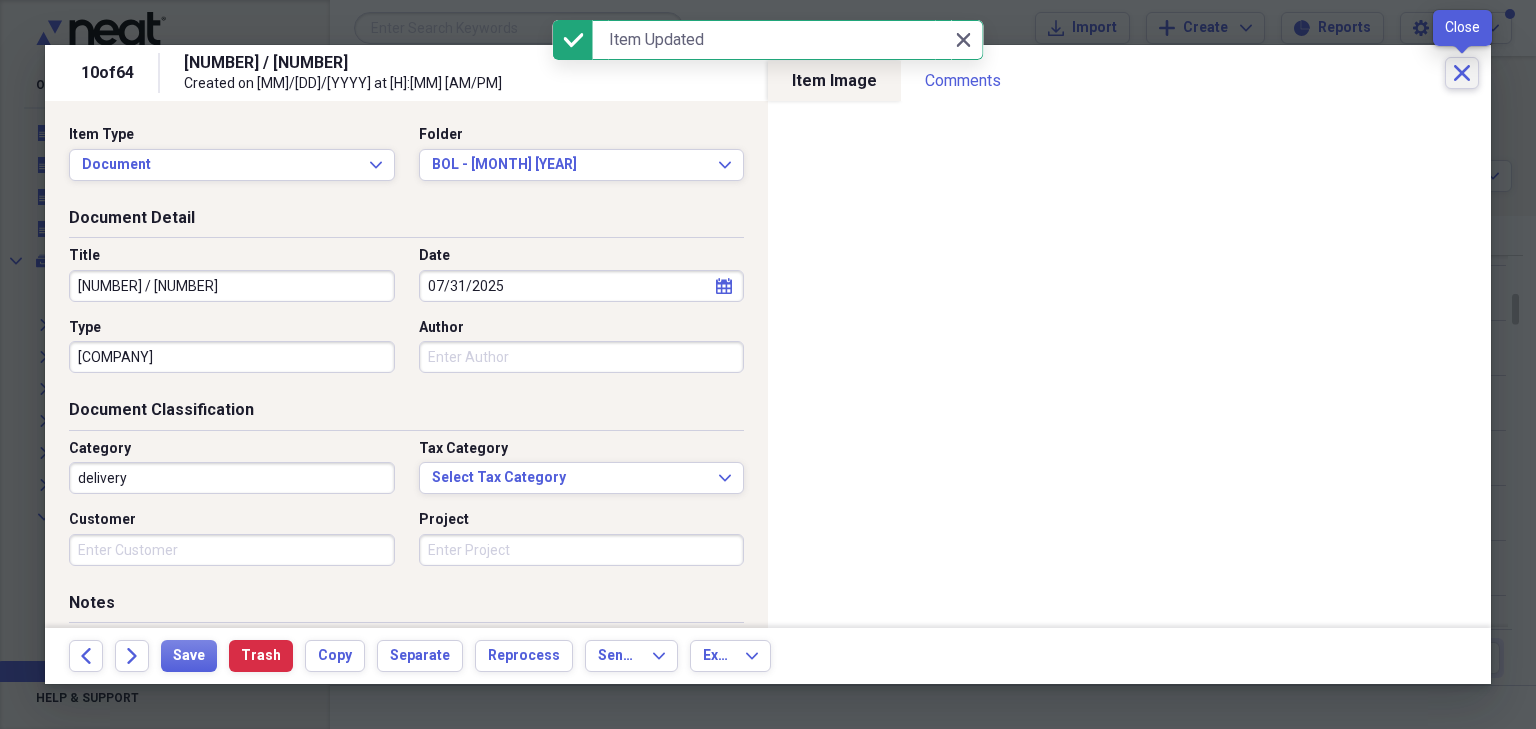 click on "Close" 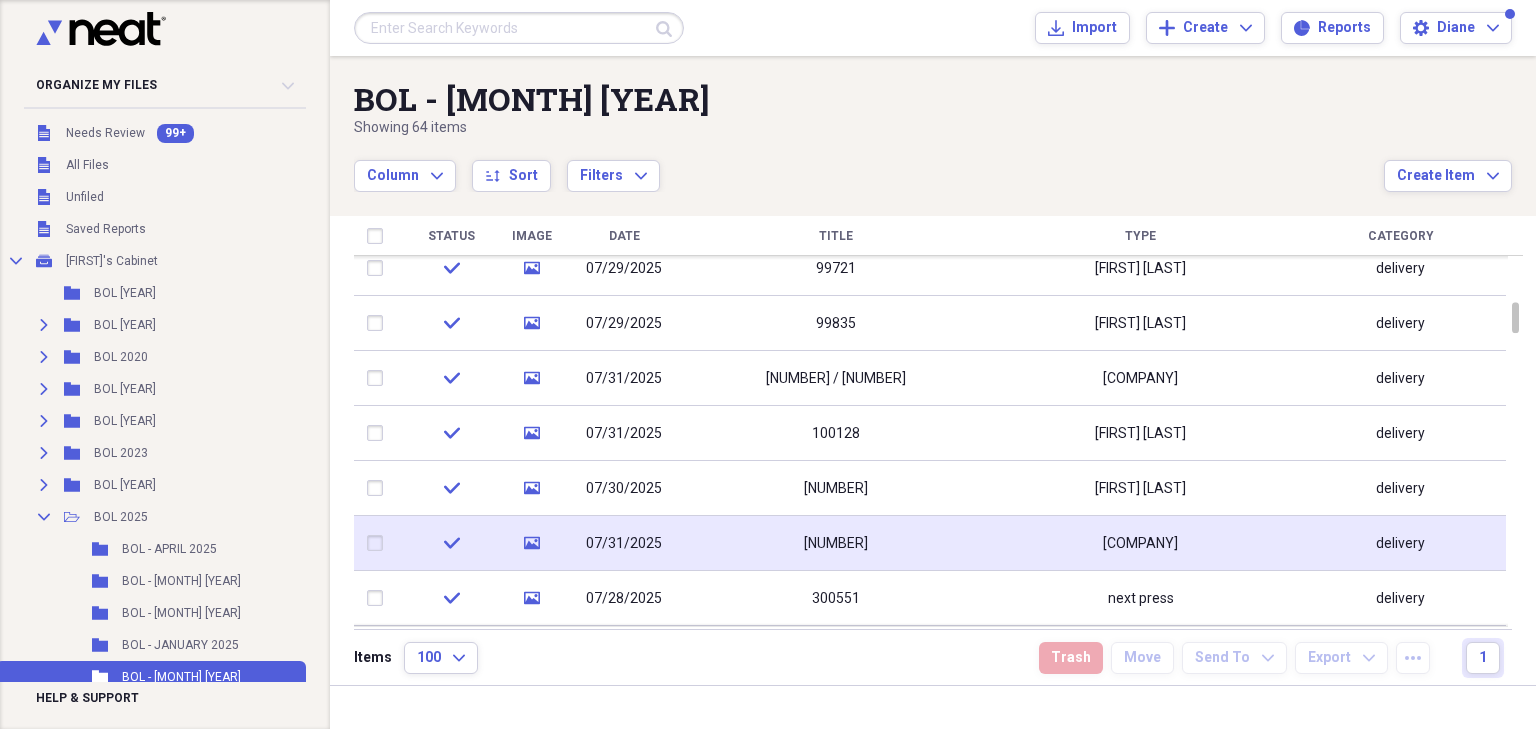 click on "07/31/2025" at bounding box center (624, 543) 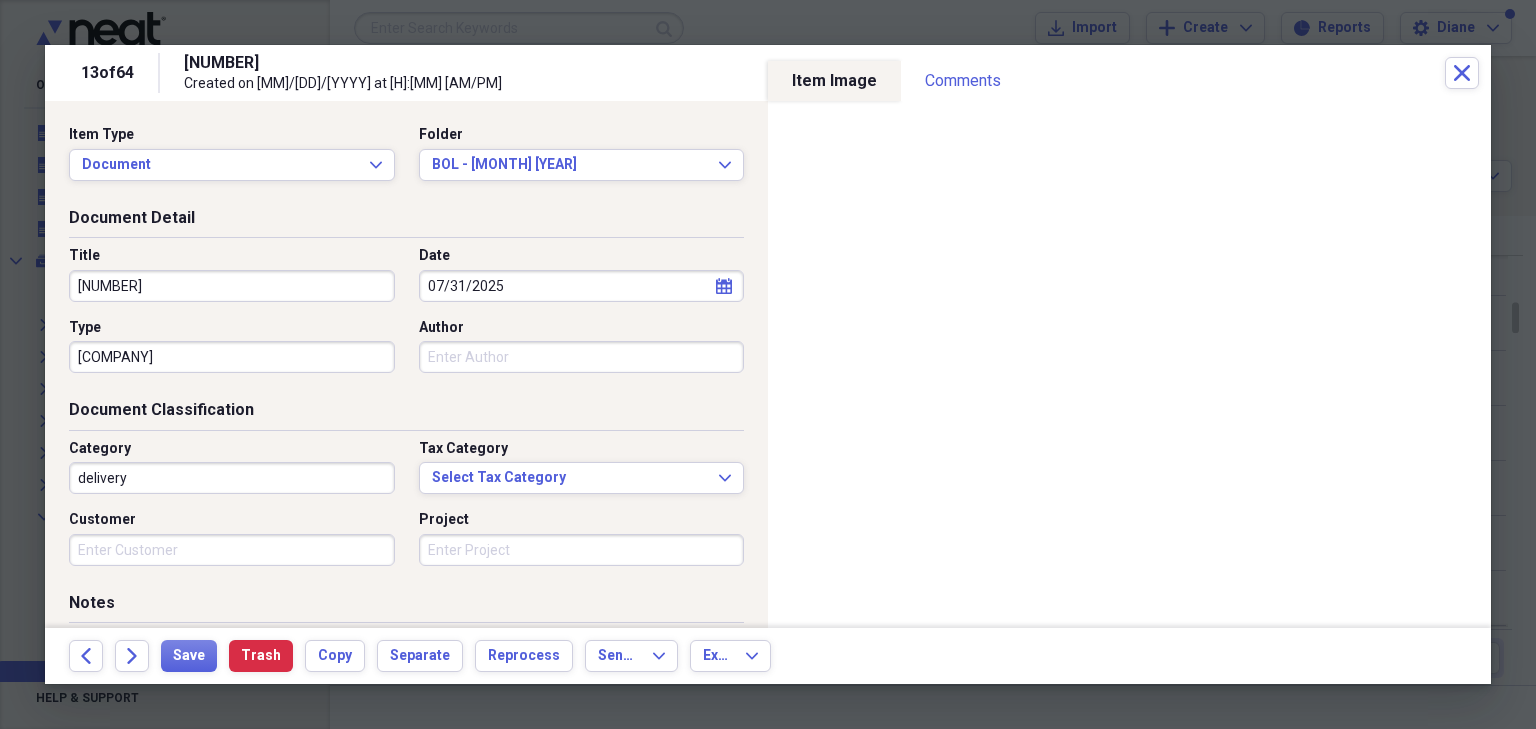 click on "[NUMBER]" at bounding box center [232, 286] 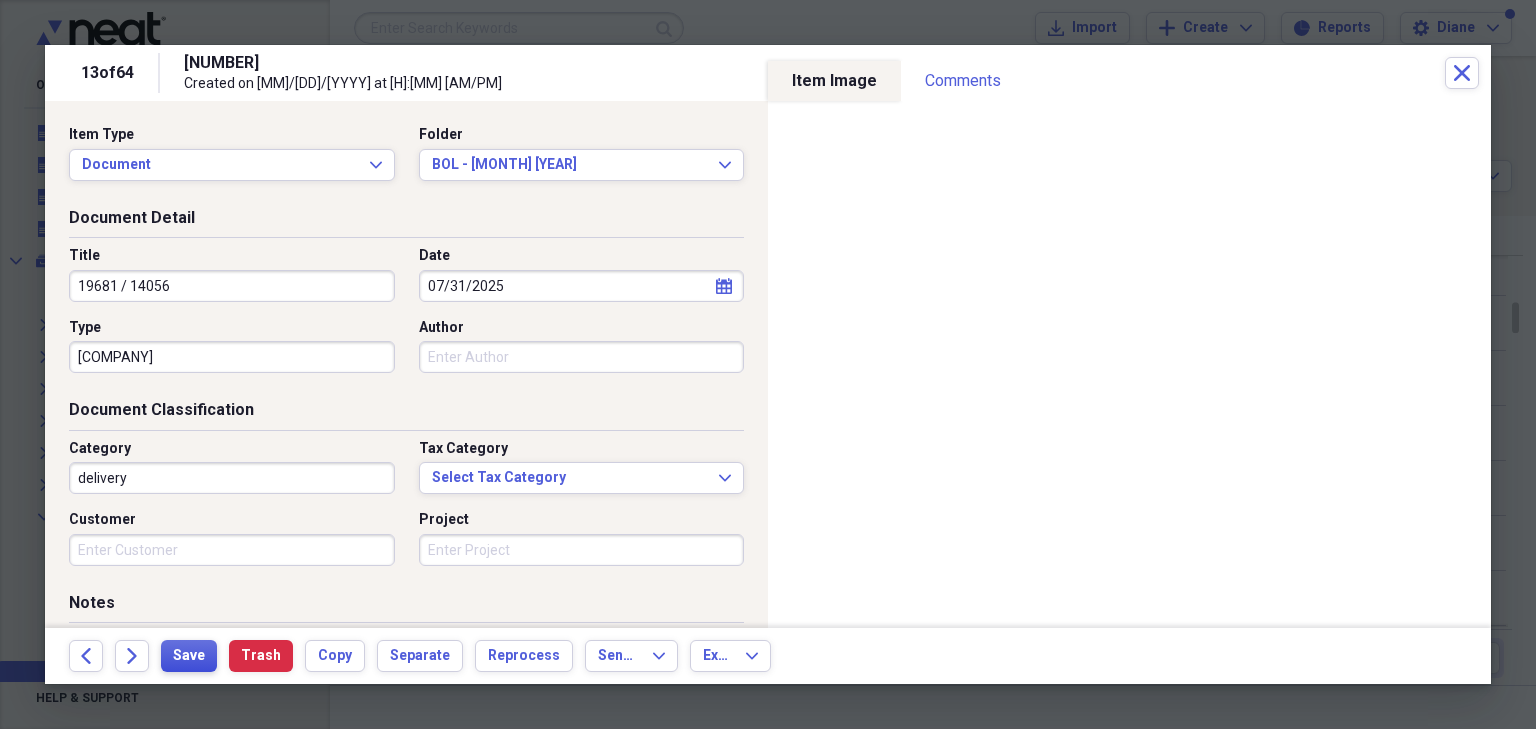 type on "19681 / 14056" 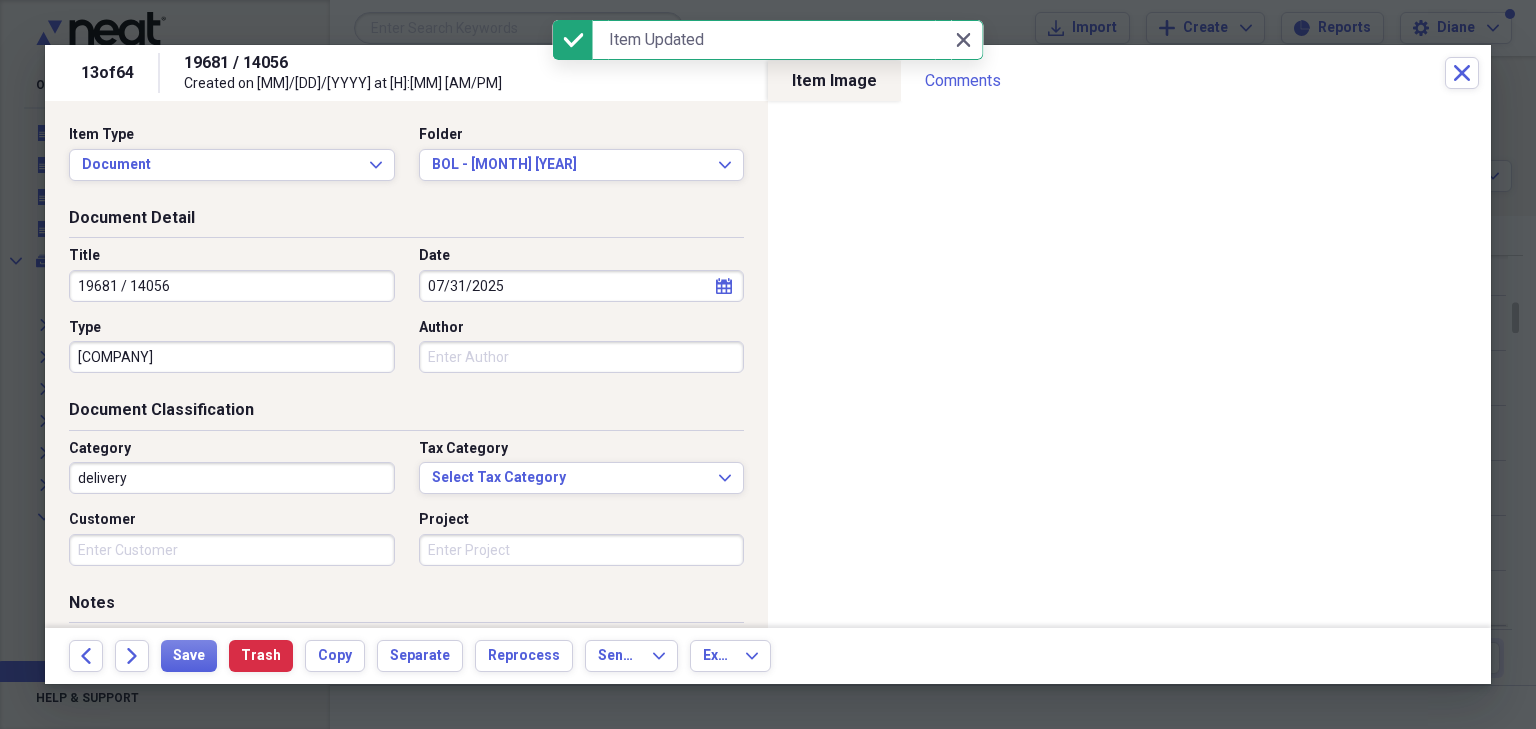 click on "[NUMBER]  of  [NUMBER] [NUMBER] /[NUMBER] Created on [MM]/[DD]/[YYYY] at [H]:[MM] [AM/PM] Close" at bounding box center [768, 73] 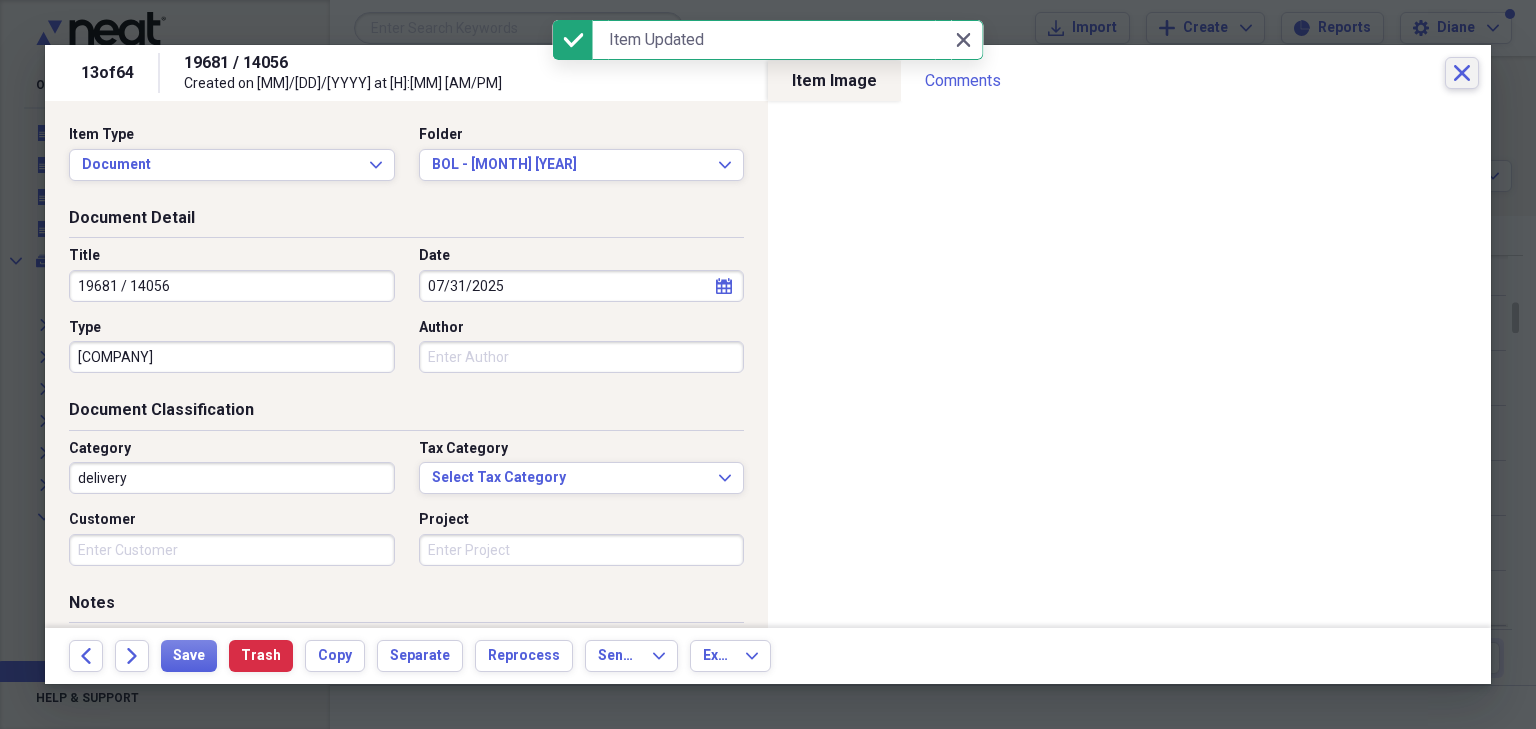 click 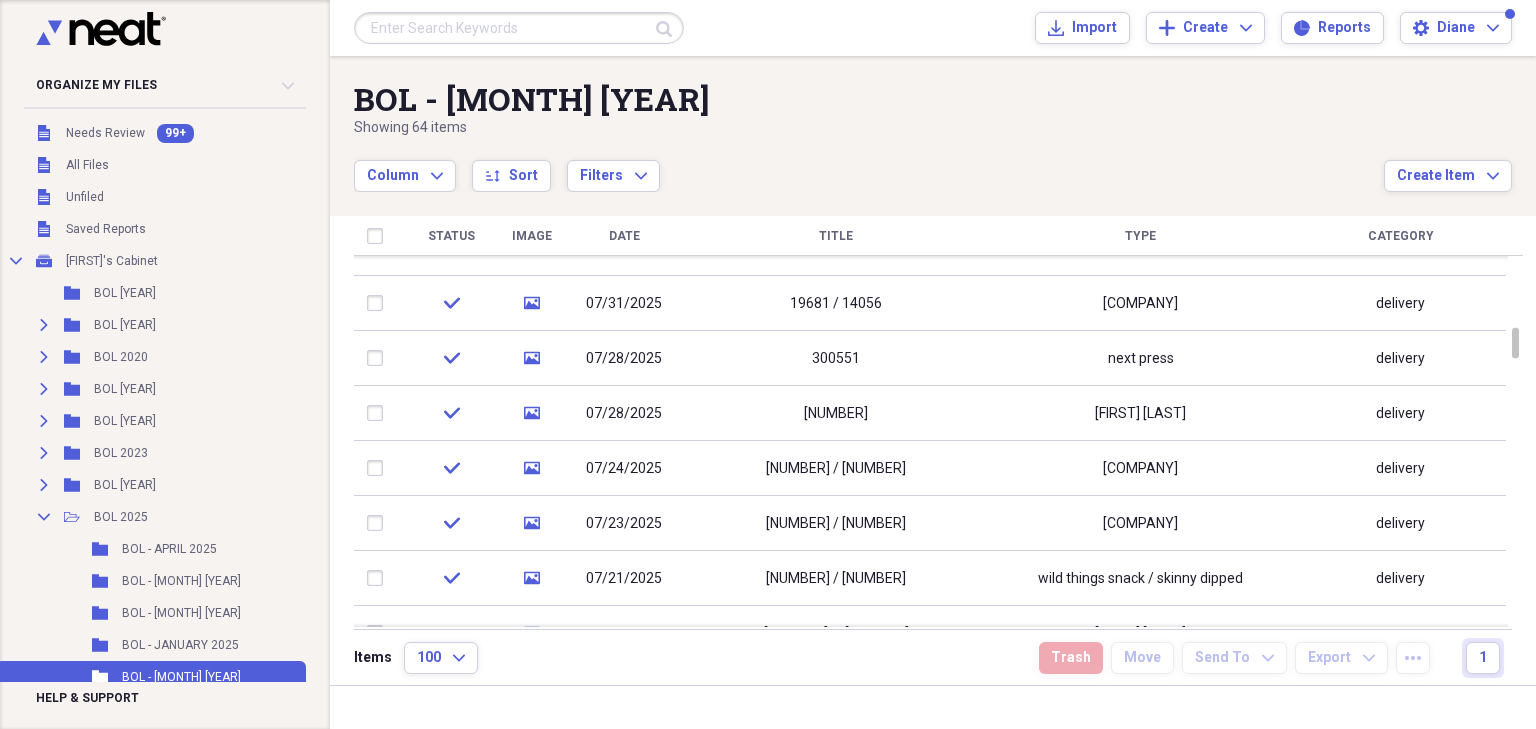 click at bounding box center (519, 28) 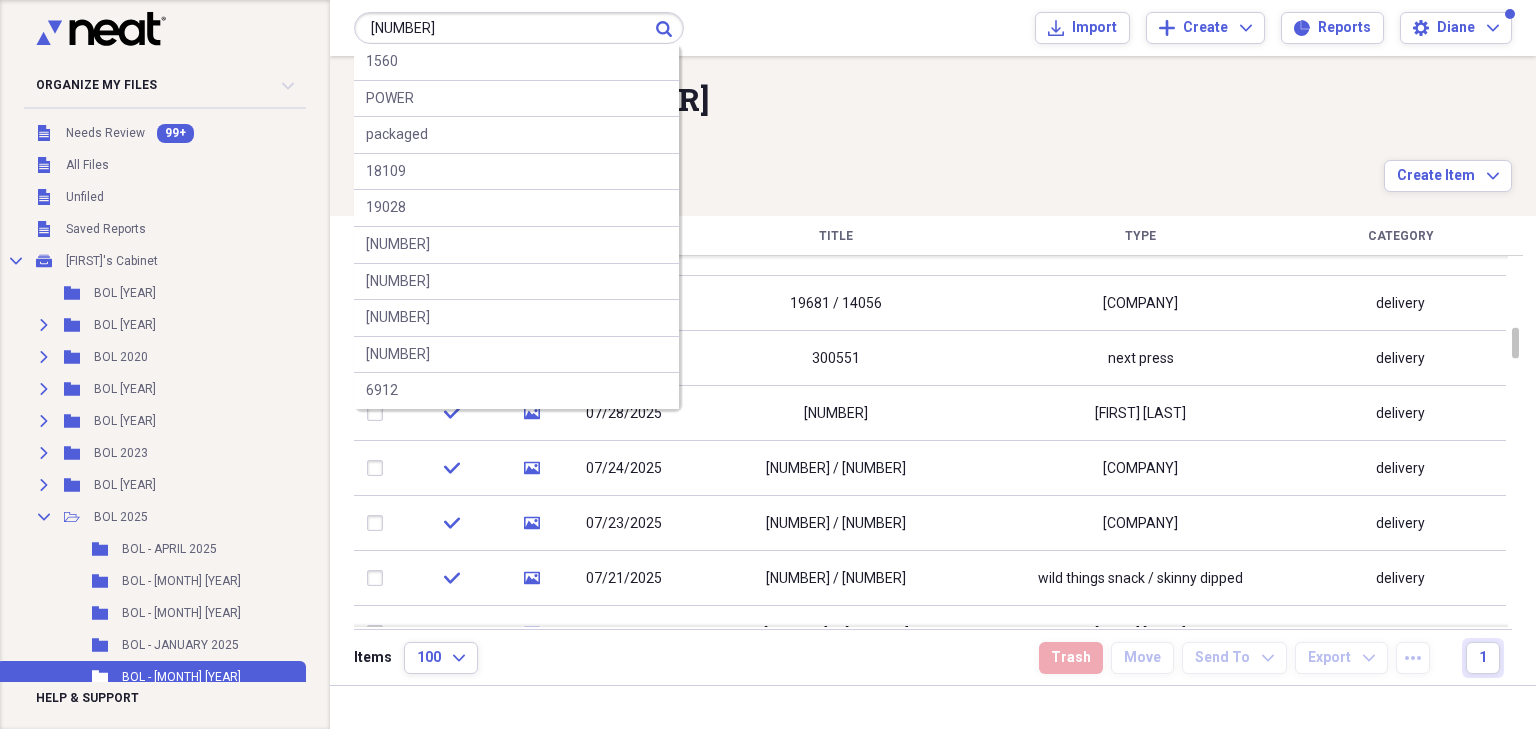 type on "[NUMBER]" 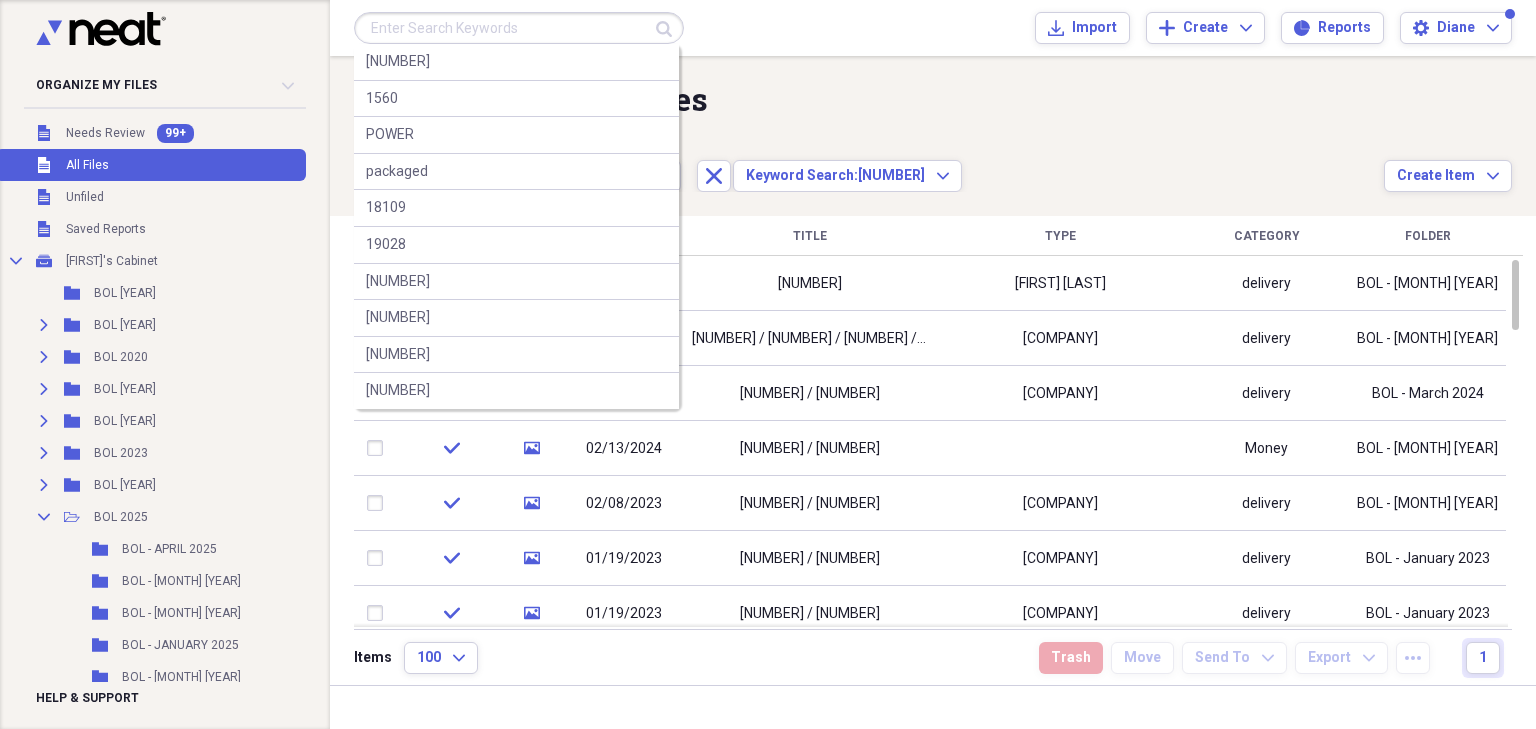 click at bounding box center (519, 28) 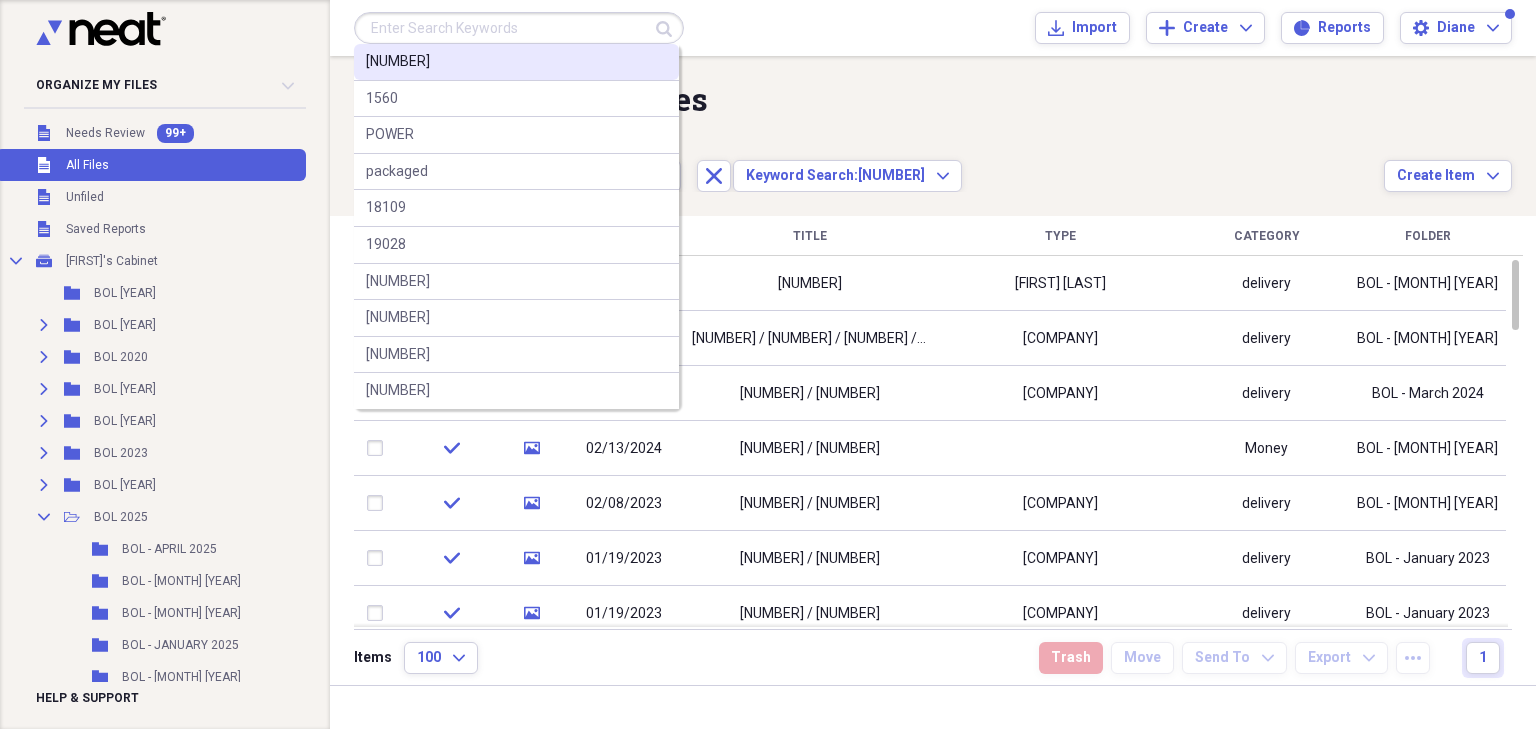 click on "[NUMBER]" at bounding box center (398, 62) 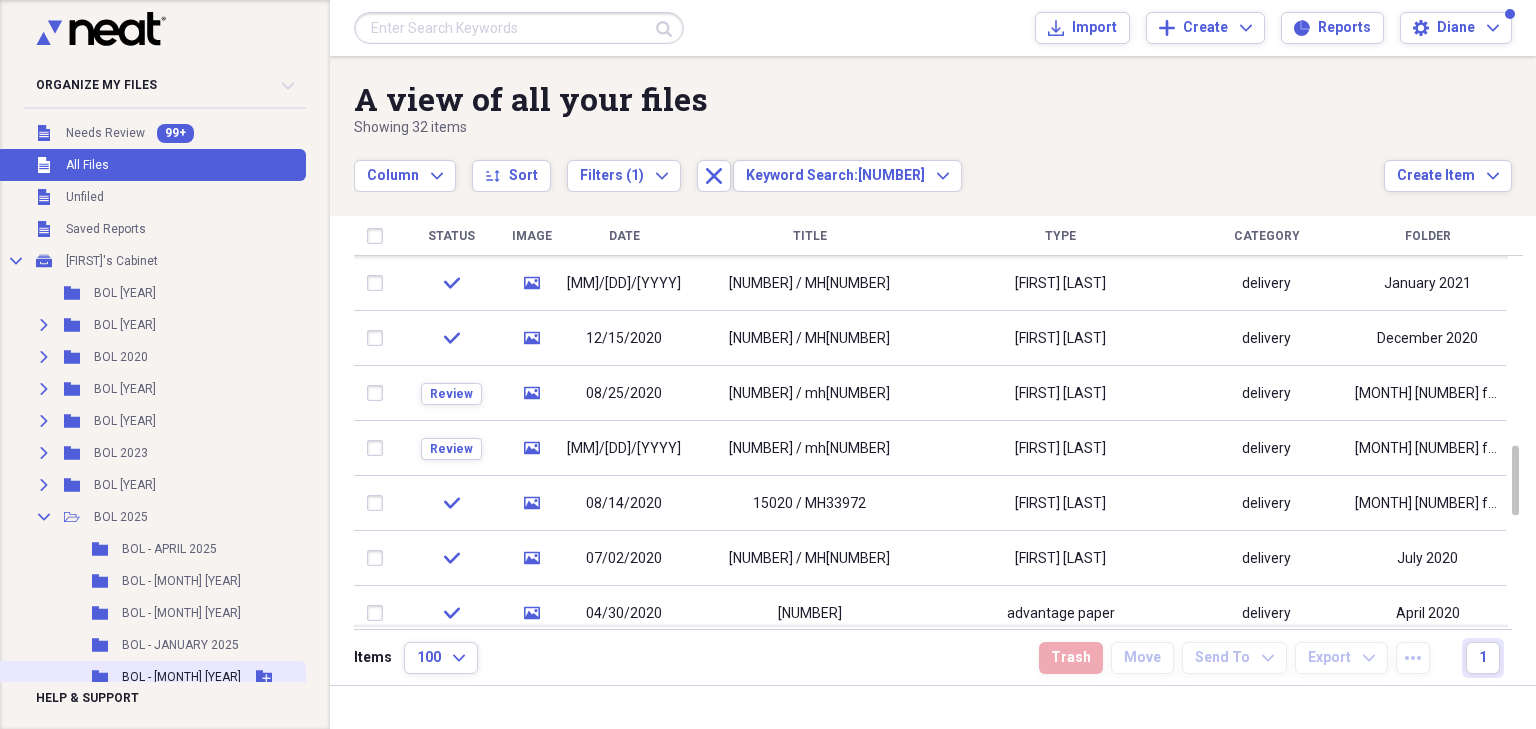 click on "Folder BOL - [MONTH] [YEAR] Add Folder" at bounding box center (151, 677) 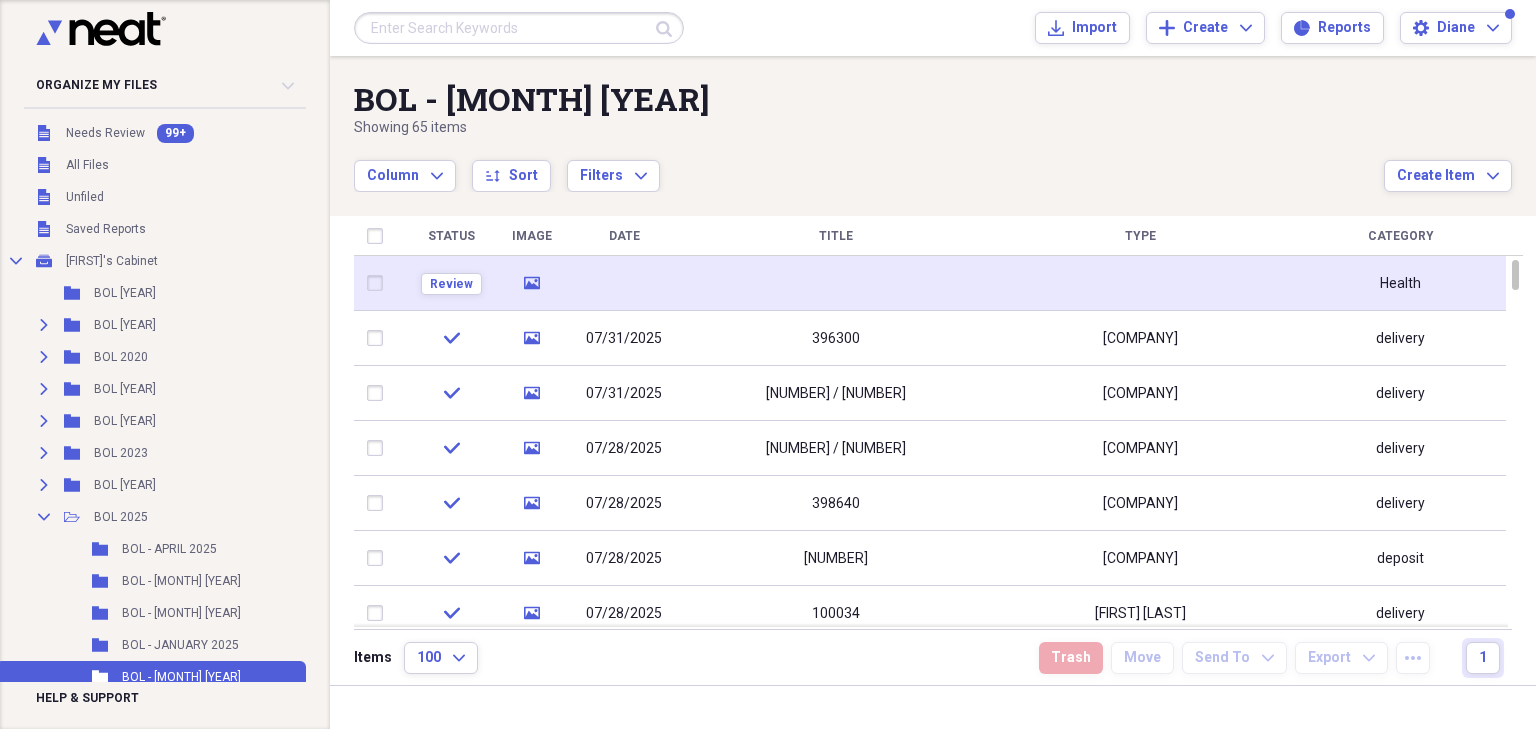 click at bounding box center [836, 283] 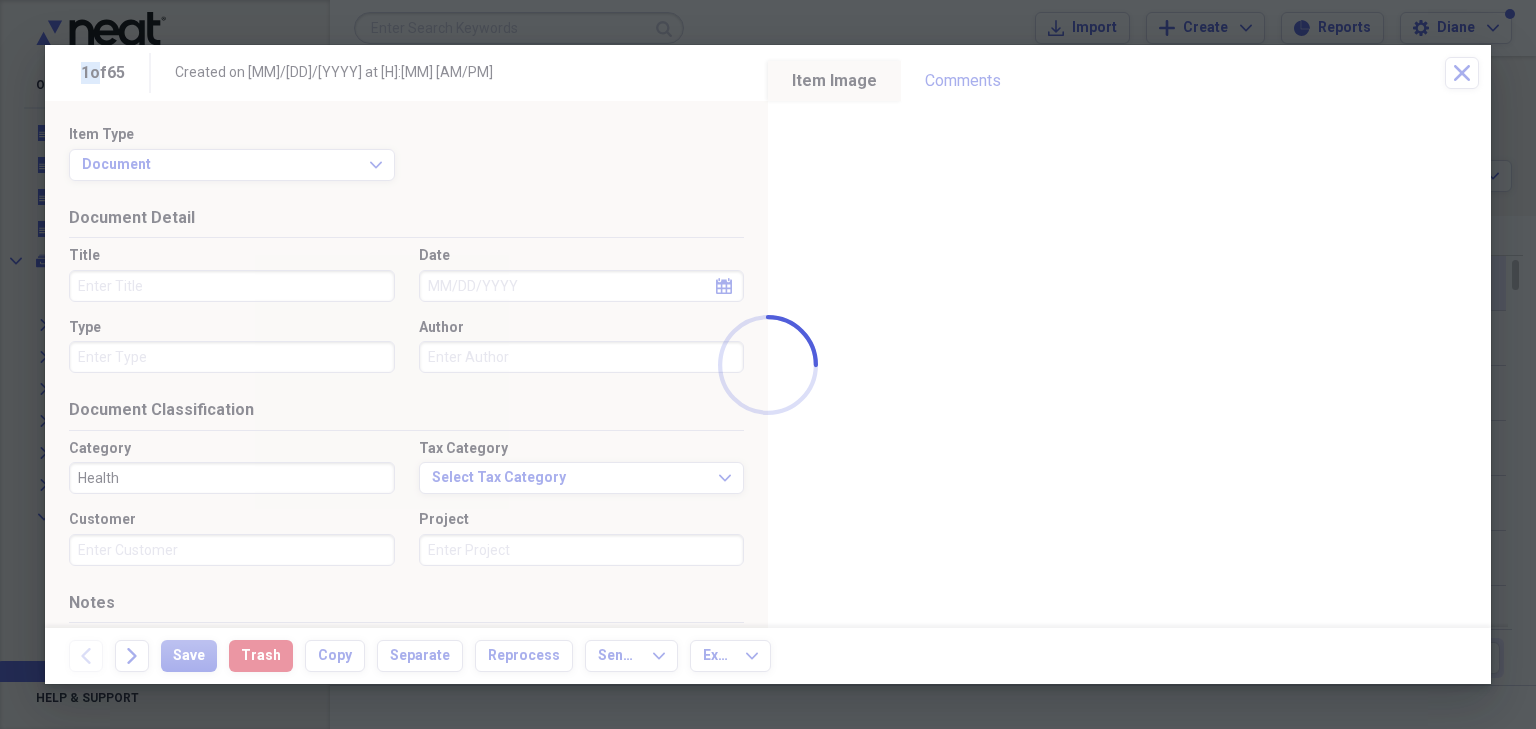 click at bounding box center (768, 364) 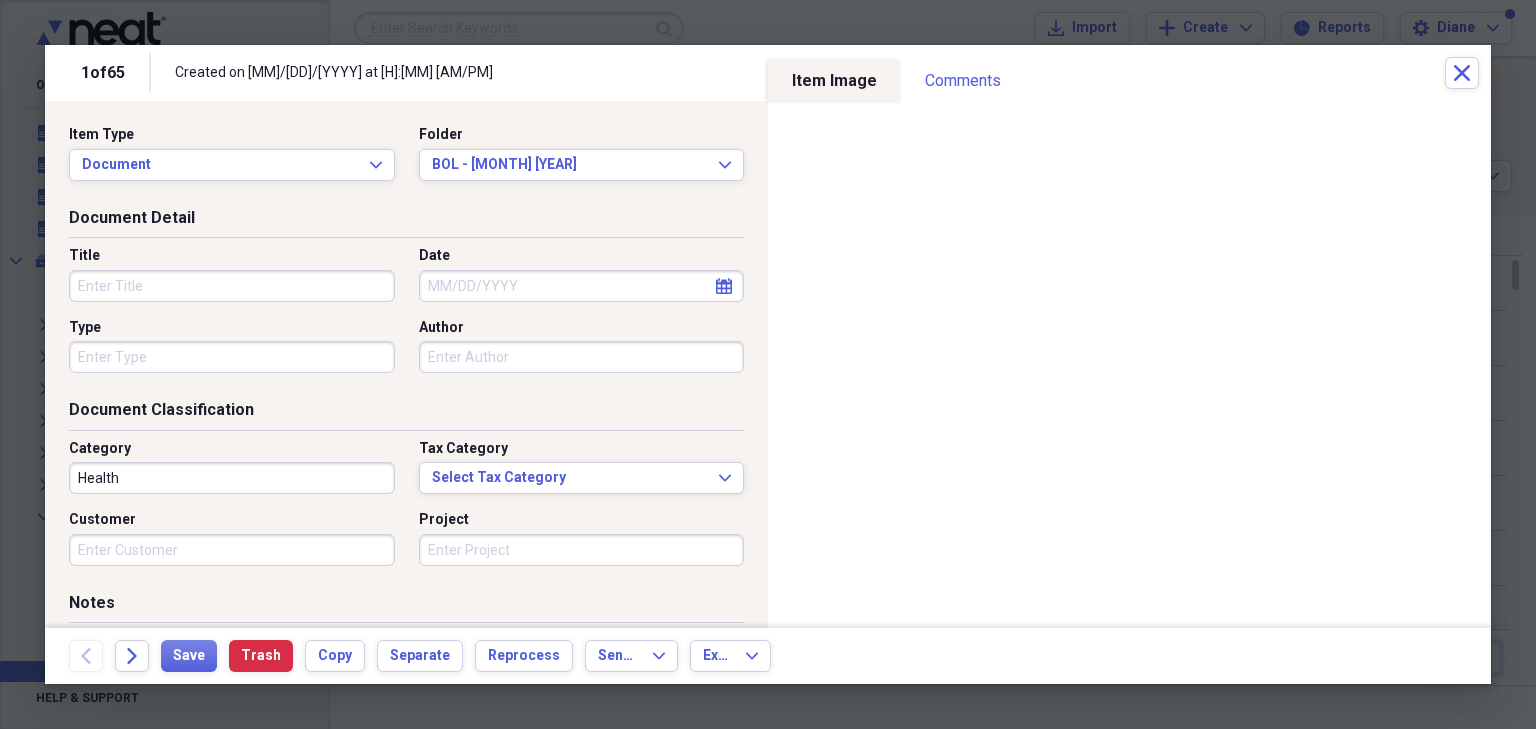 click on "Title" at bounding box center (232, 286) 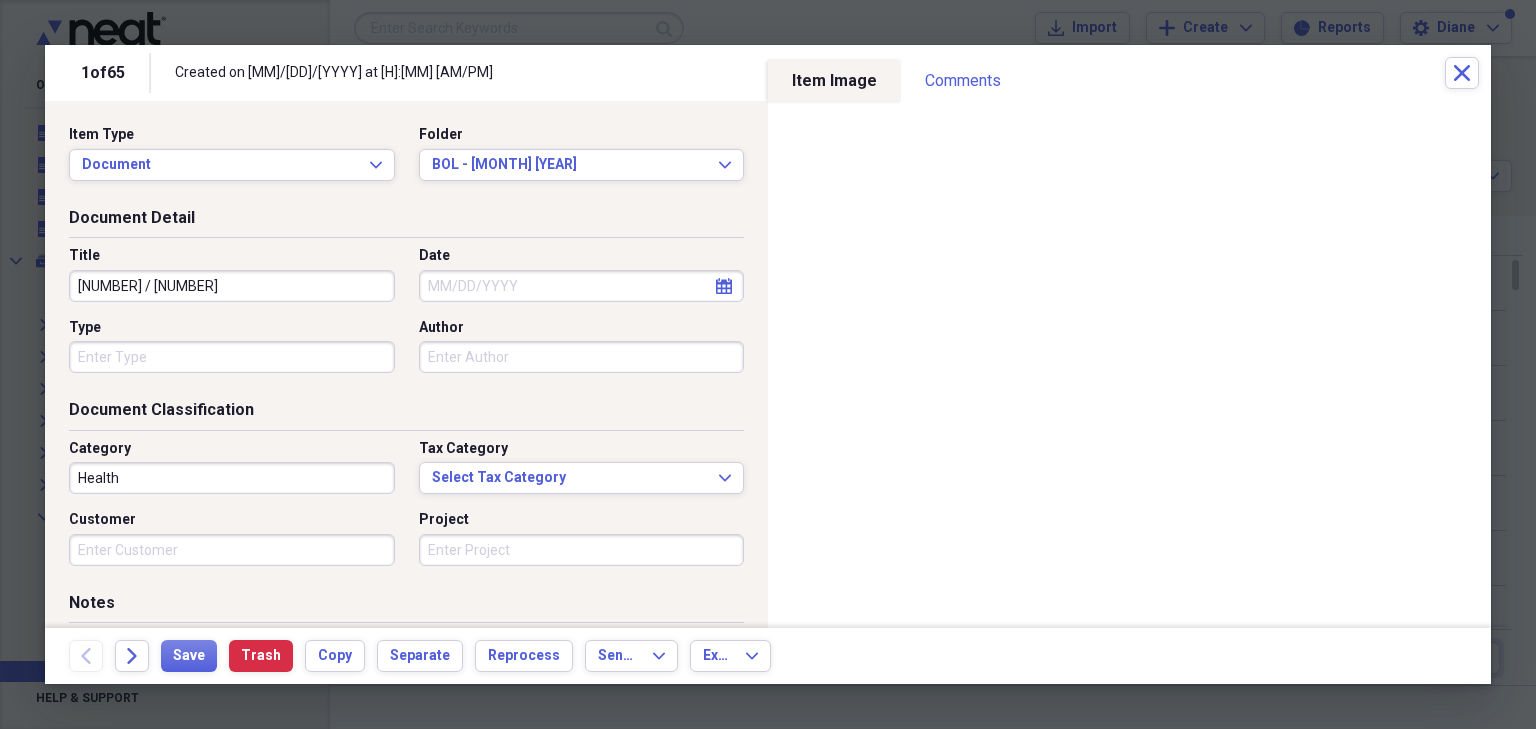 type on "[NUMBER] / [NUMBER]" 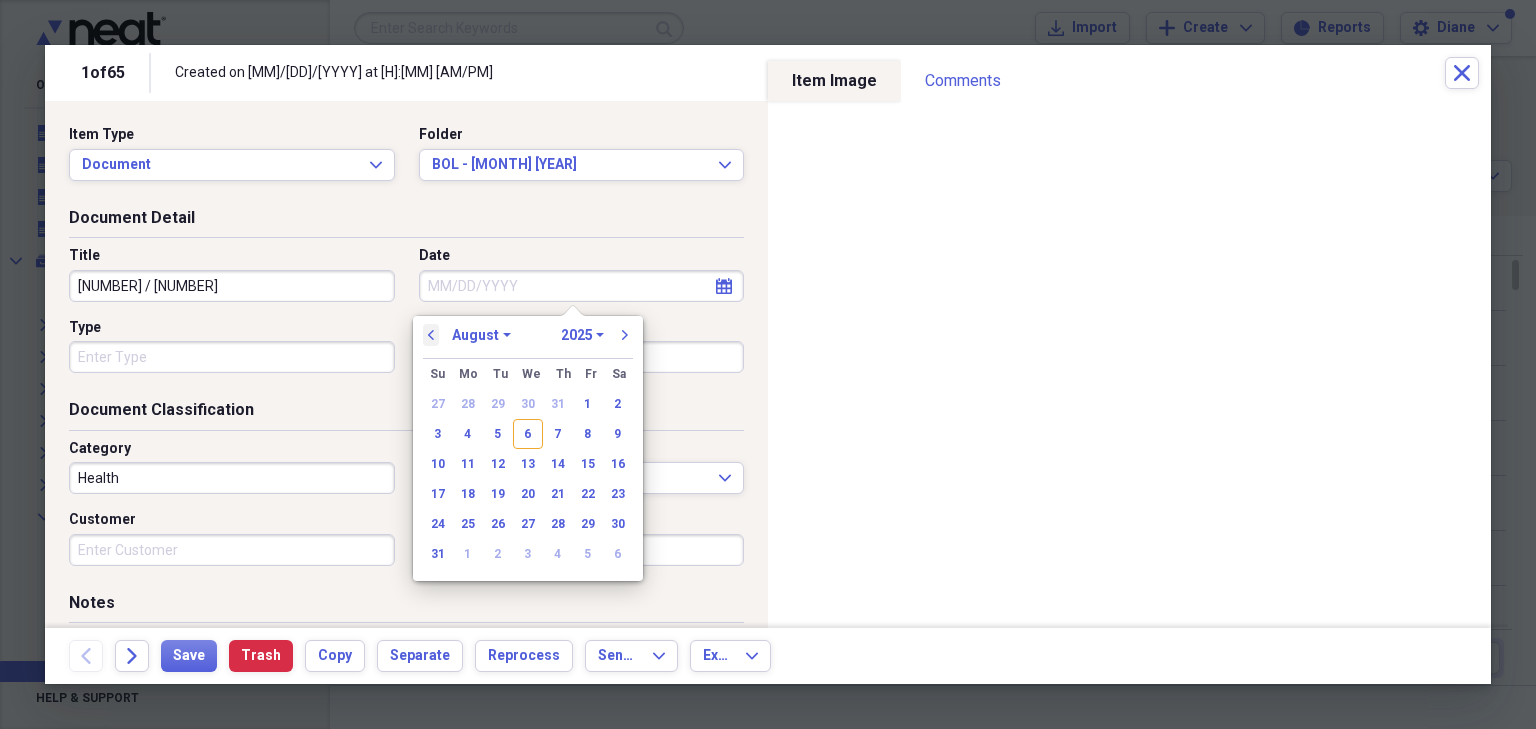 click on "previous" at bounding box center (431, 335) 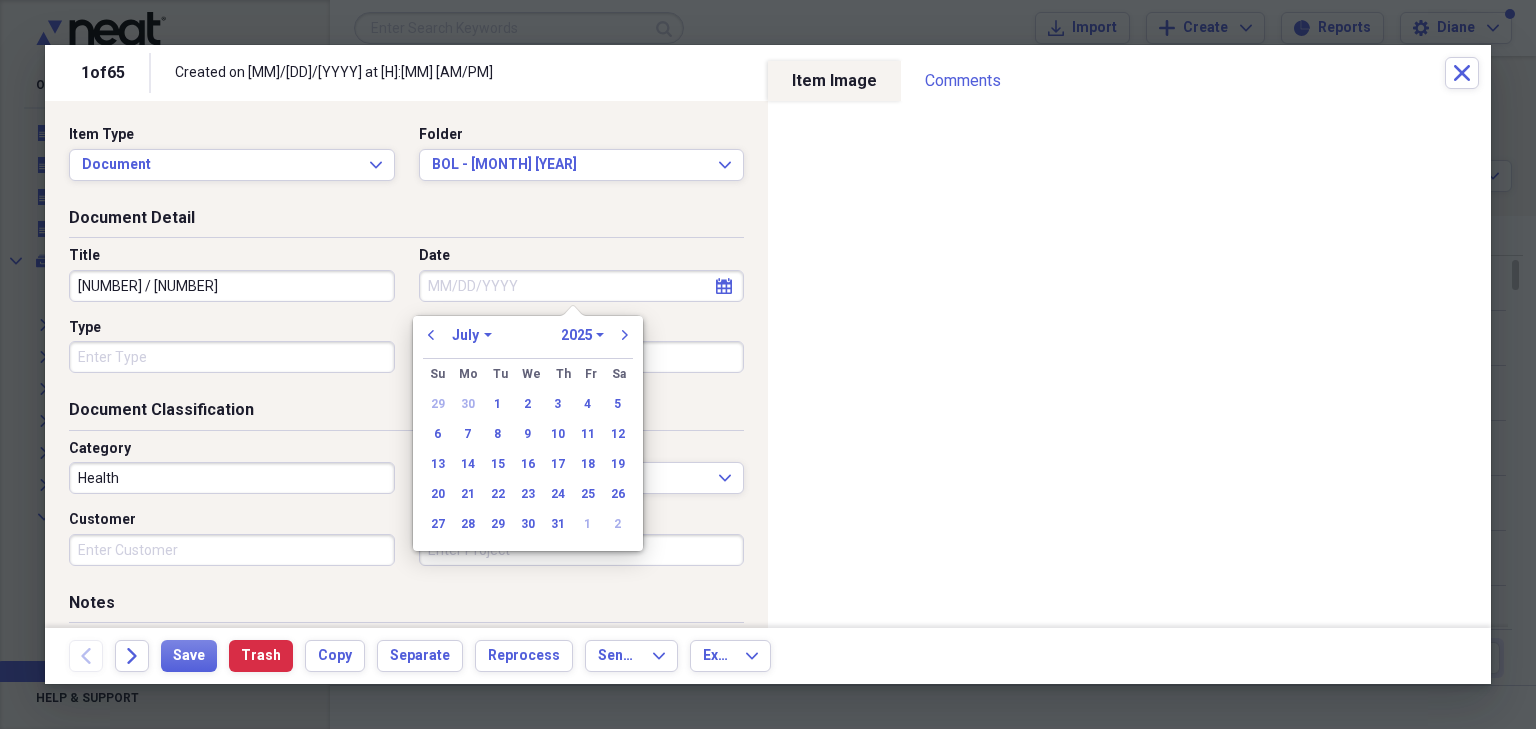 drag, startPoint x: 532, startPoint y: 516, endPoint x: 500, endPoint y: 440, distance: 82.46211 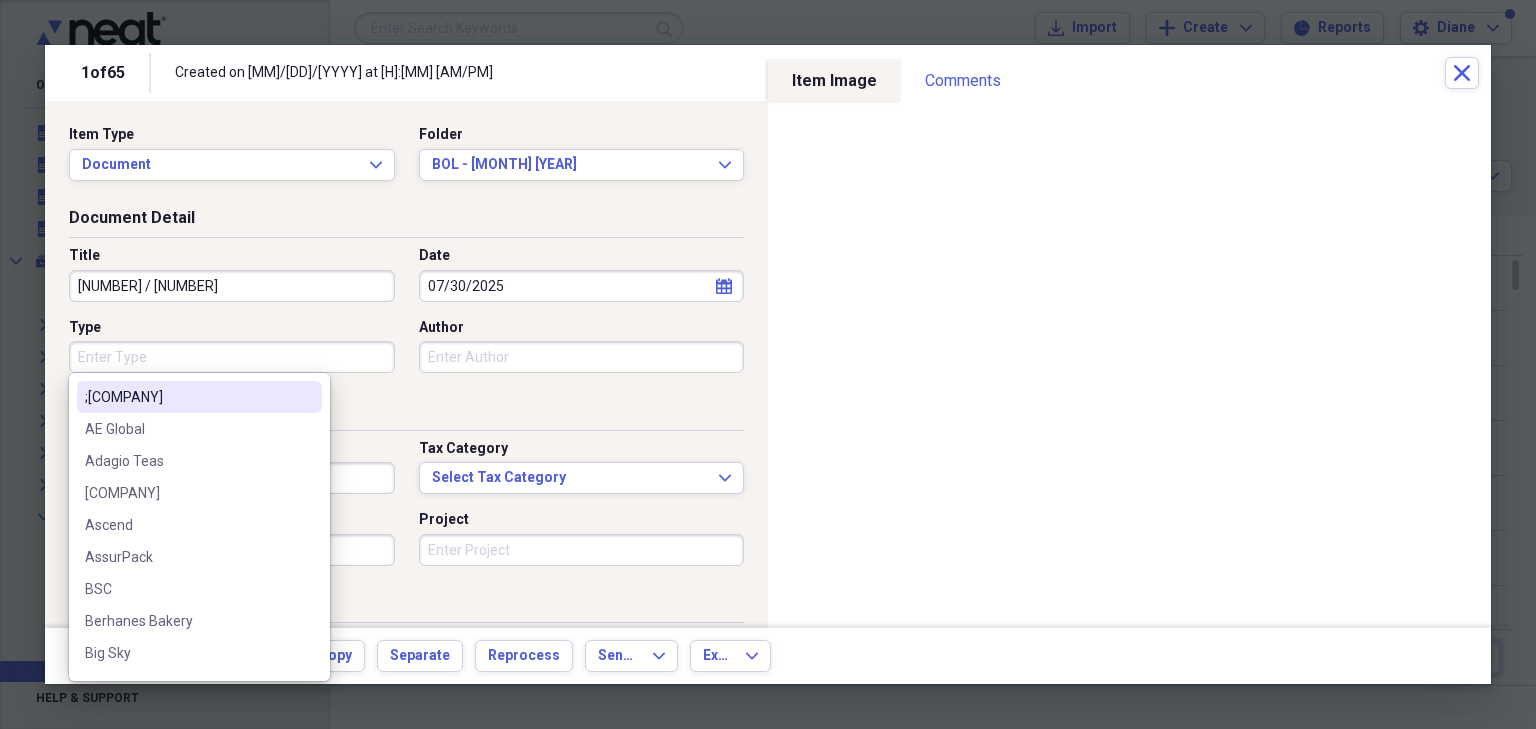 click on "Type" at bounding box center [232, 357] 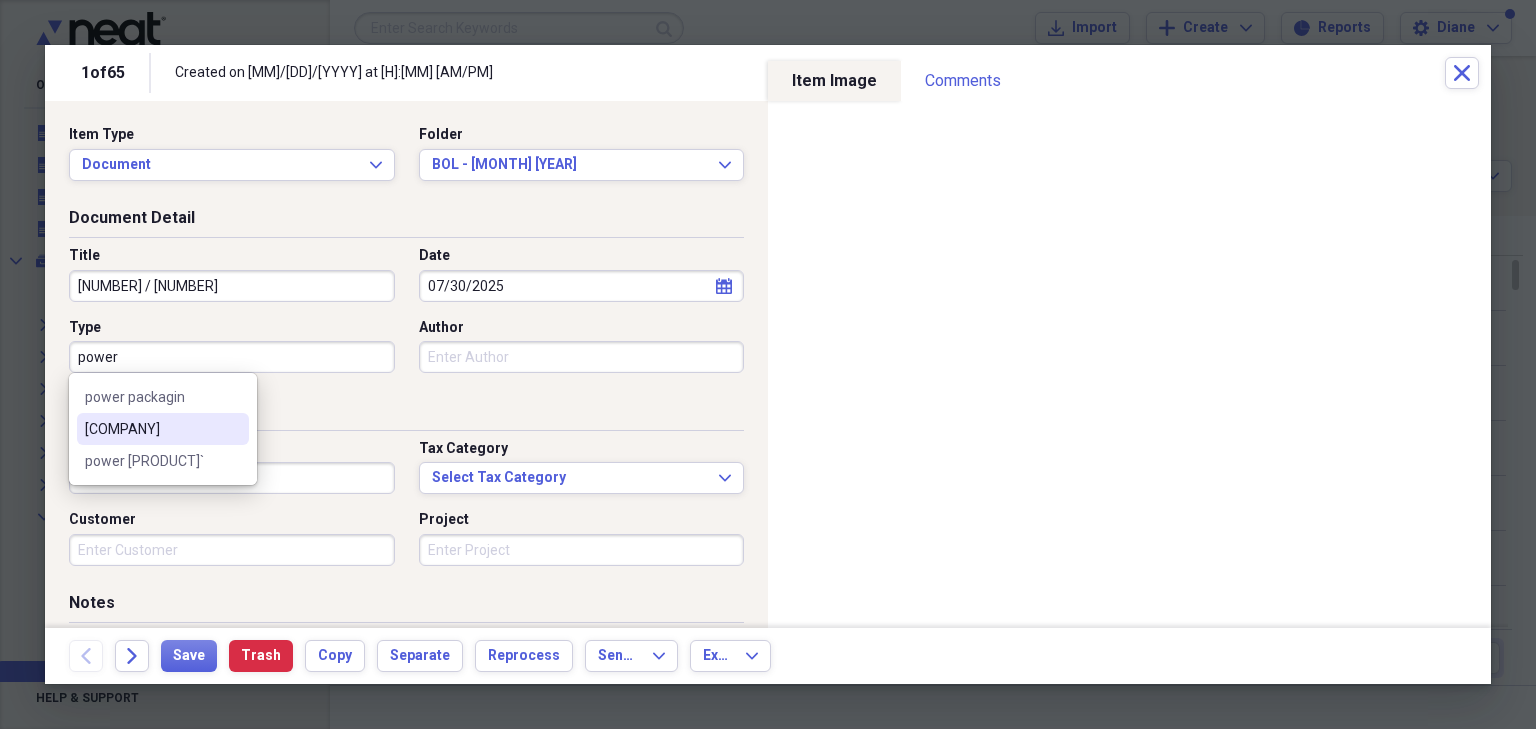 click on "[COMPANY]" at bounding box center (151, 429) 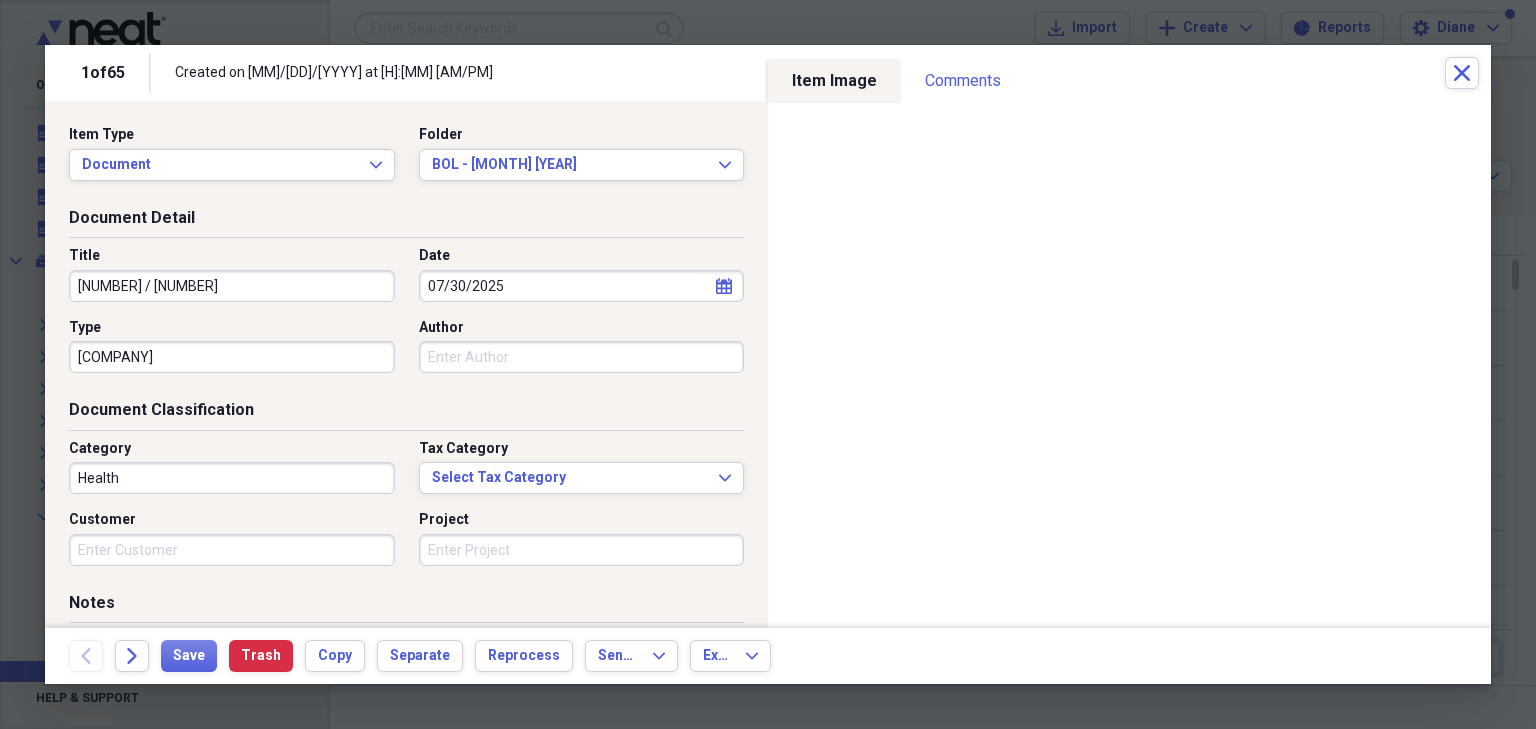 click on "Health" at bounding box center [232, 478] 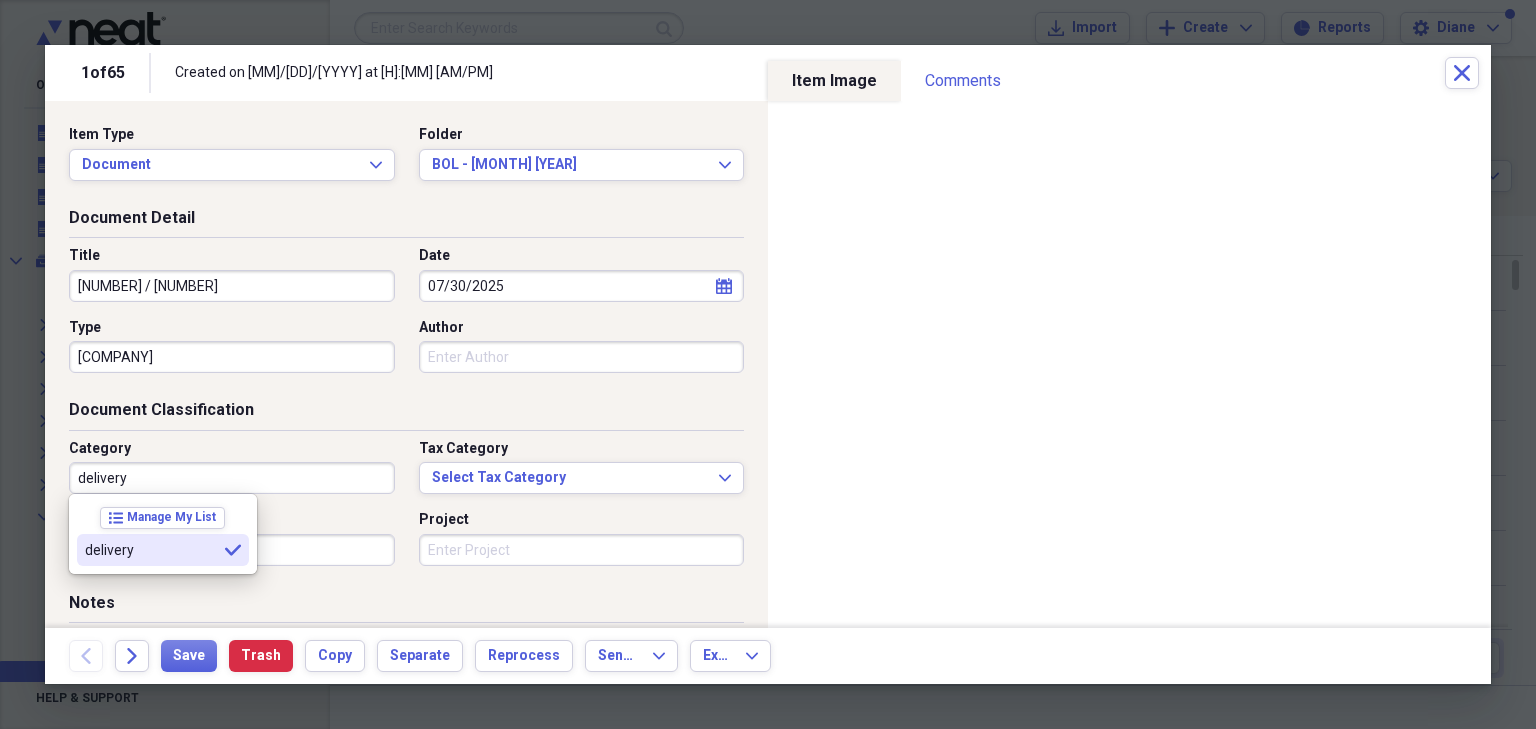type on "delivery" 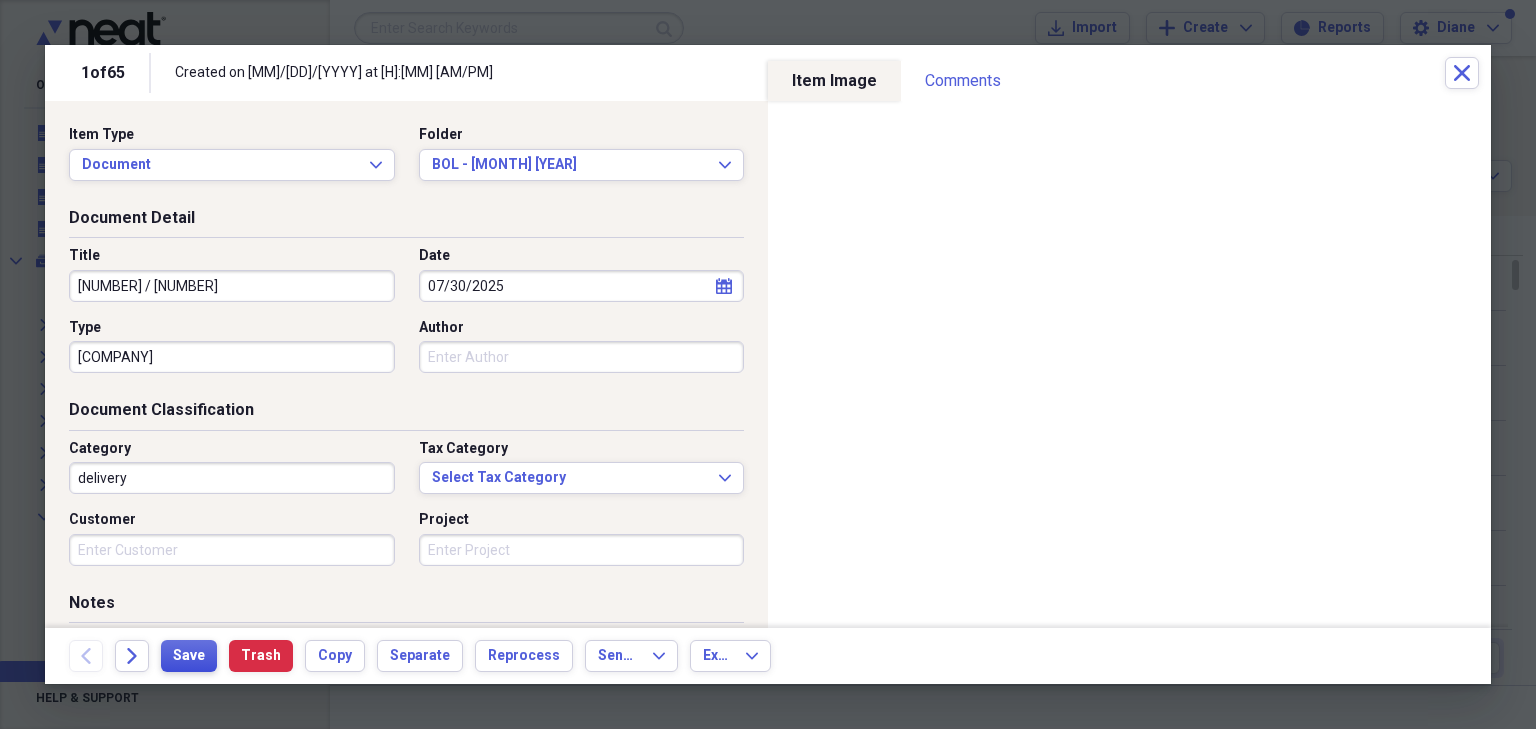 click on "Save" at bounding box center [189, 656] 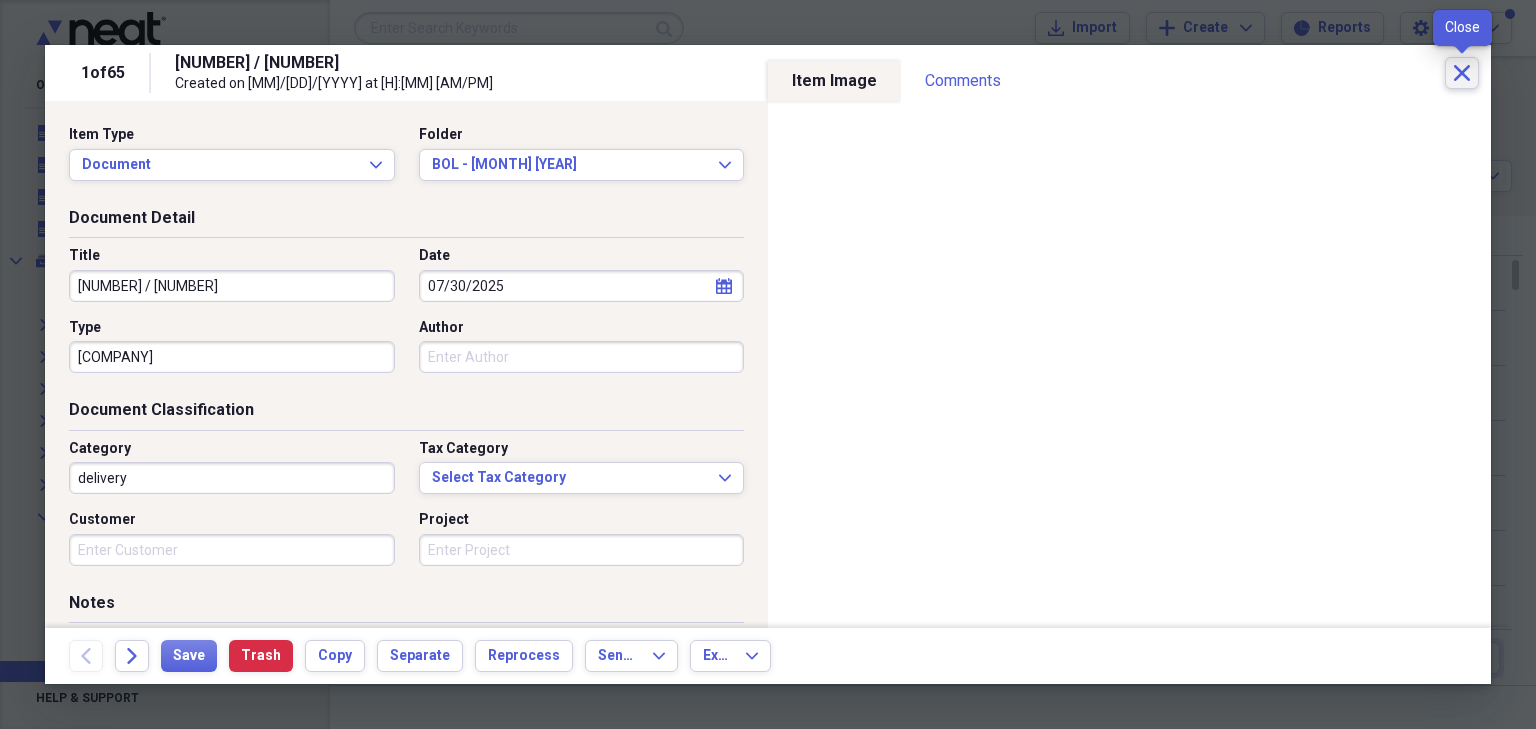click on "Close" at bounding box center (1462, 73) 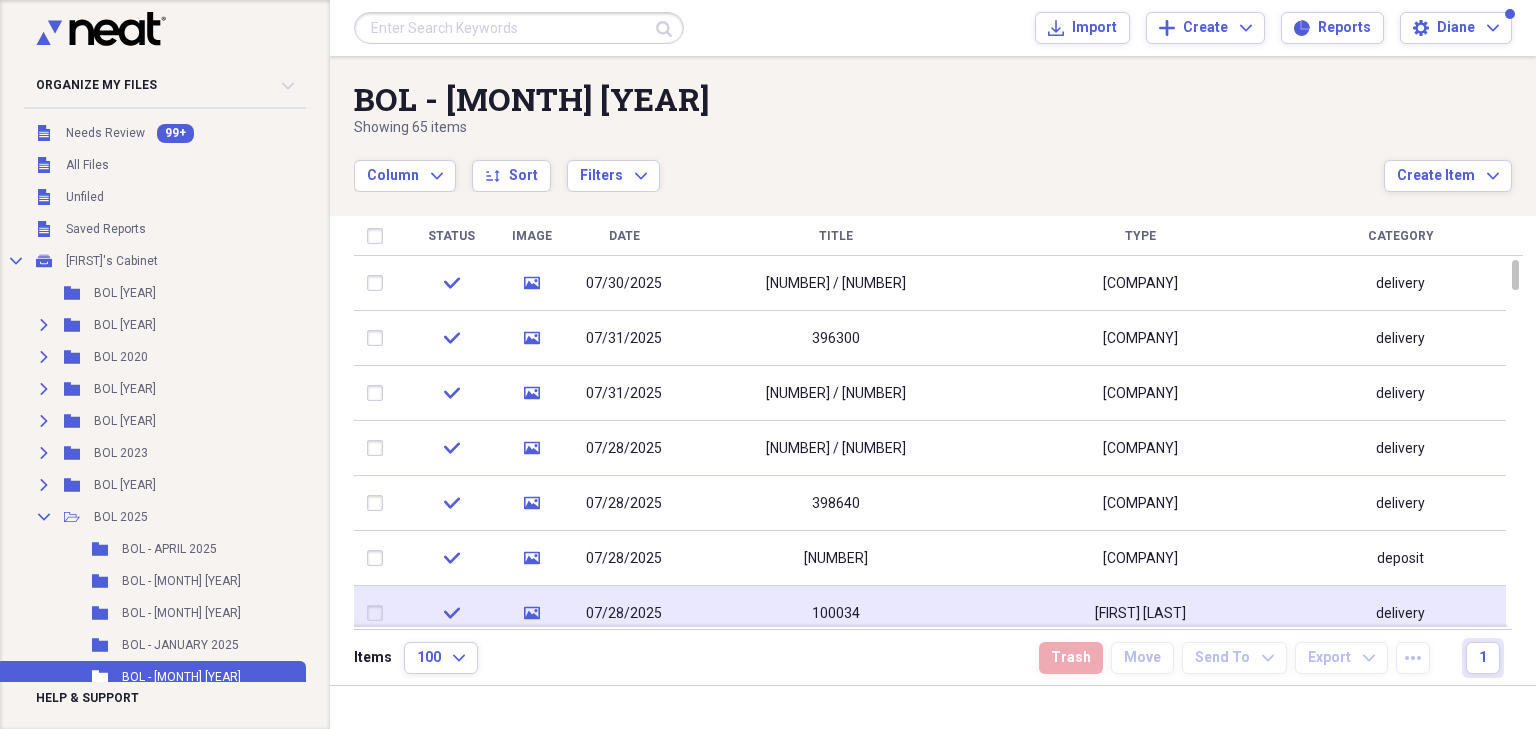 click at bounding box center (379, 613) 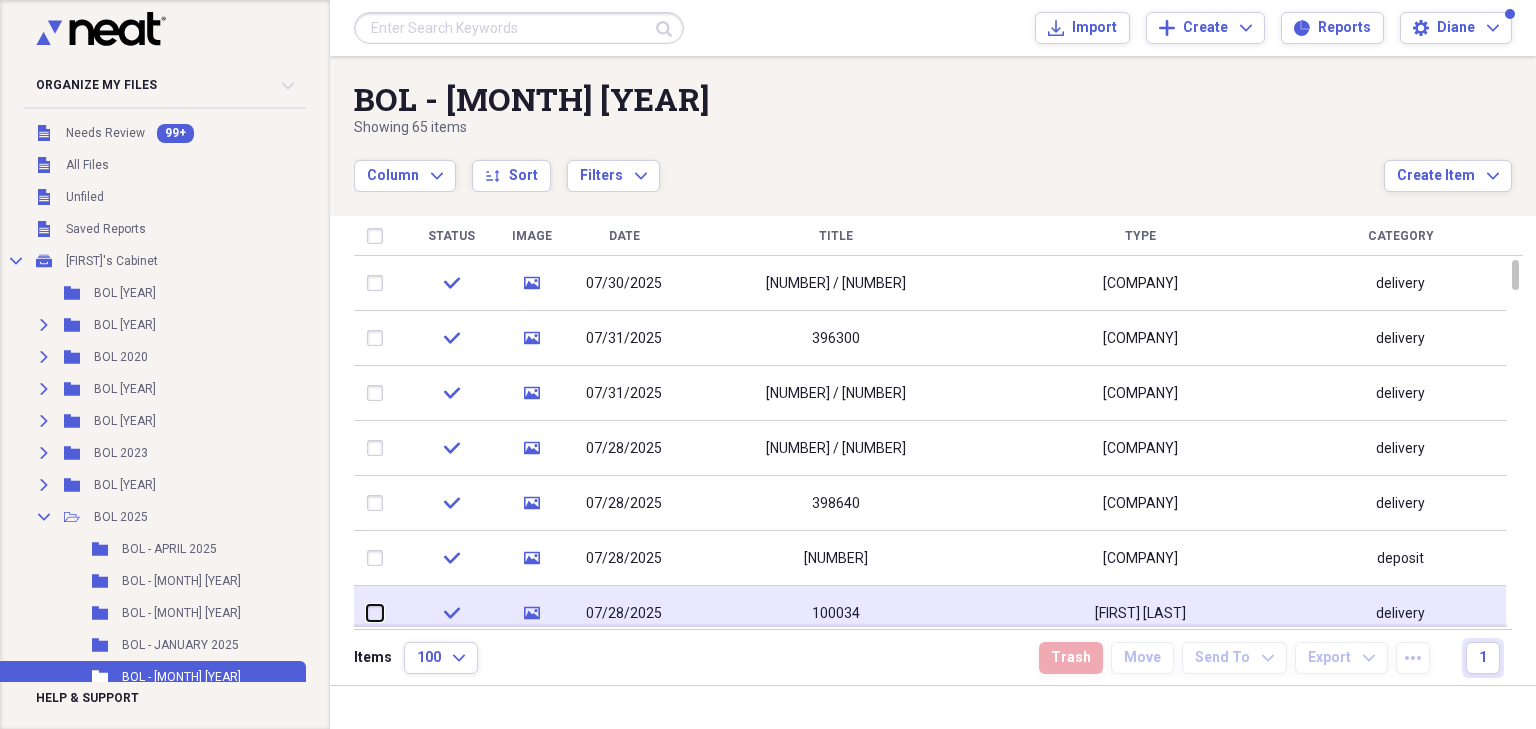 click at bounding box center [367, 613] 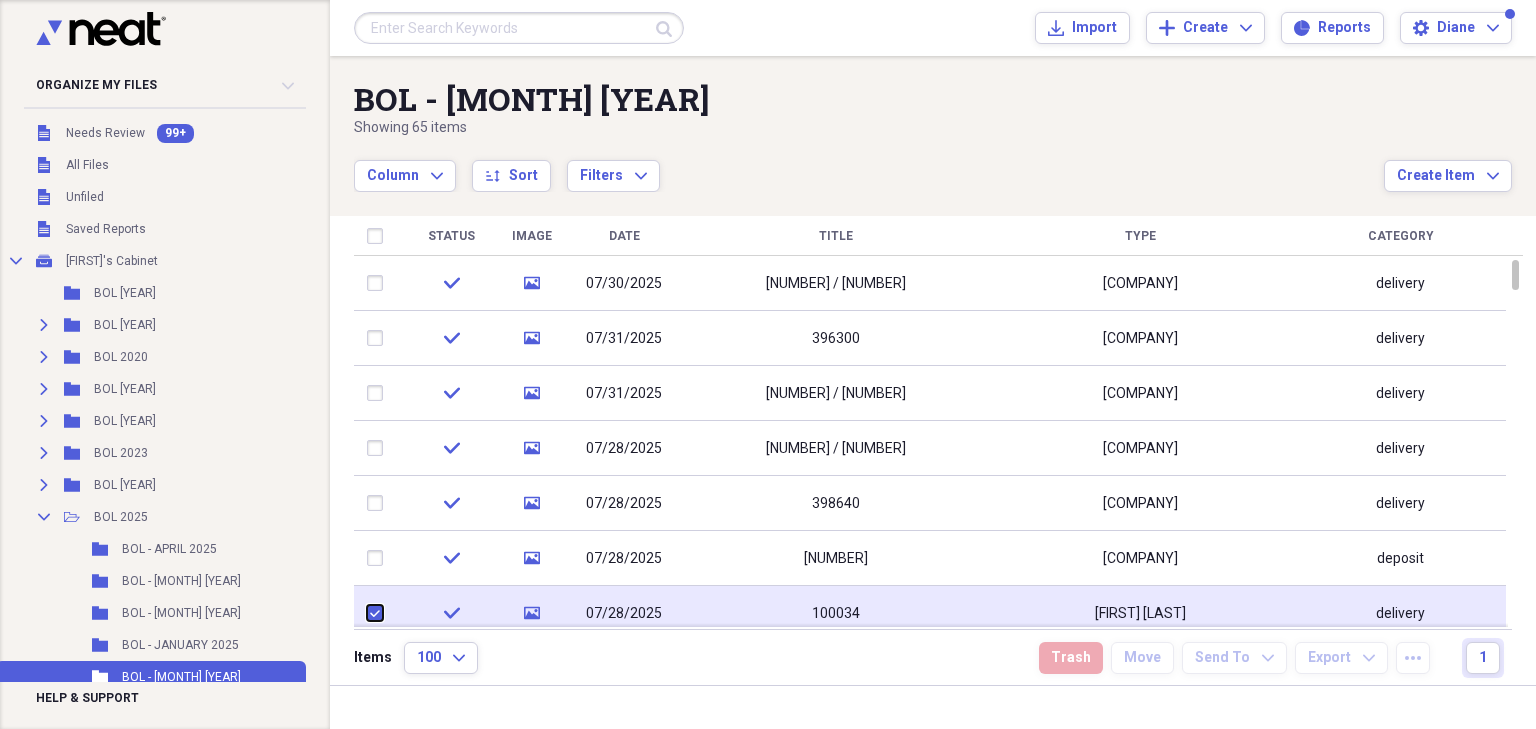 checkbox on "true" 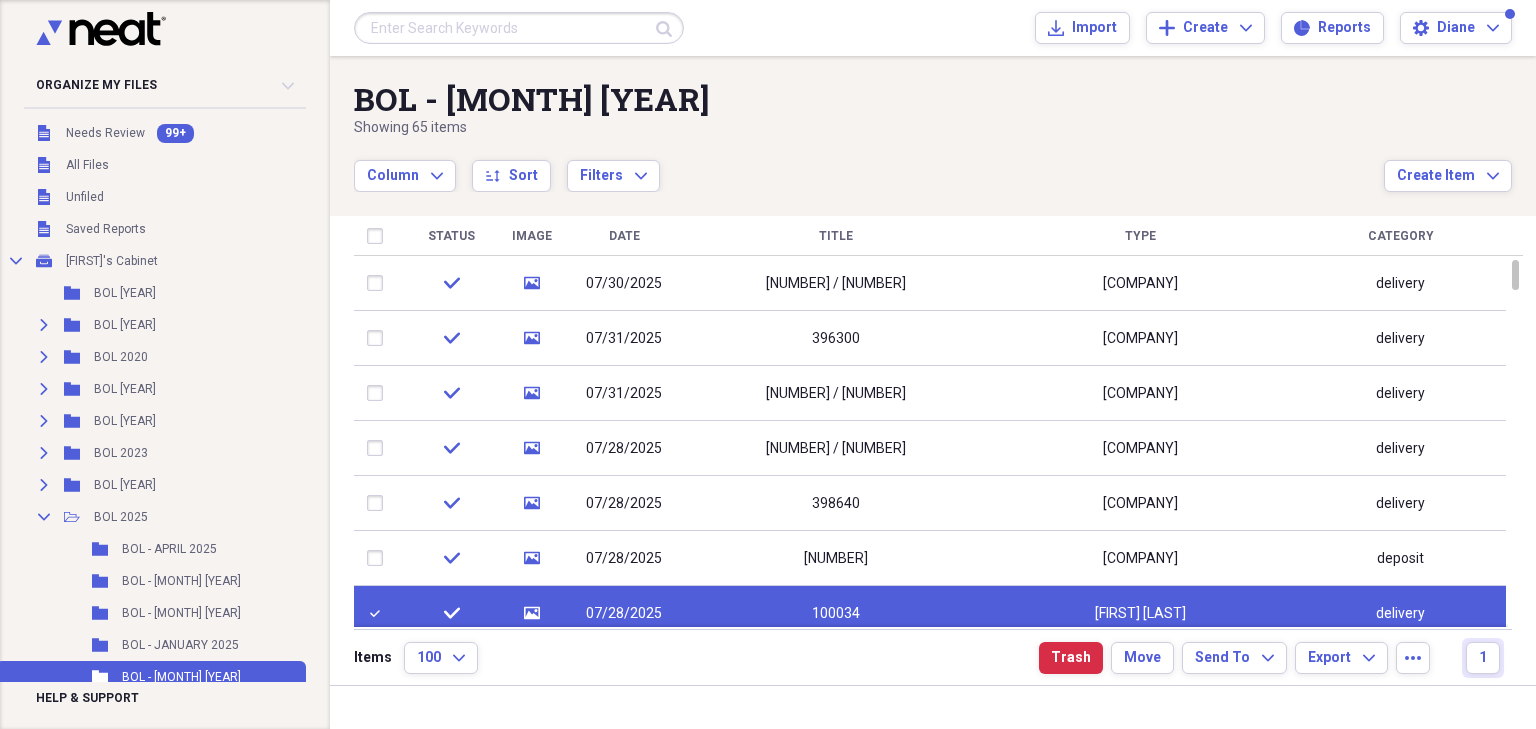 click on "100034" at bounding box center (836, 613) 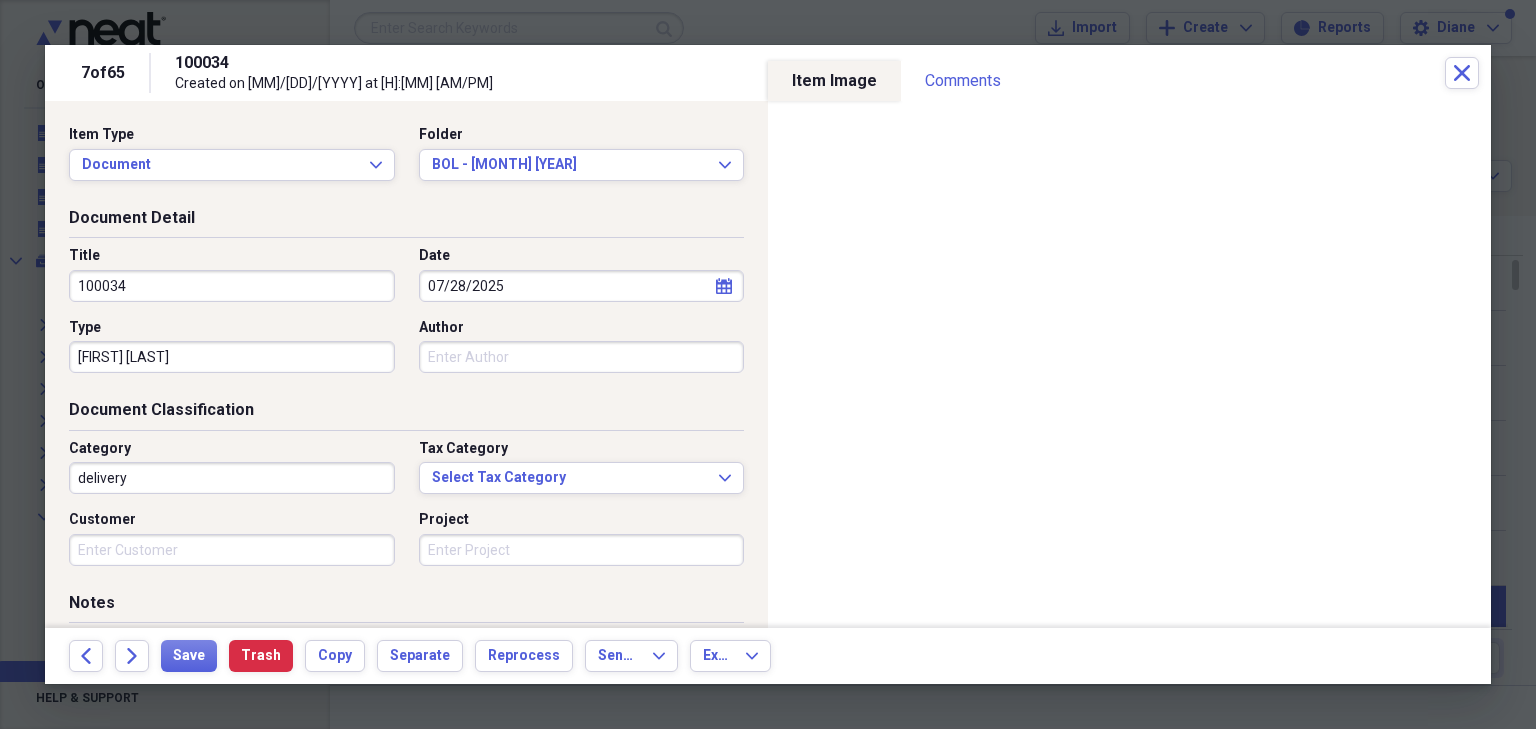 click on "100034" at bounding box center [232, 286] 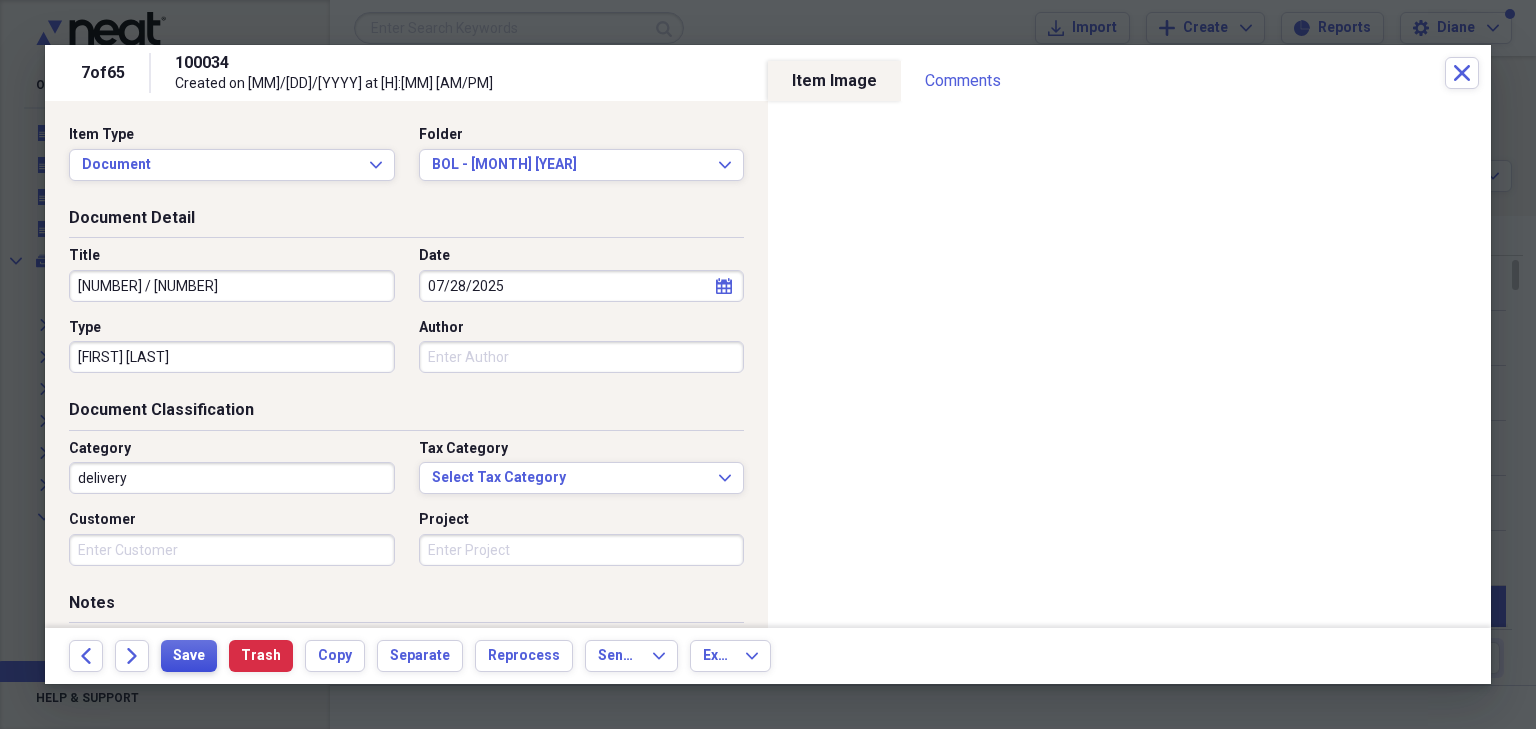 type on "[NUMBER] / [NUMBER]" 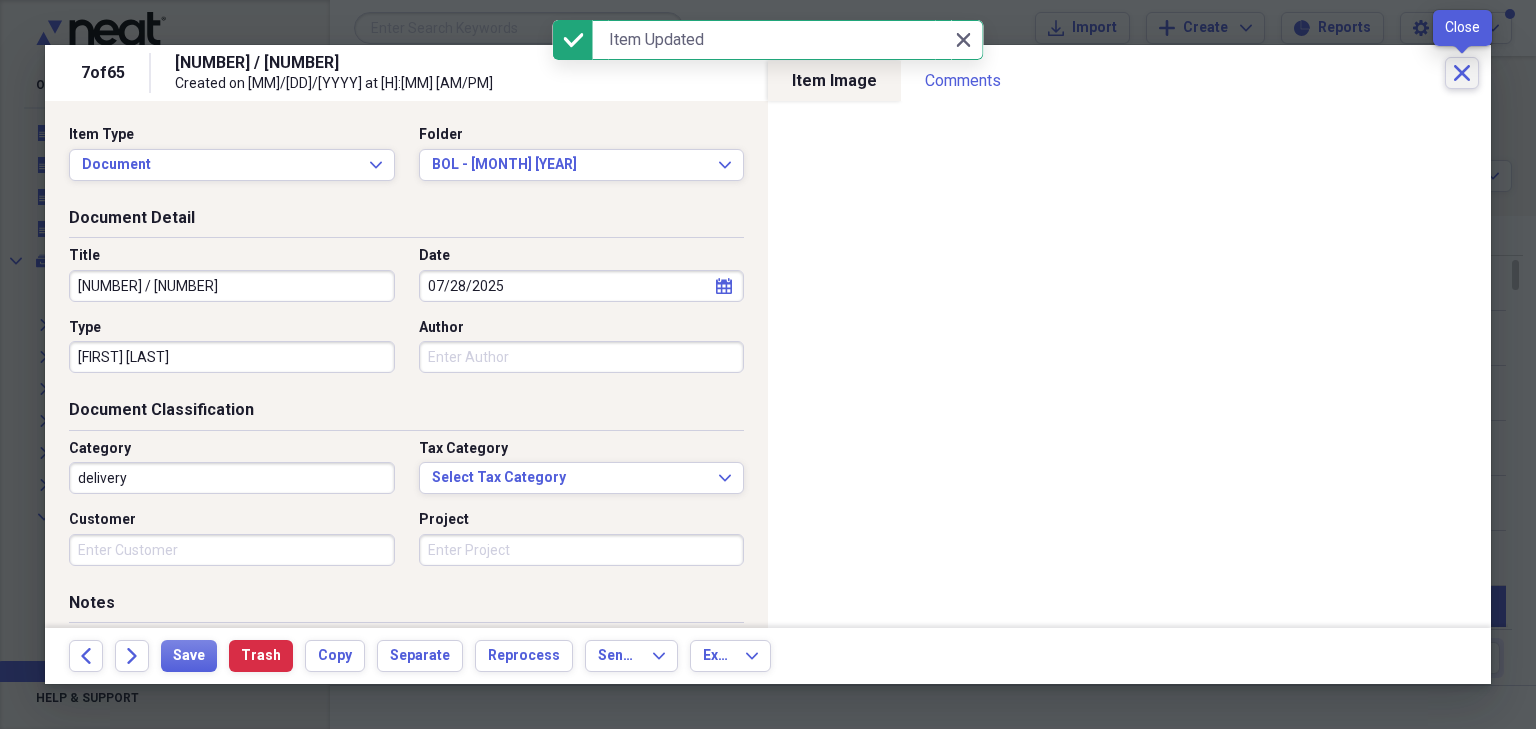click on "Close" 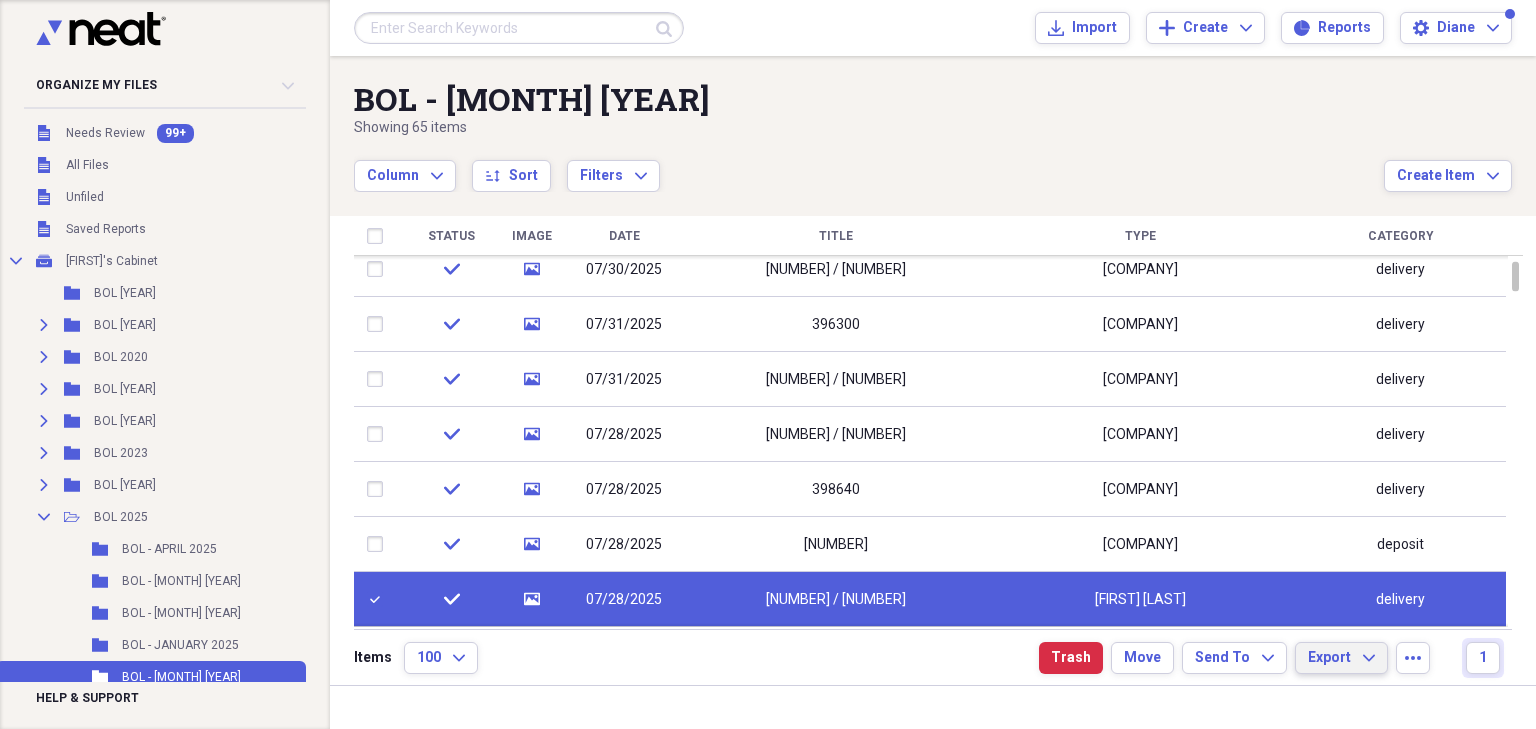 click on "Expand" 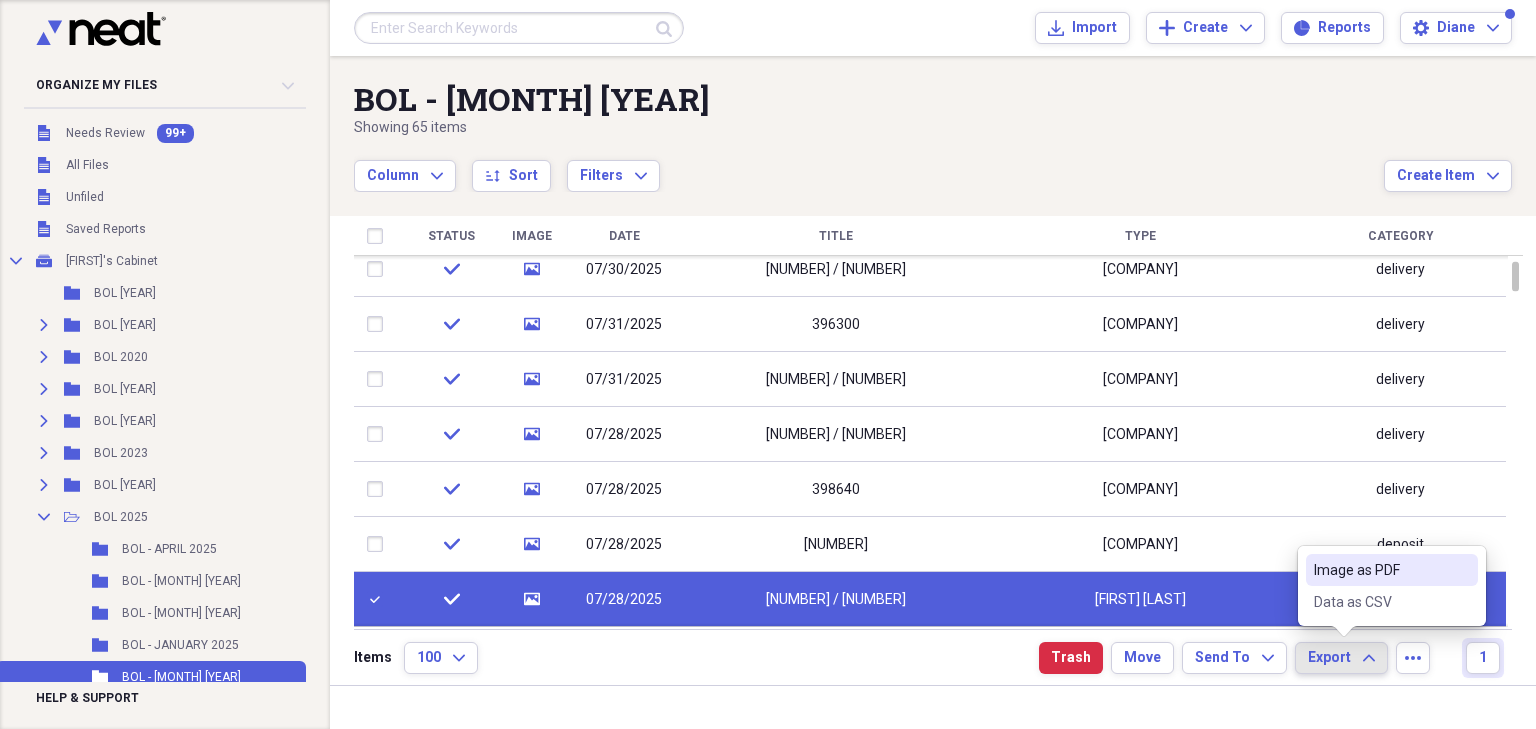 click on "Image as PDF" at bounding box center (1380, 570) 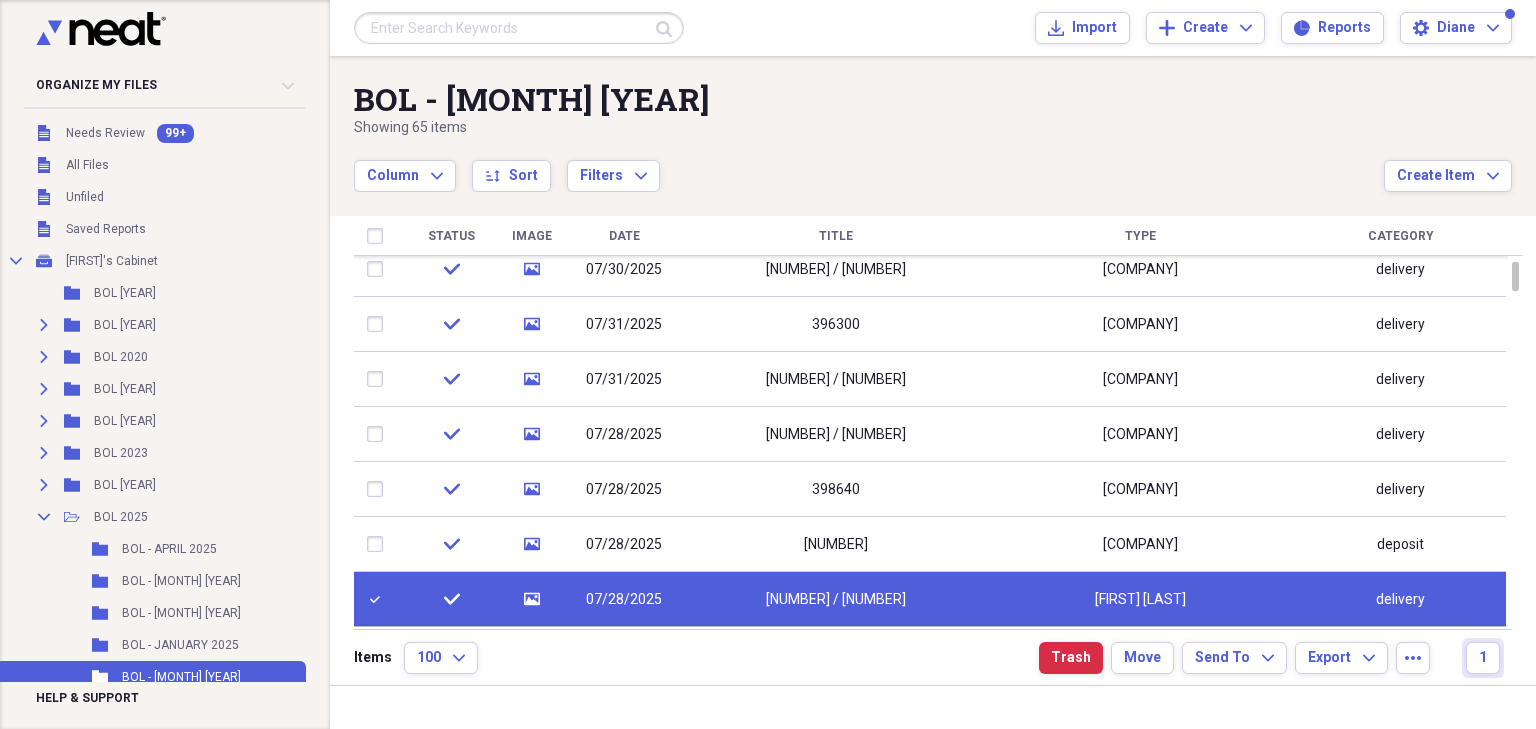 click at bounding box center (379, 599) 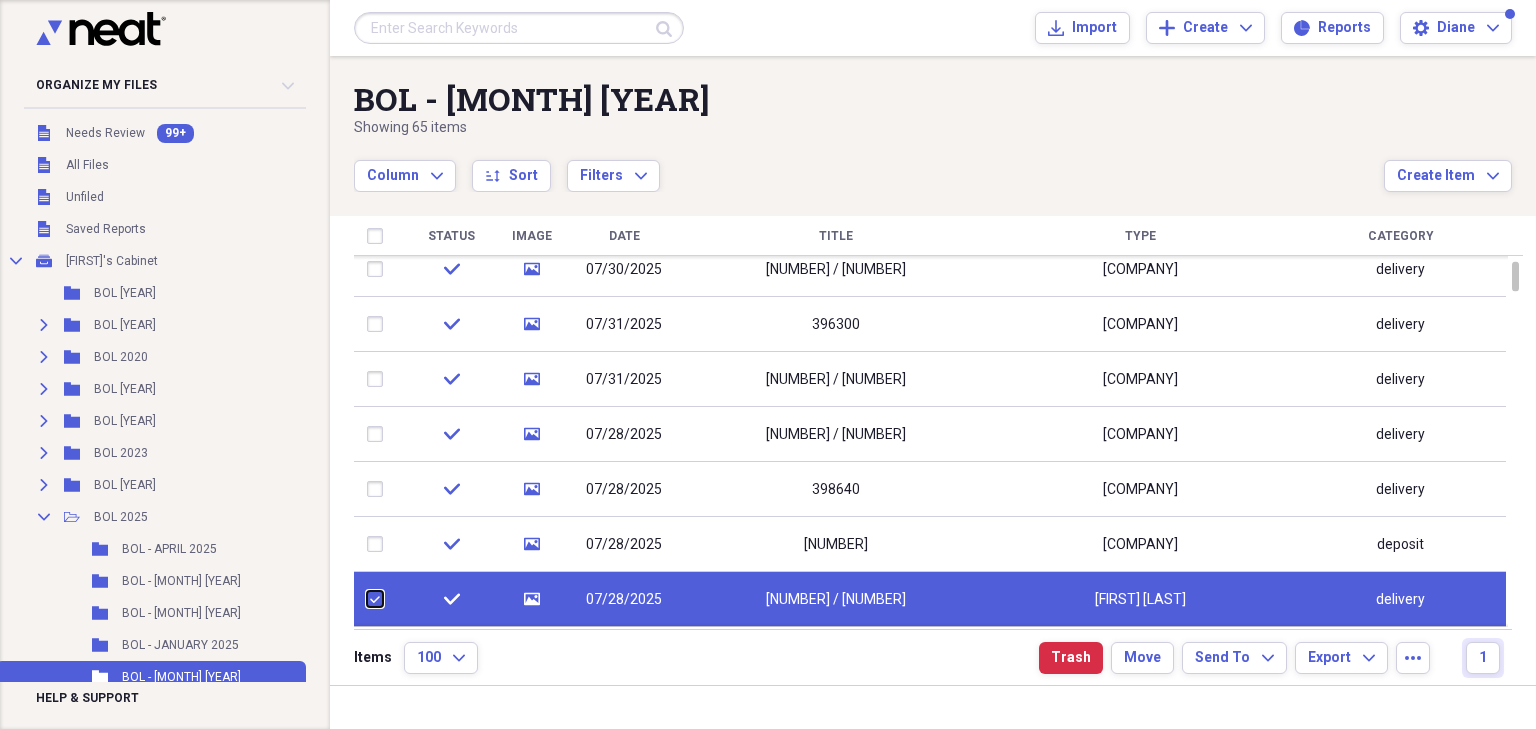click at bounding box center [367, 599] 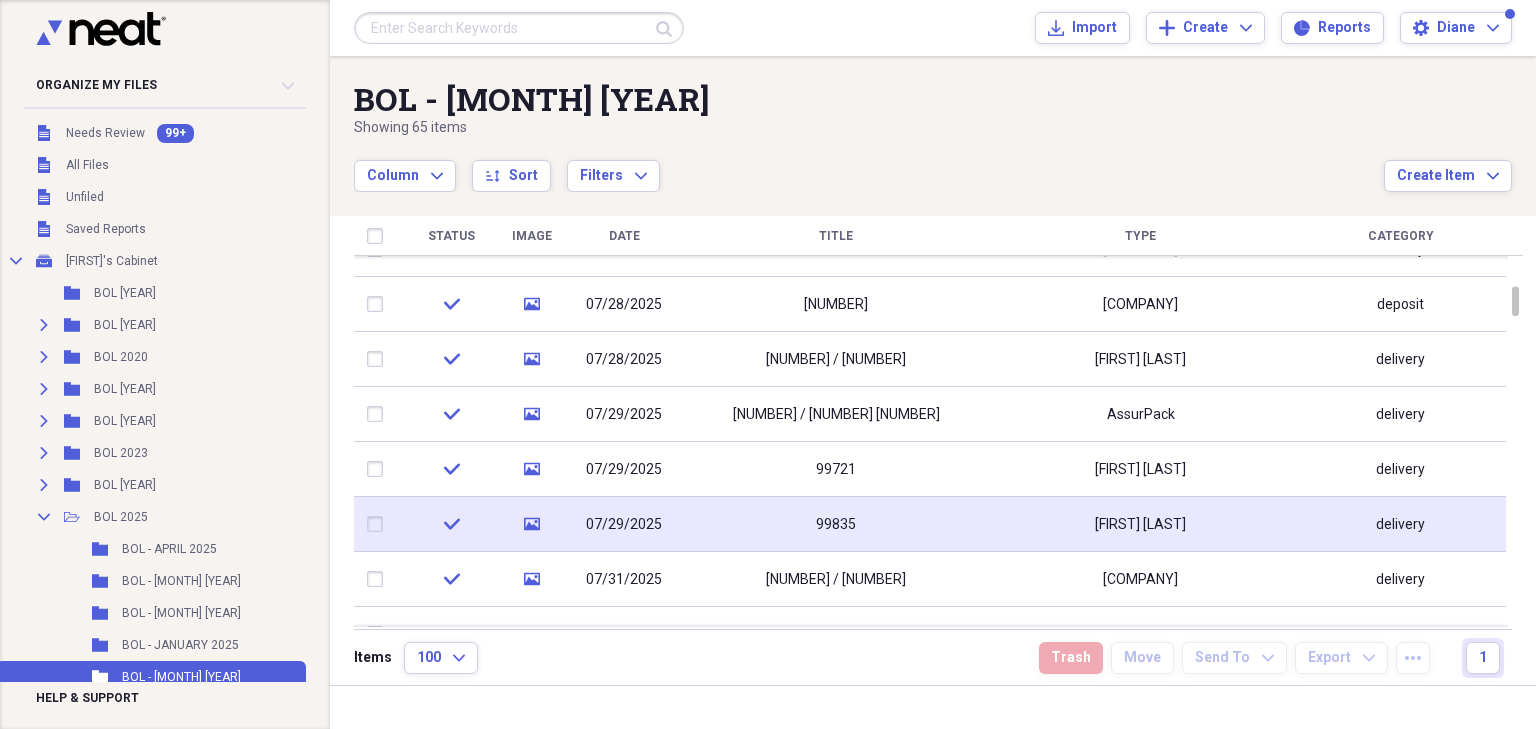 click at bounding box center [379, 524] 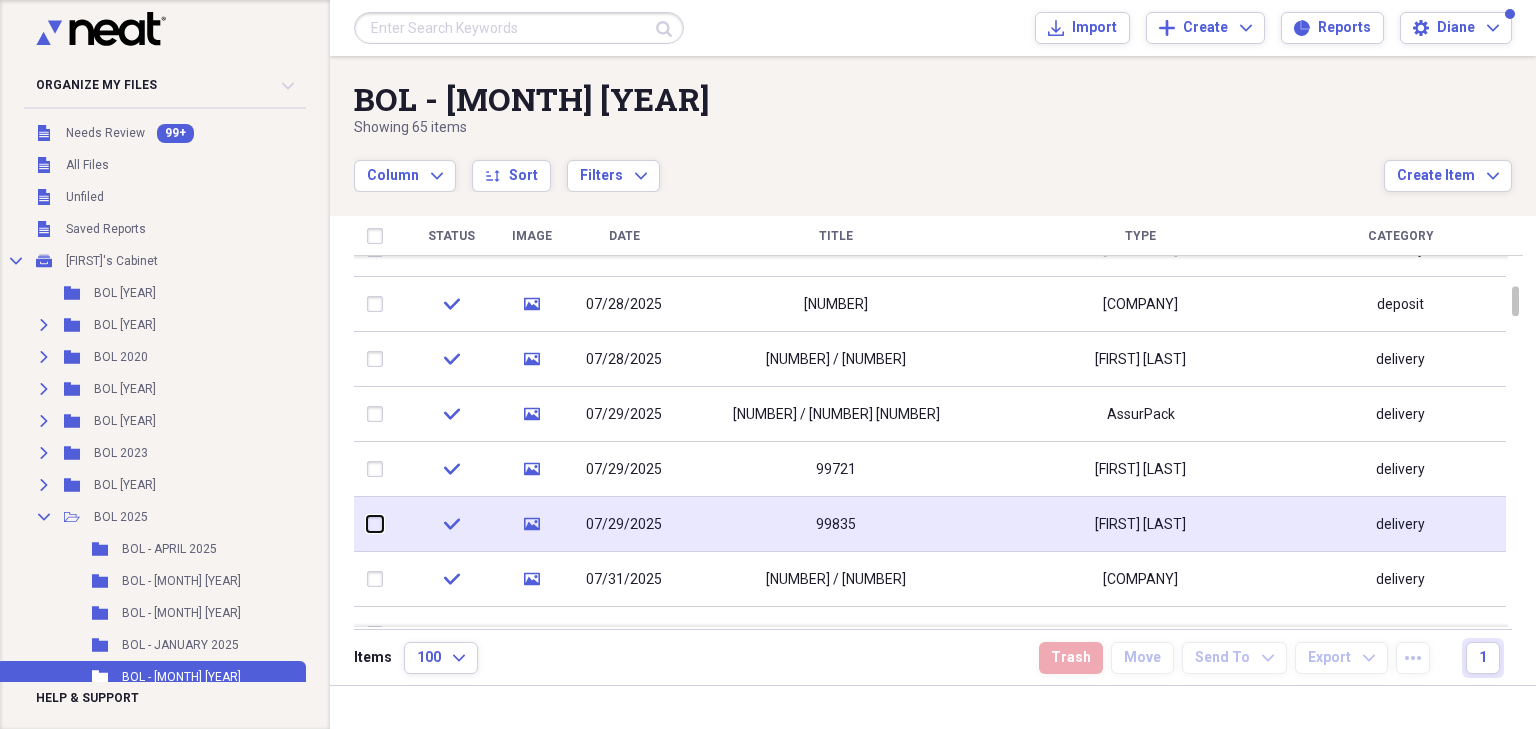 click at bounding box center (367, 524) 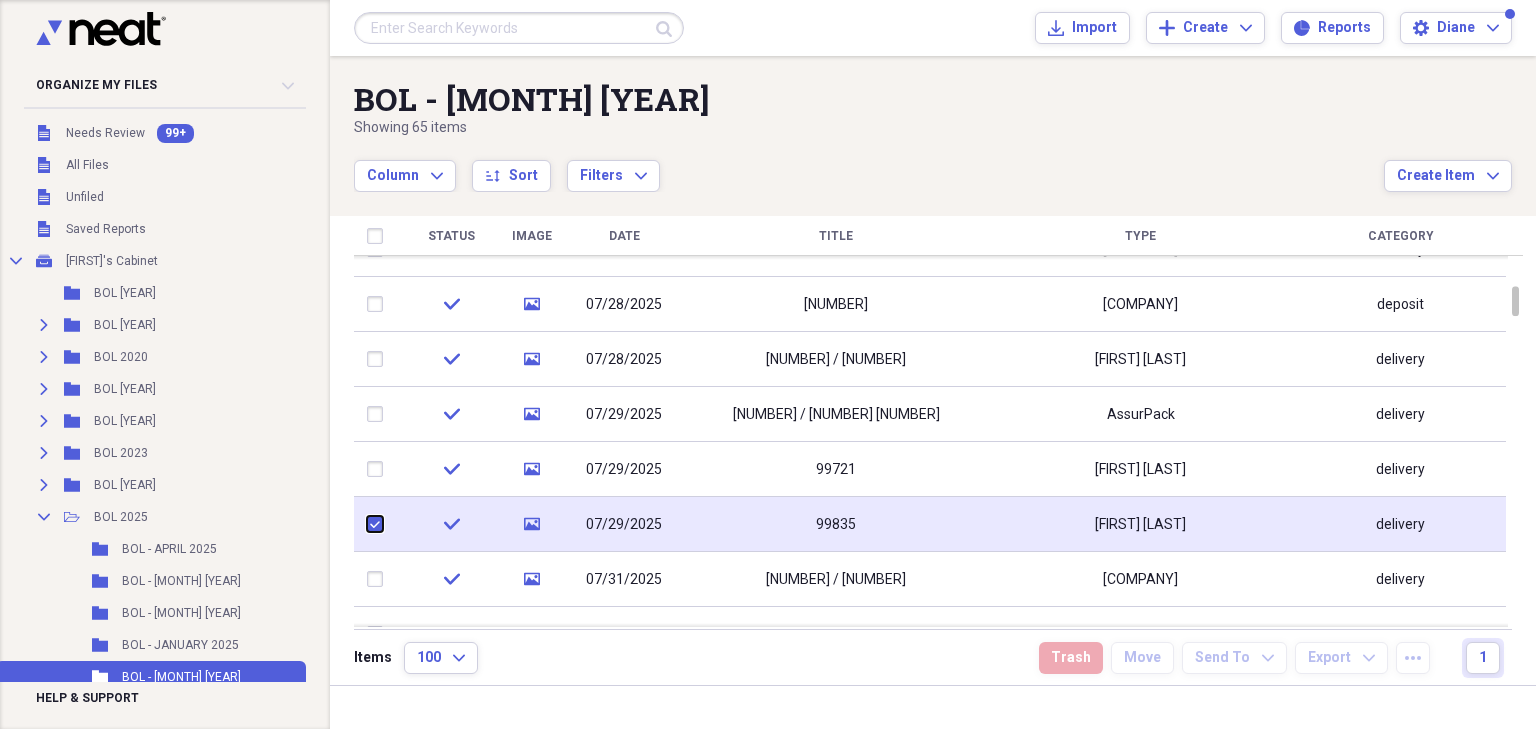 checkbox on "true" 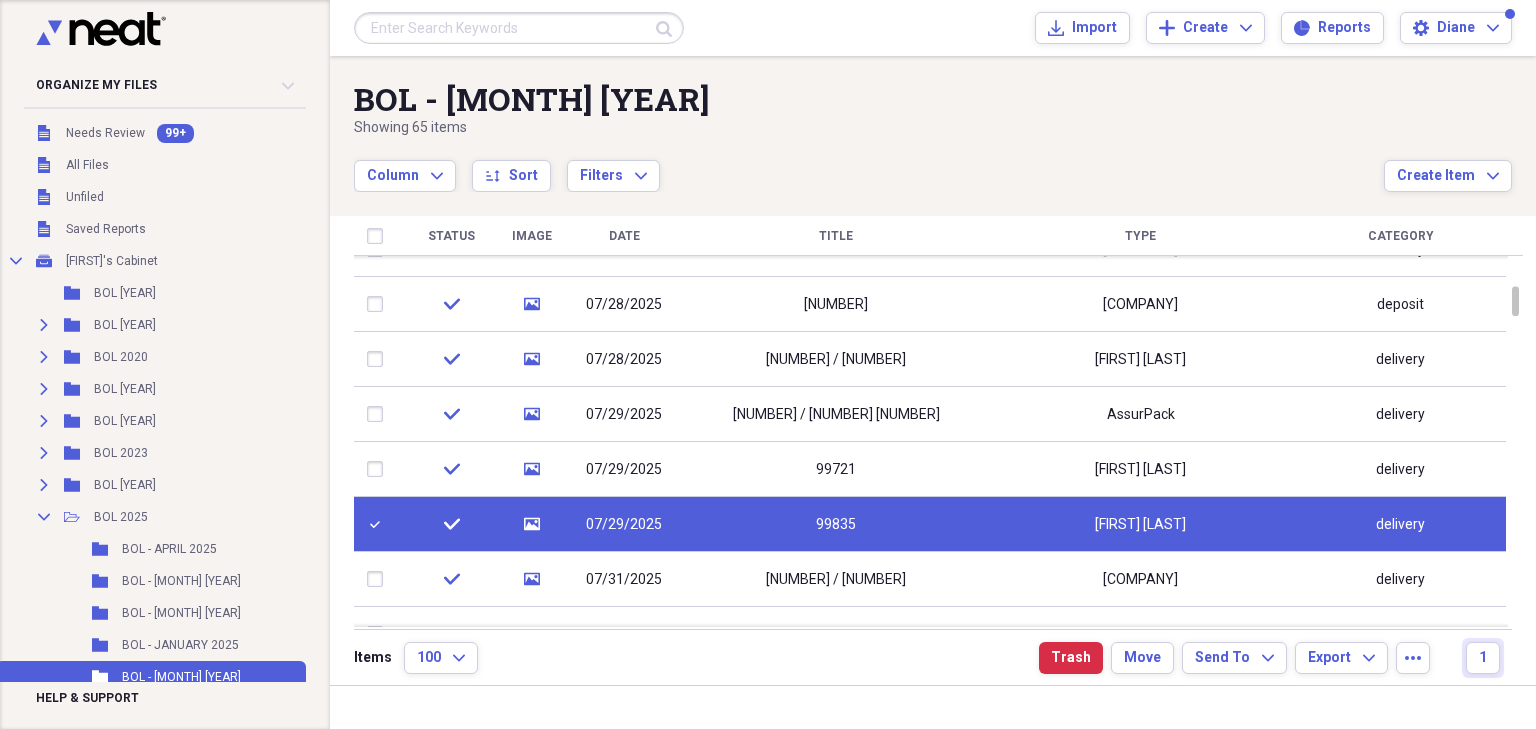 click on "99835" at bounding box center [836, 524] 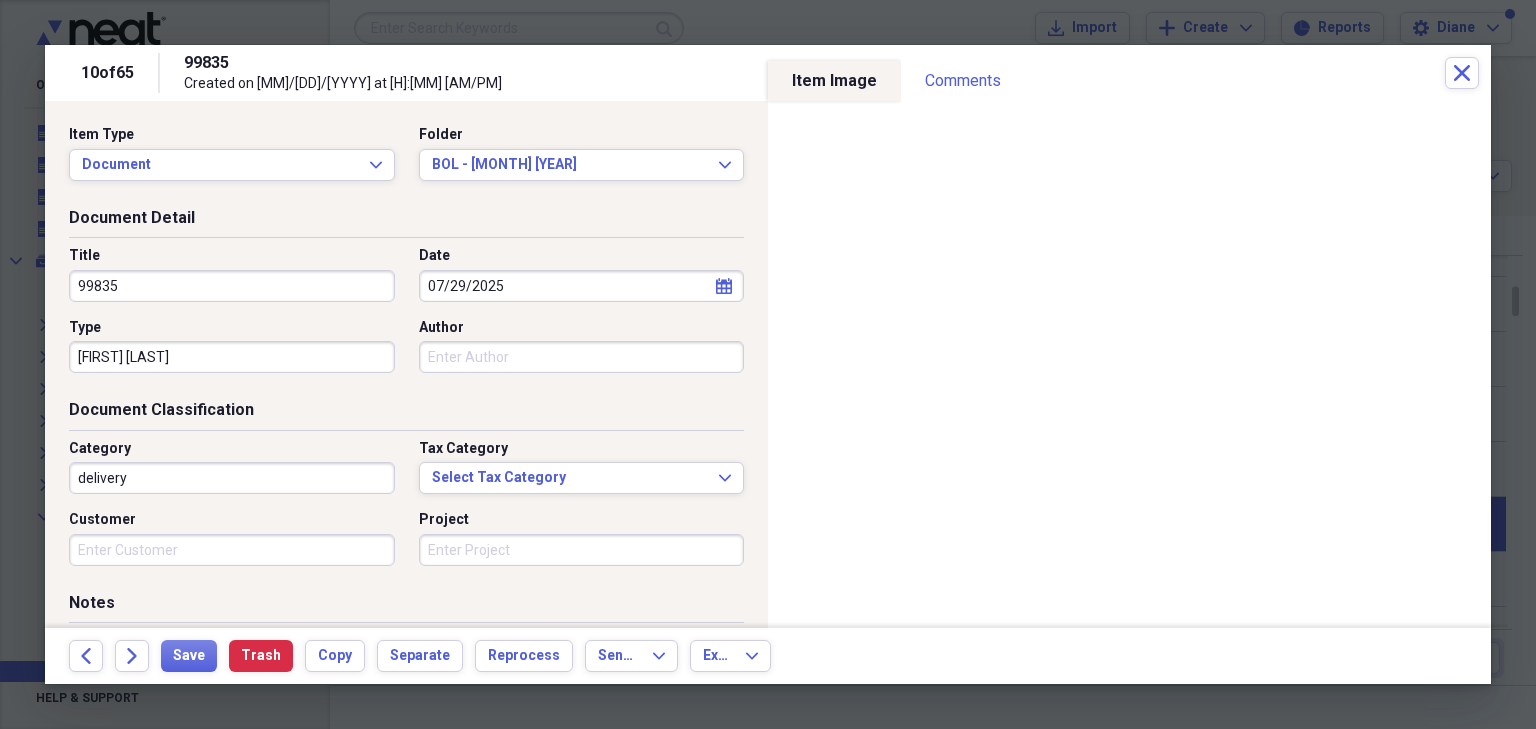 click on "99835" at bounding box center [232, 286] 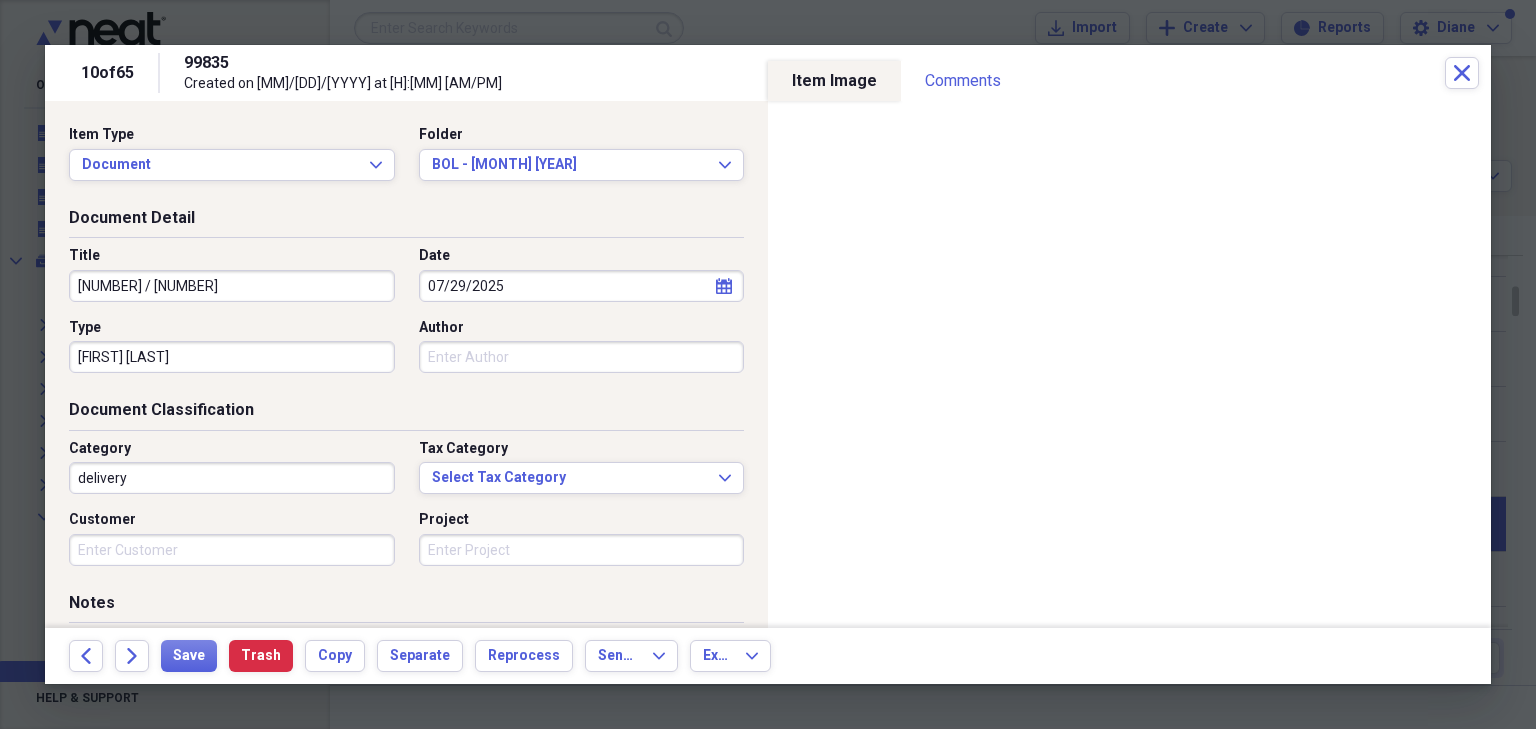 click on "[NUMBER] / [NUMBER]" at bounding box center [232, 286] 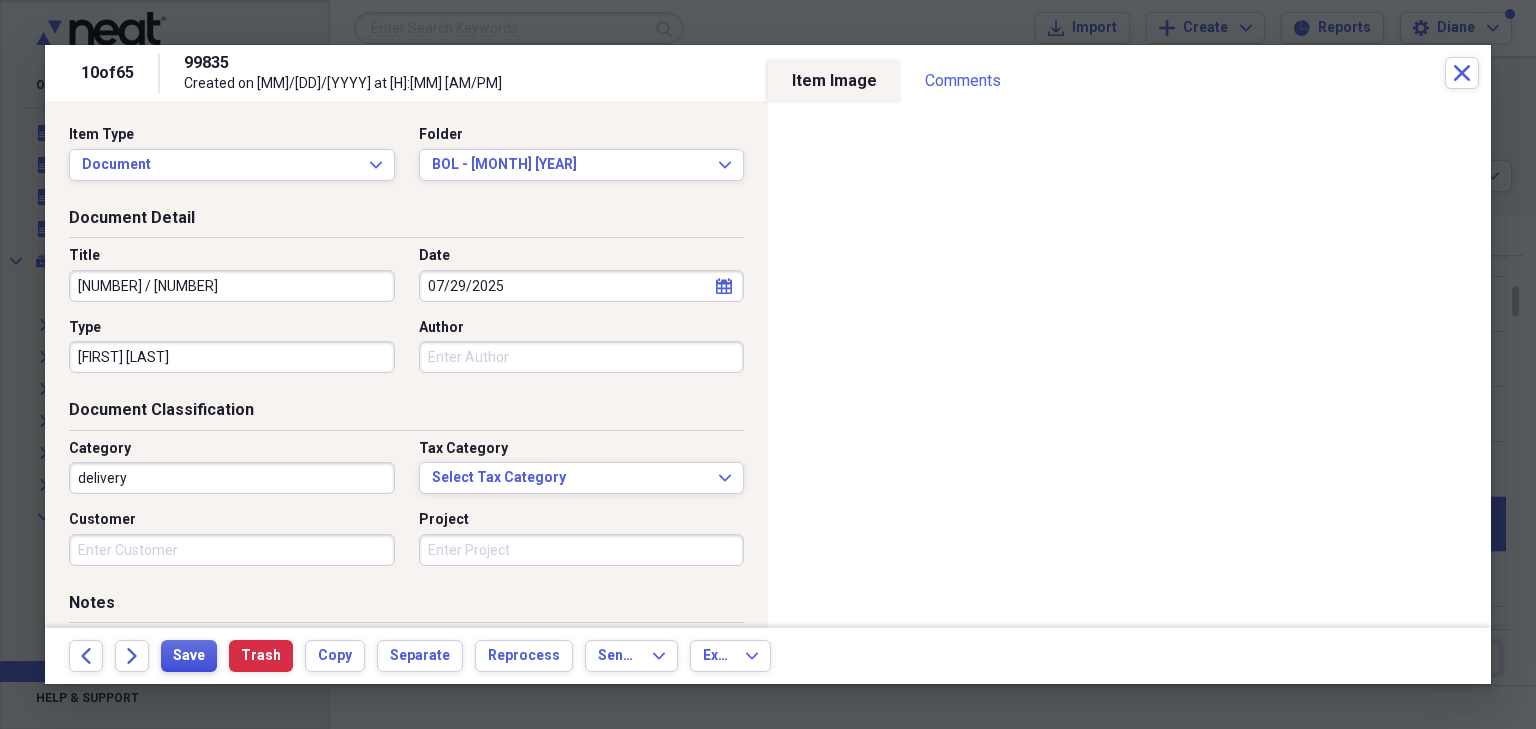 type on "[NUMBER] / [NUMBER]" 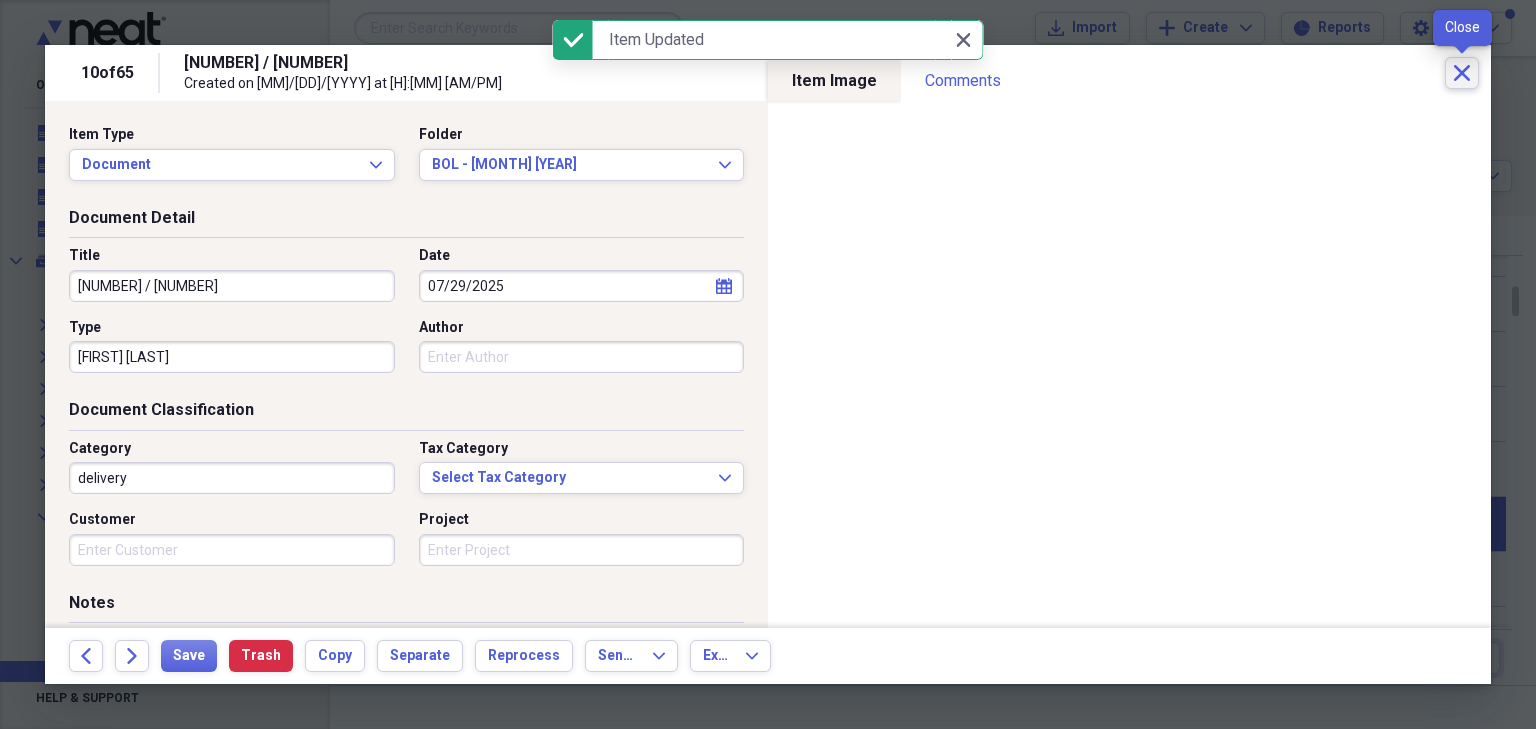click on "Close" at bounding box center (1462, 73) 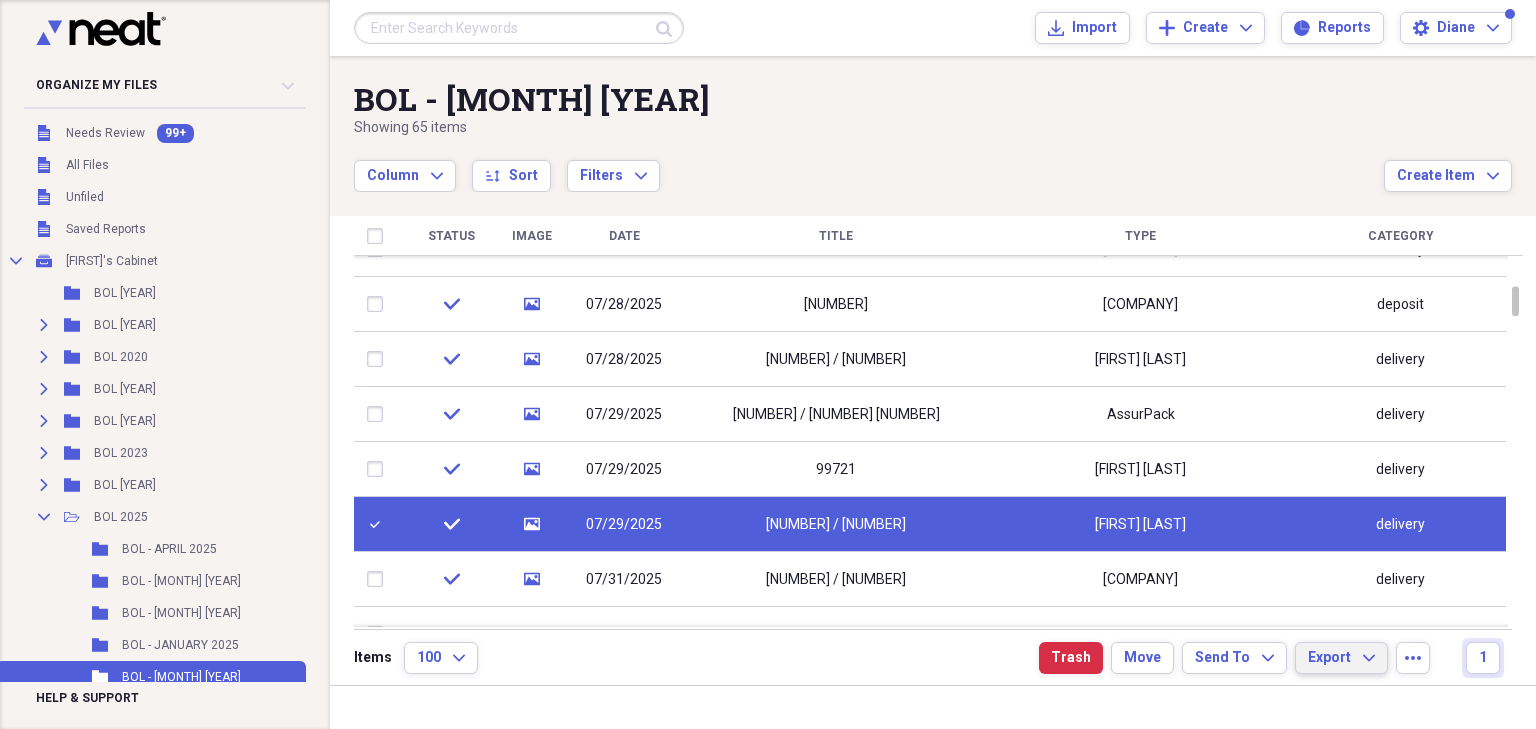 click on "Expand" 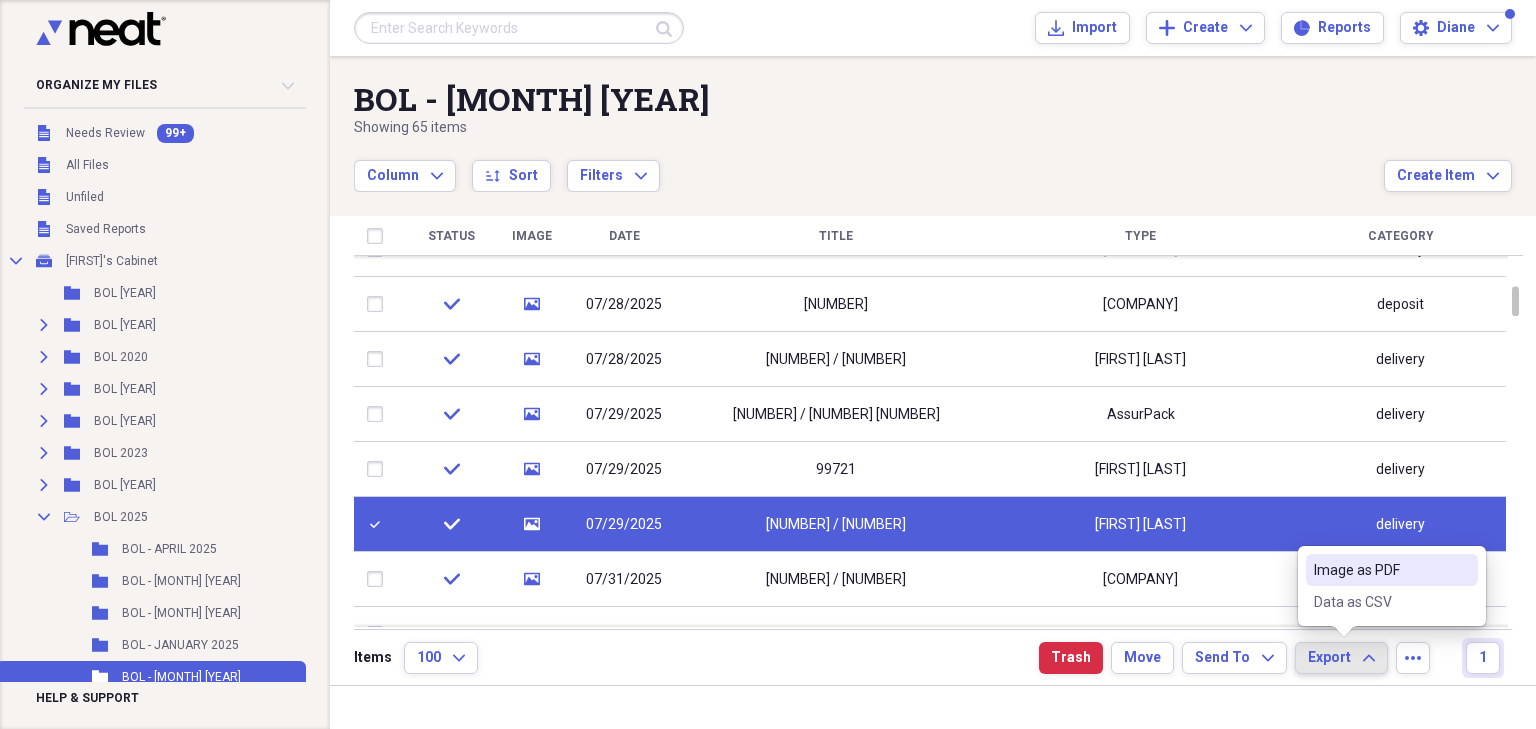 click on "Image as PDF" at bounding box center (1380, 570) 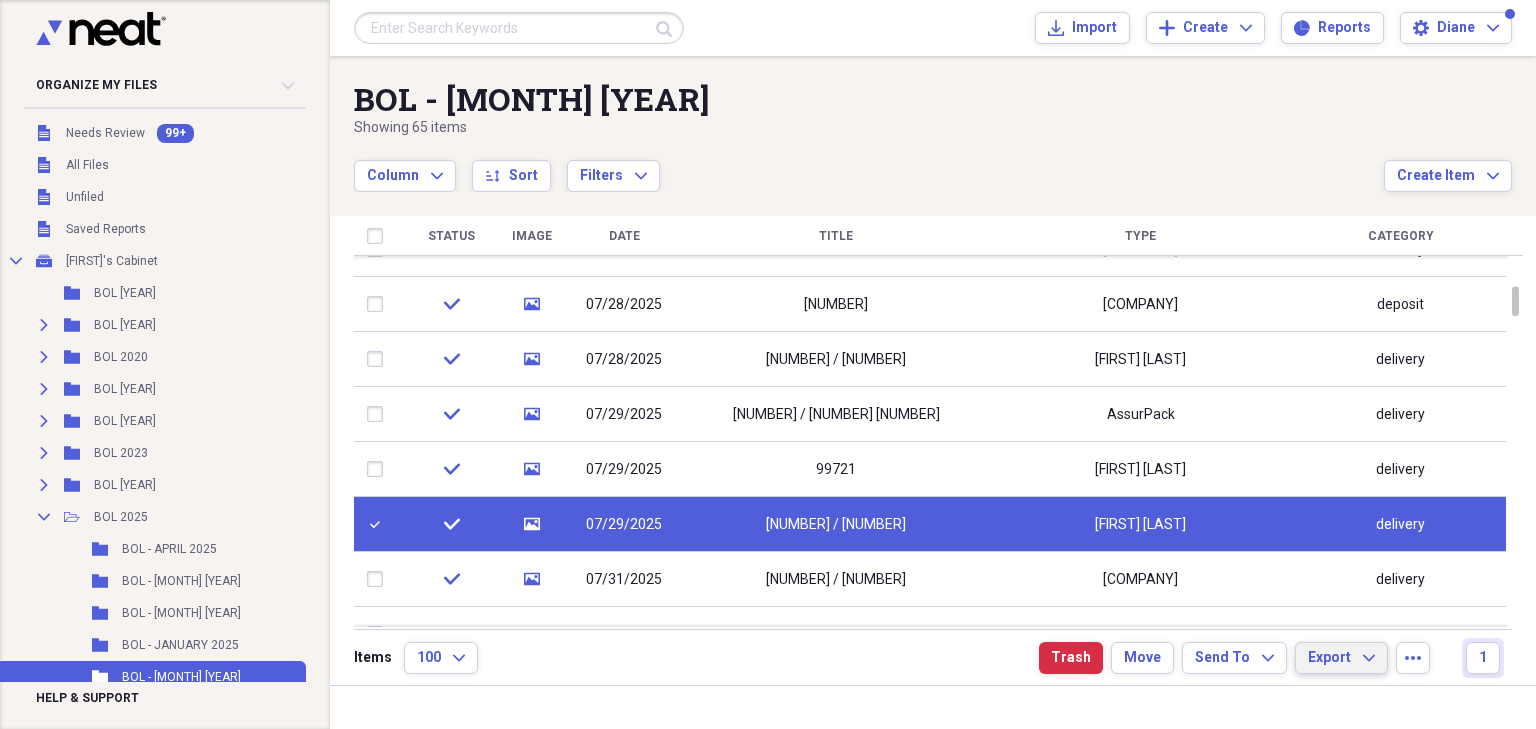 click on "Expand" 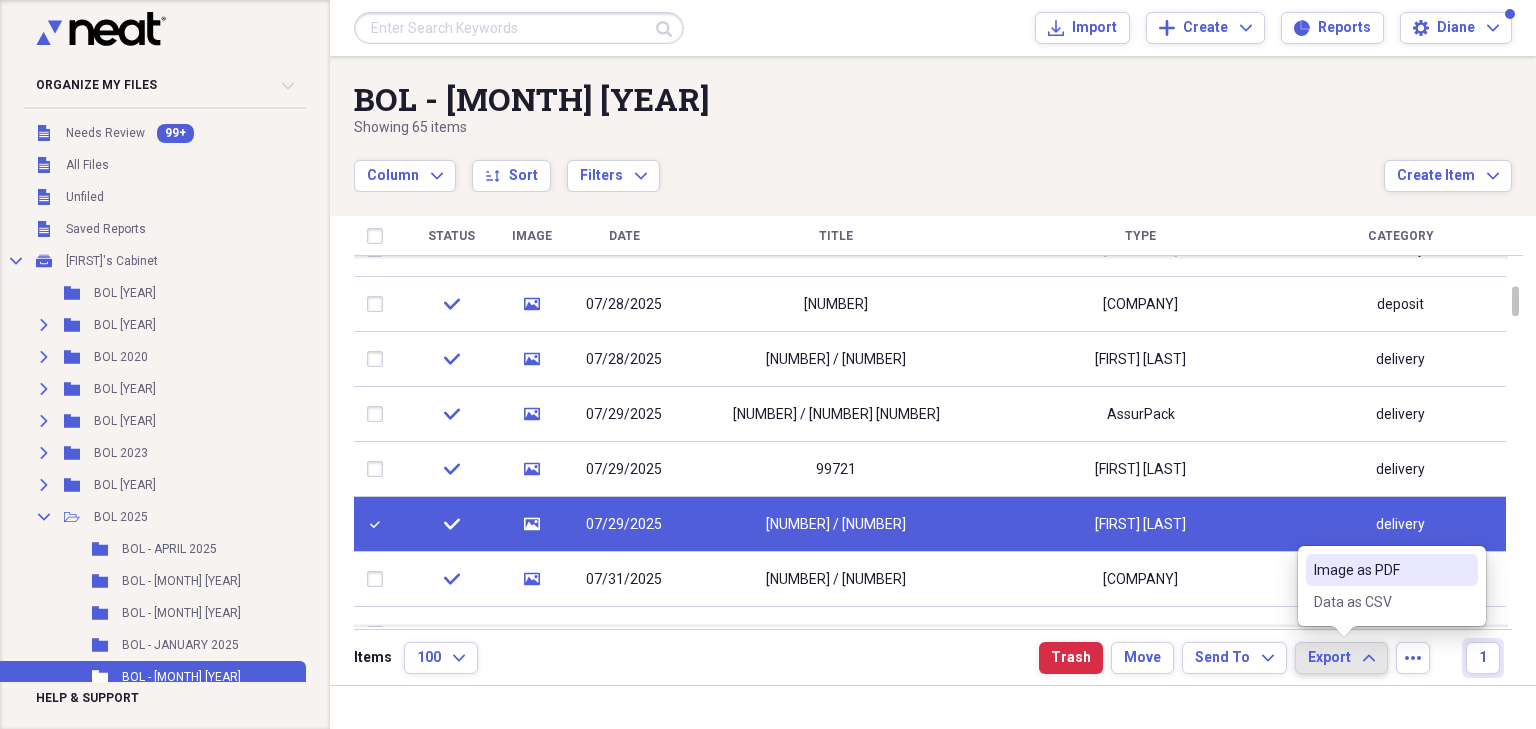 click on "Image as PDF" at bounding box center (1380, 570) 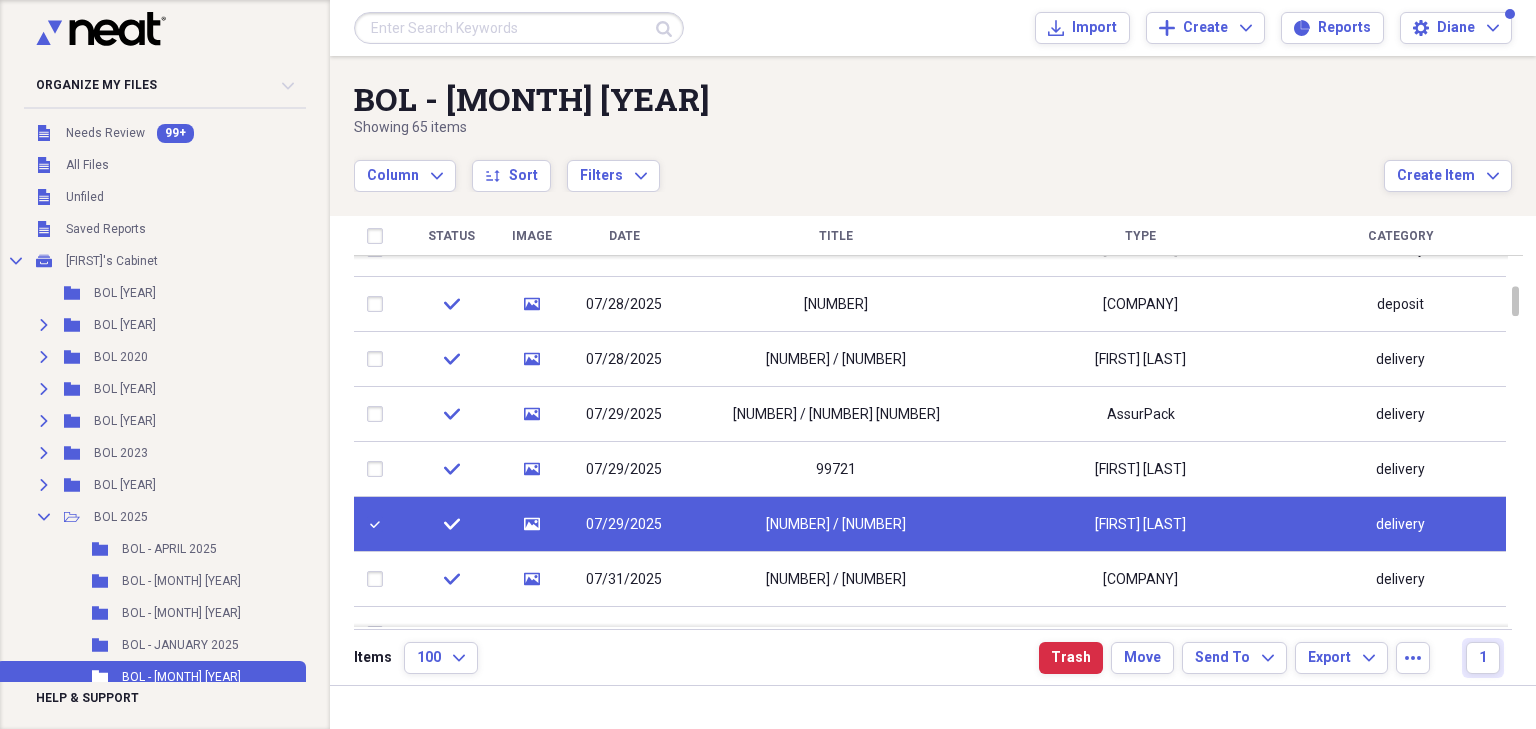 click at bounding box center [379, 524] 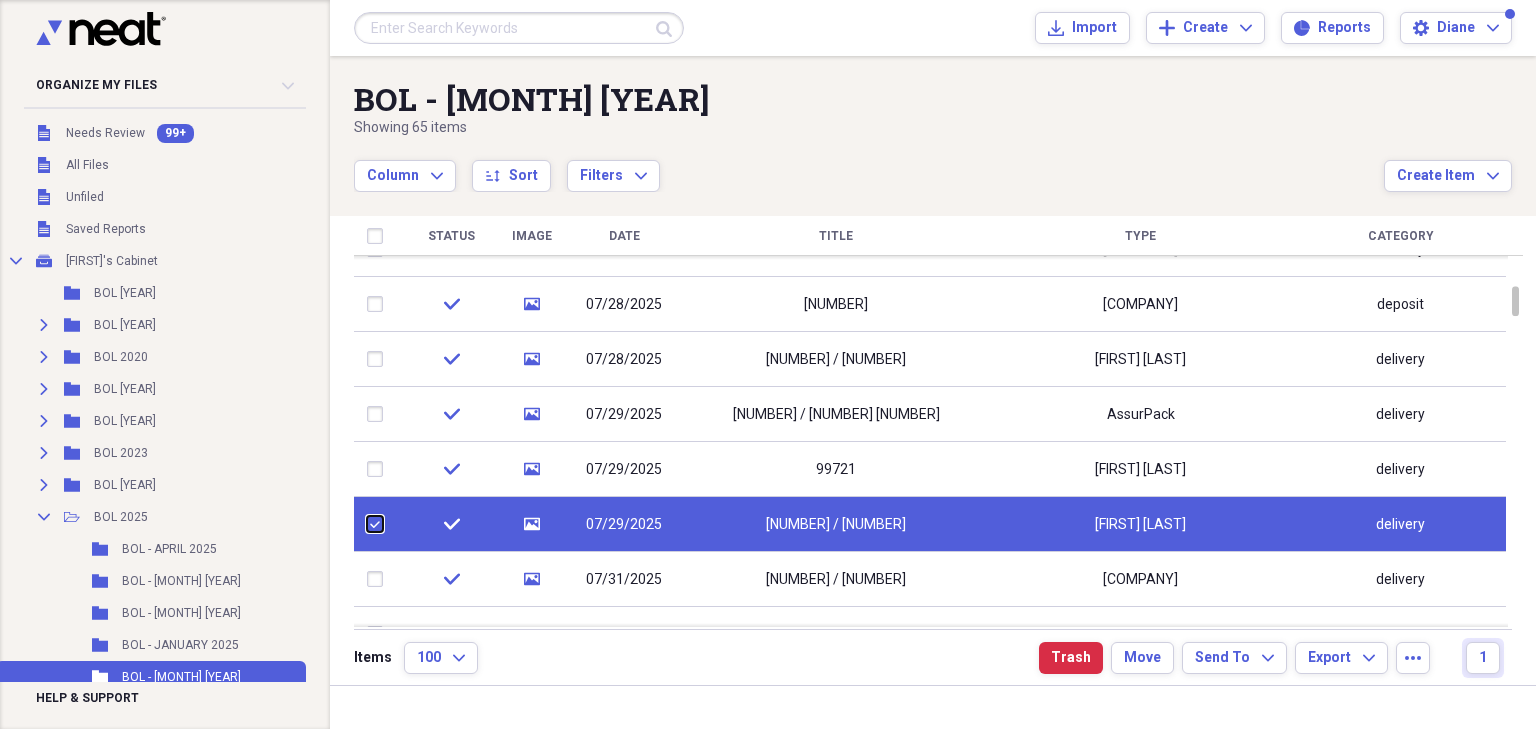 click at bounding box center [367, 524] 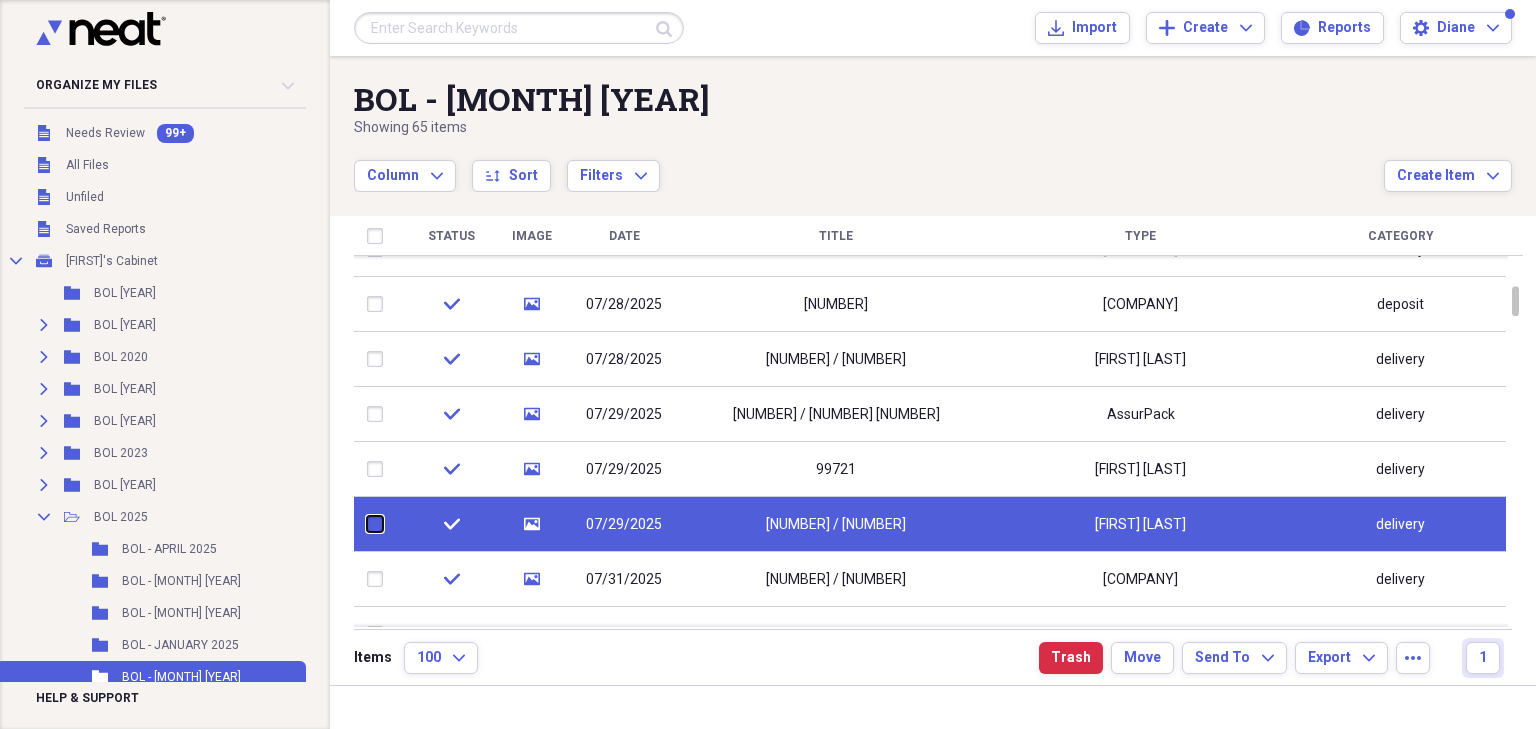 checkbox on "false" 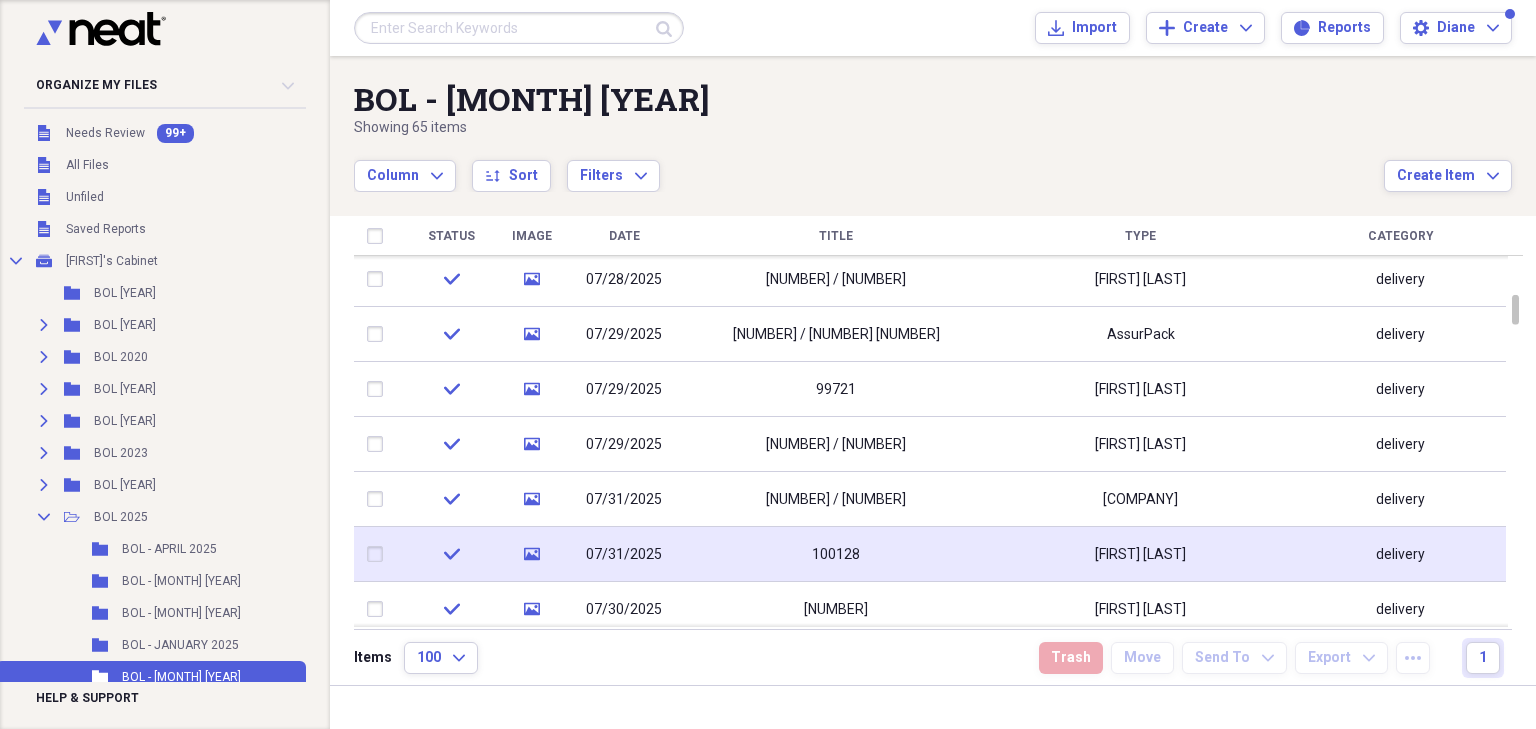 click at bounding box center [379, 554] 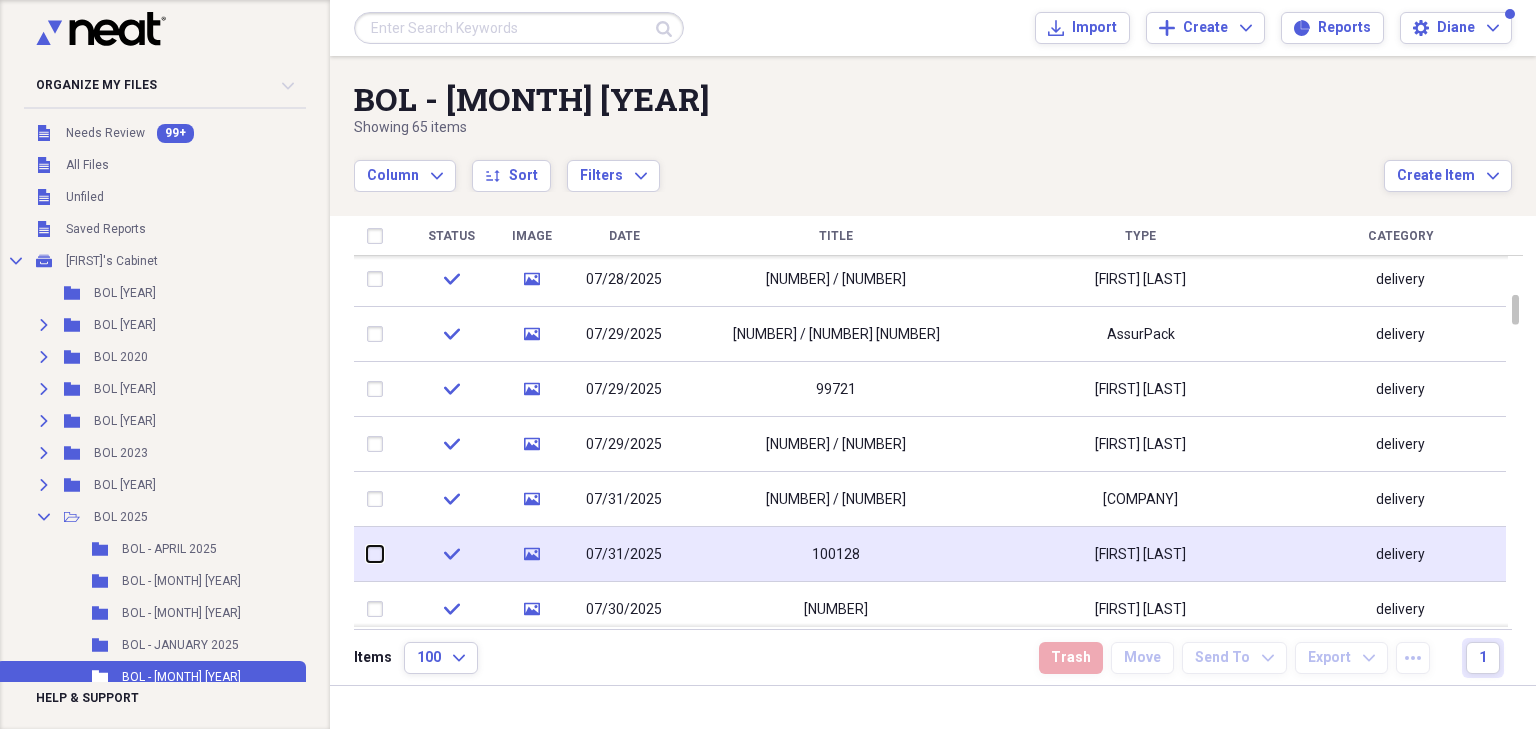 click at bounding box center [367, 554] 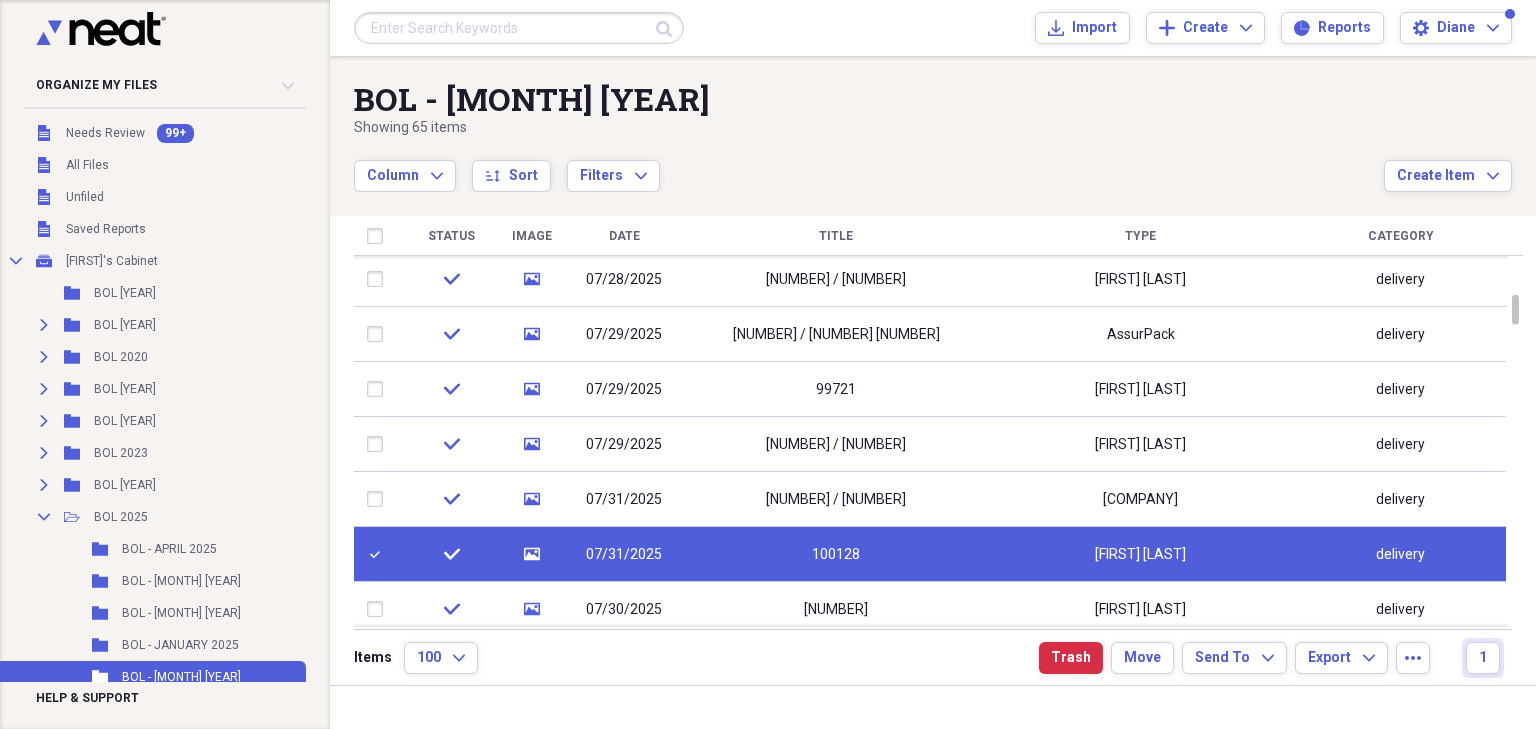 click on "07/31/2025" at bounding box center (624, 555) 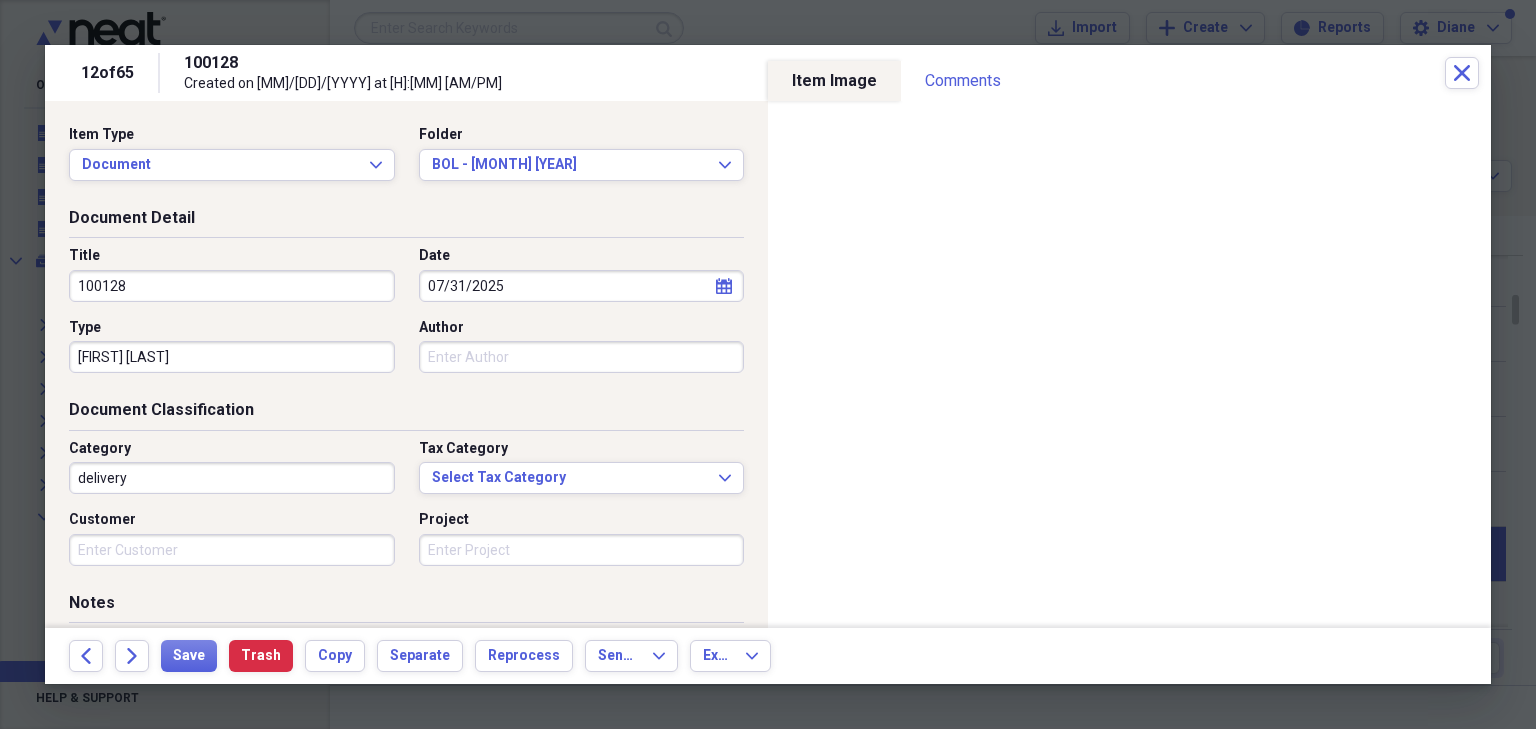 click on "100128" at bounding box center (232, 286) 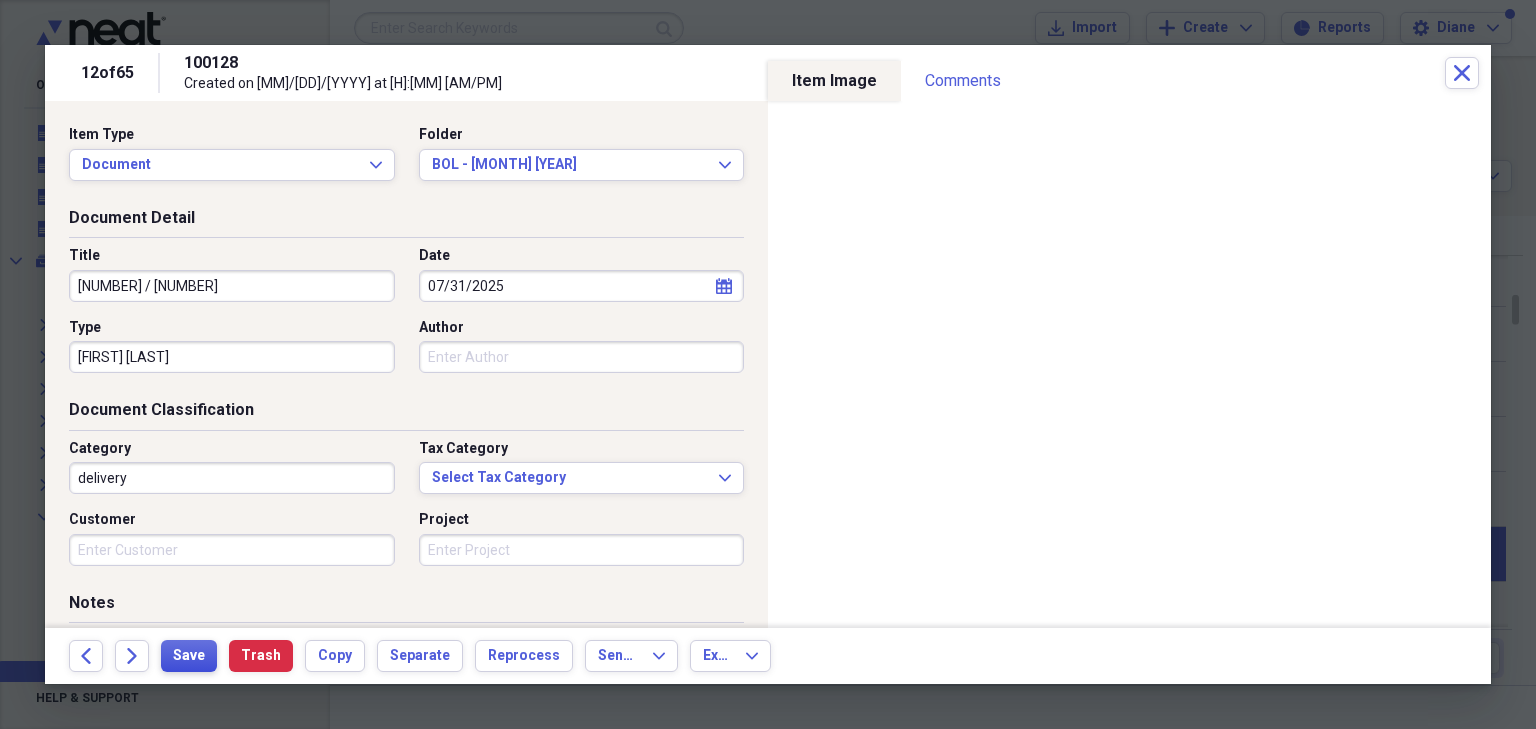 type on "[NUMBER] / [NUMBER]" 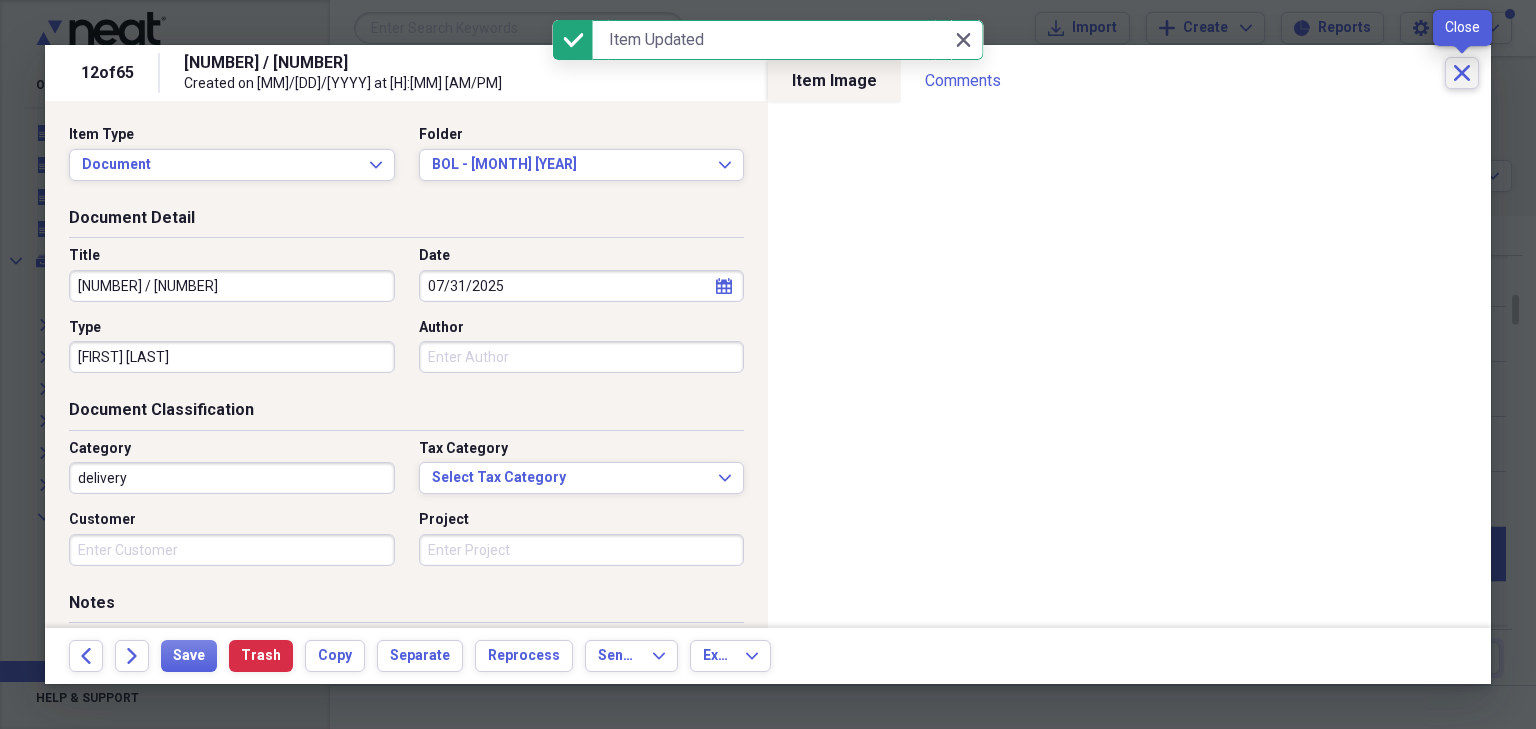 click on "Close" 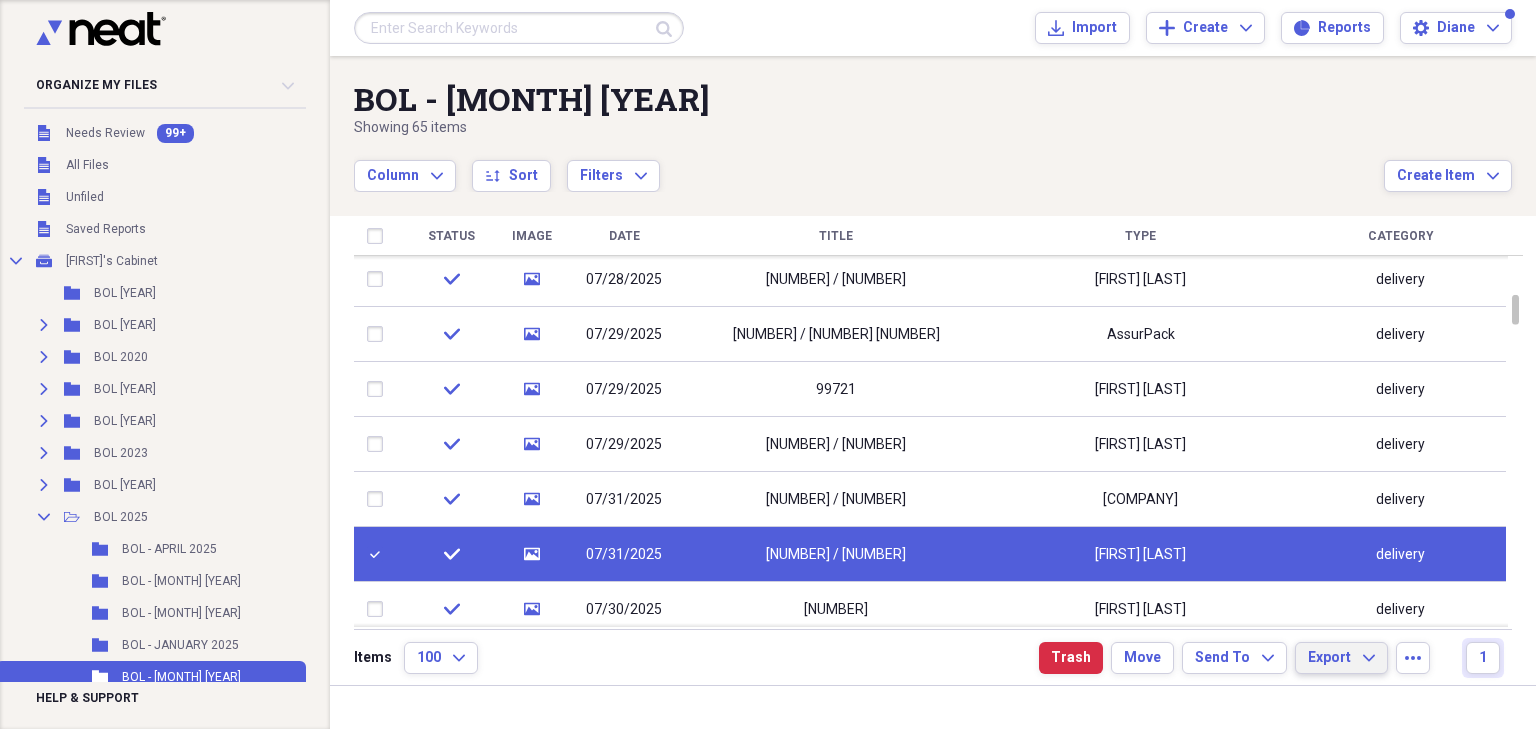 click on "Export Expand" at bounding box center (1341, 658) 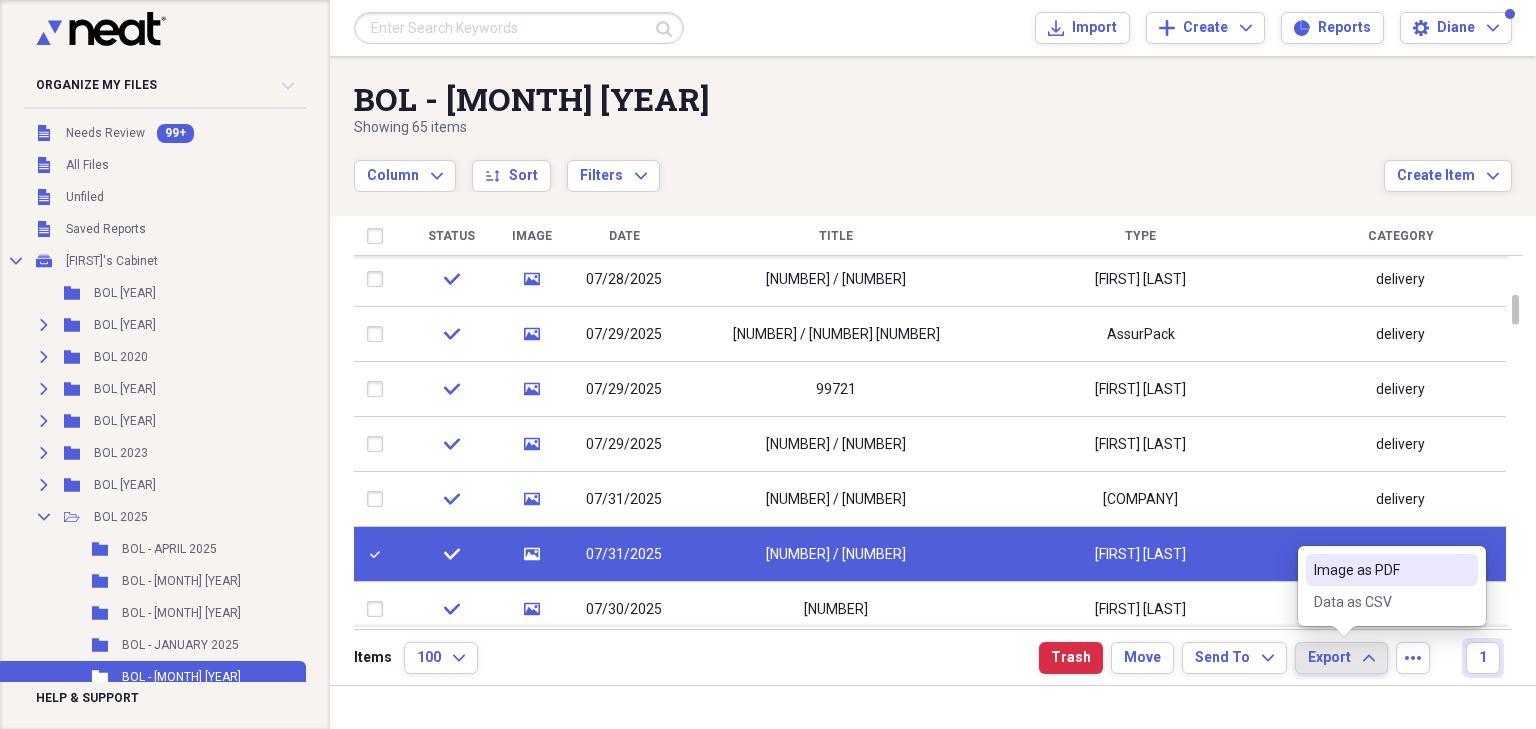 click on "Image as PDF" at bounding box center [1392, 570] 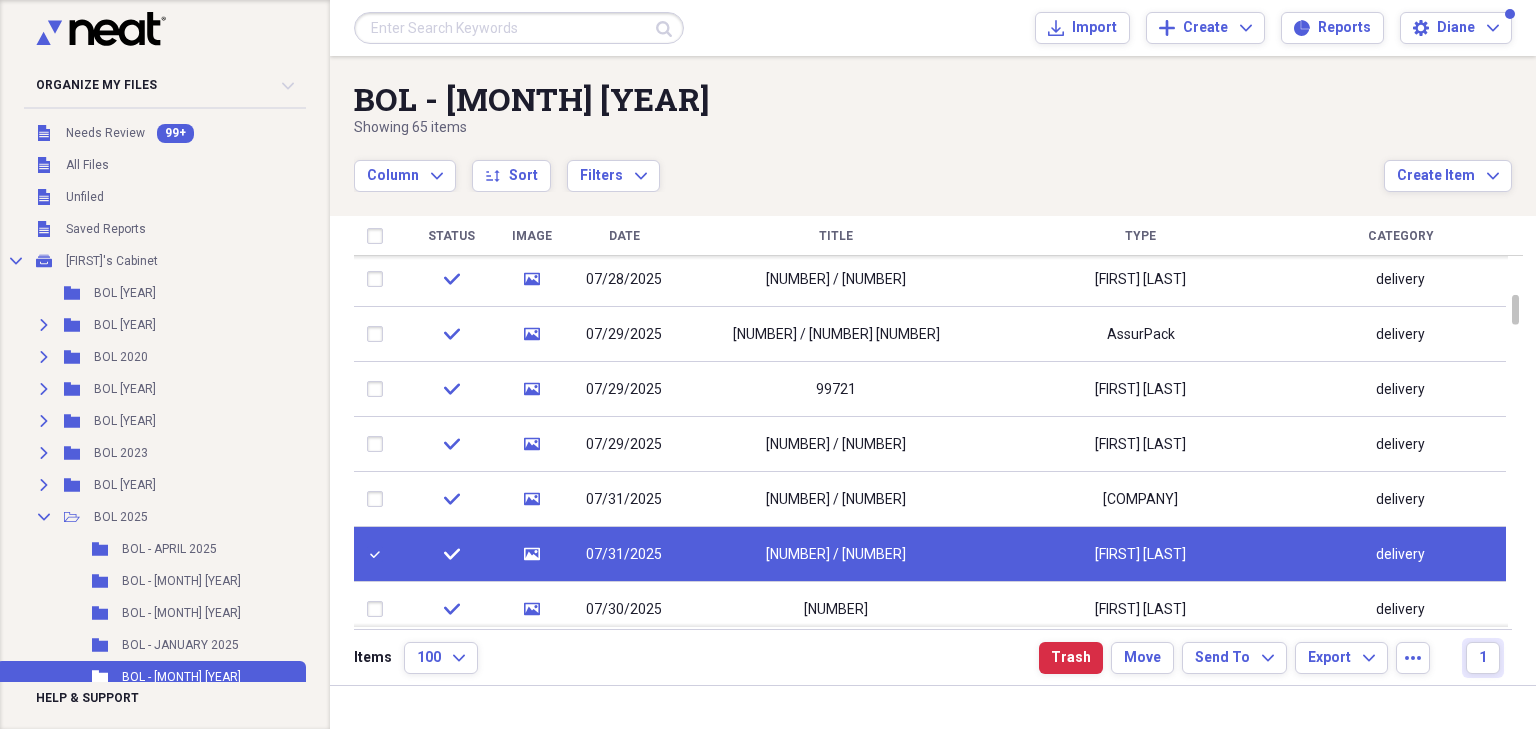 click at bounding box center (379, 554) 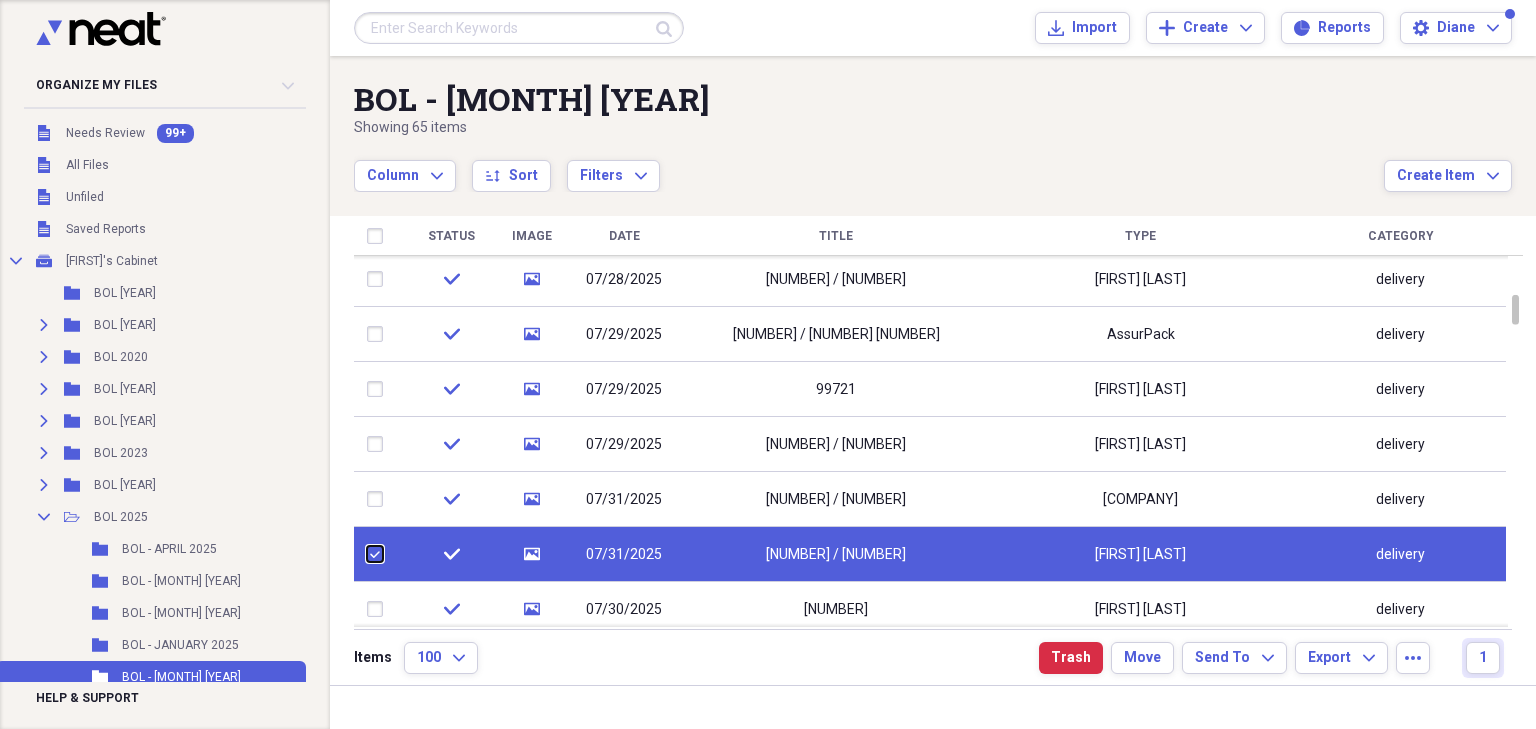click at bounding box center [367, 554] 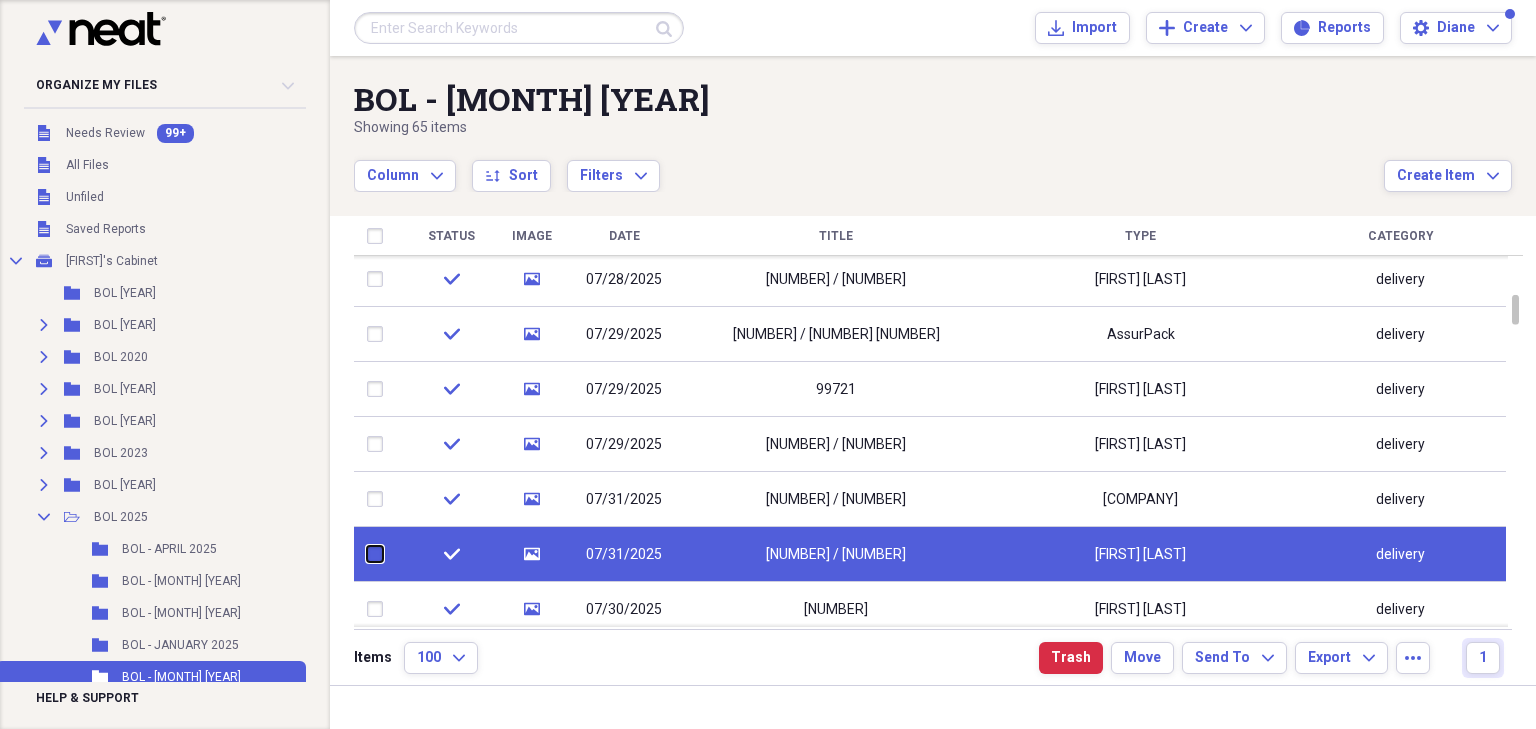 checkbox on "false" 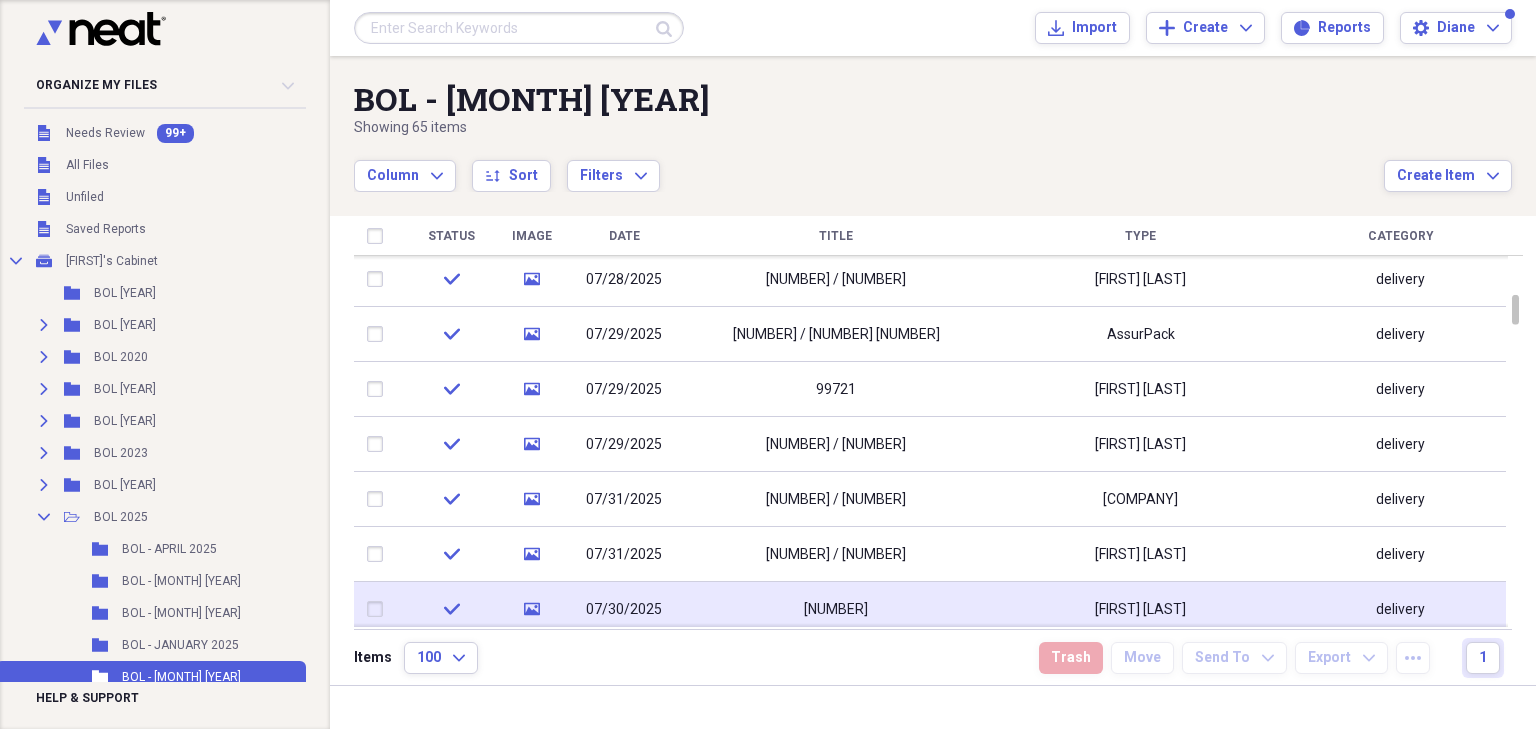 click on "[NUMBER]" at bounding box center [836, 609] 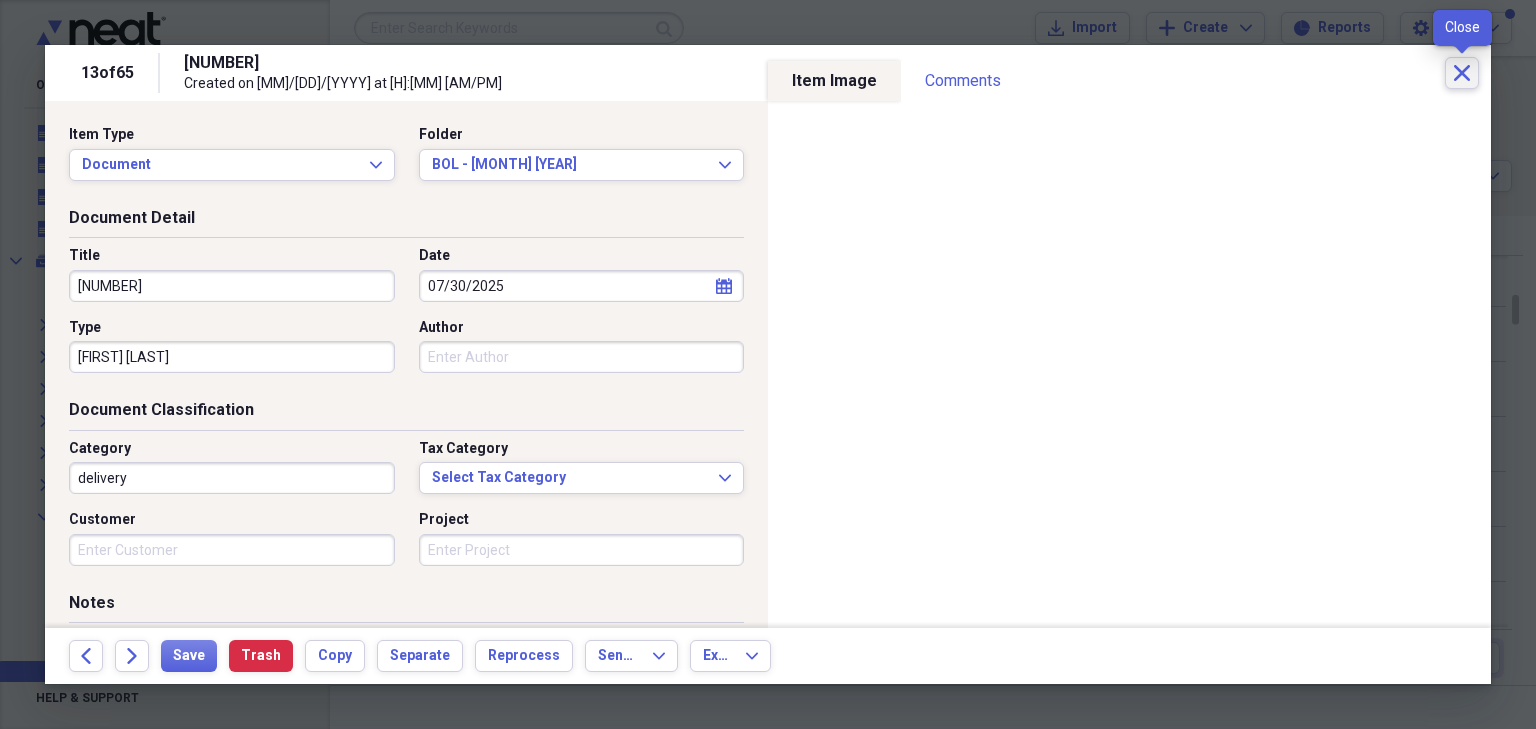 click on "Close" 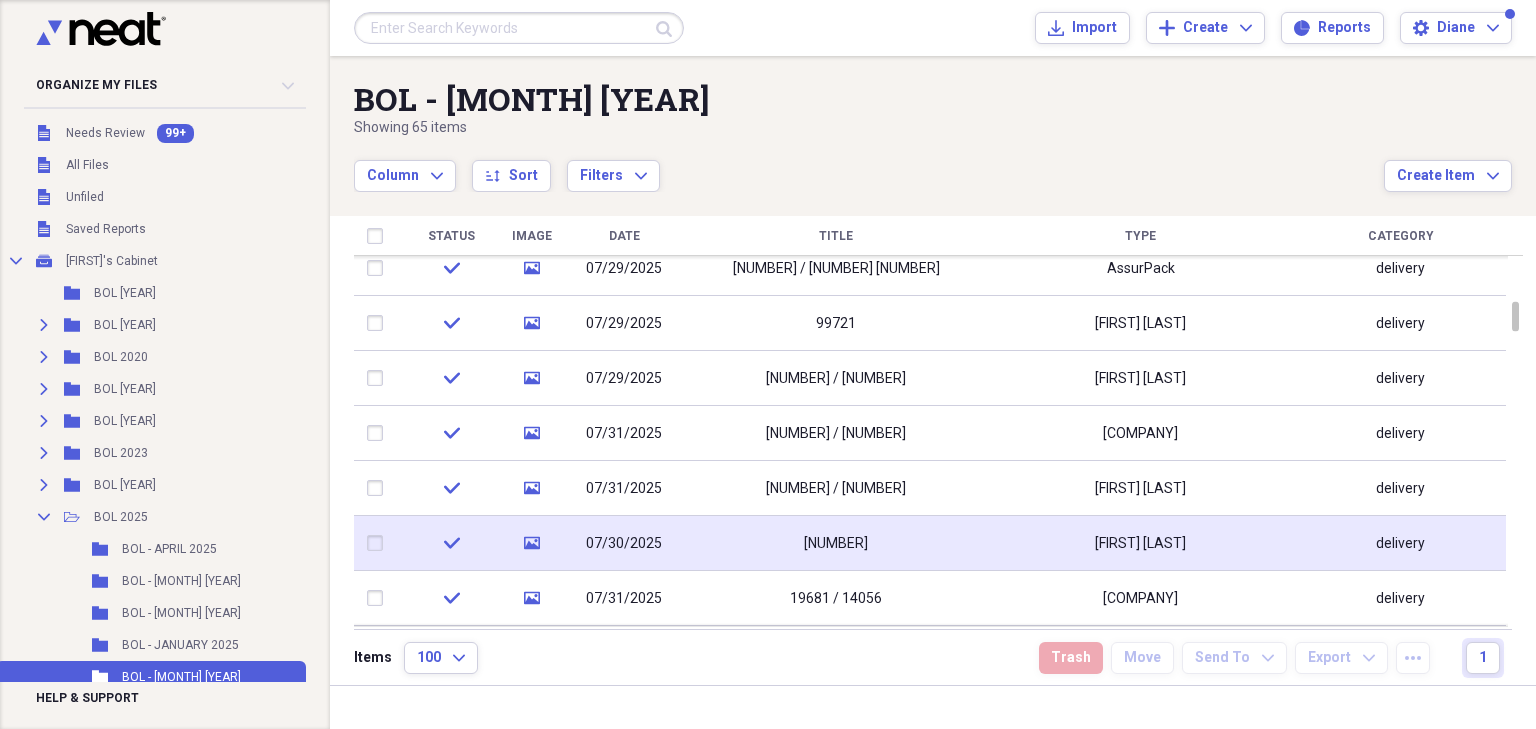 click on "[NUMBER]" at bounding box center (836, 544) 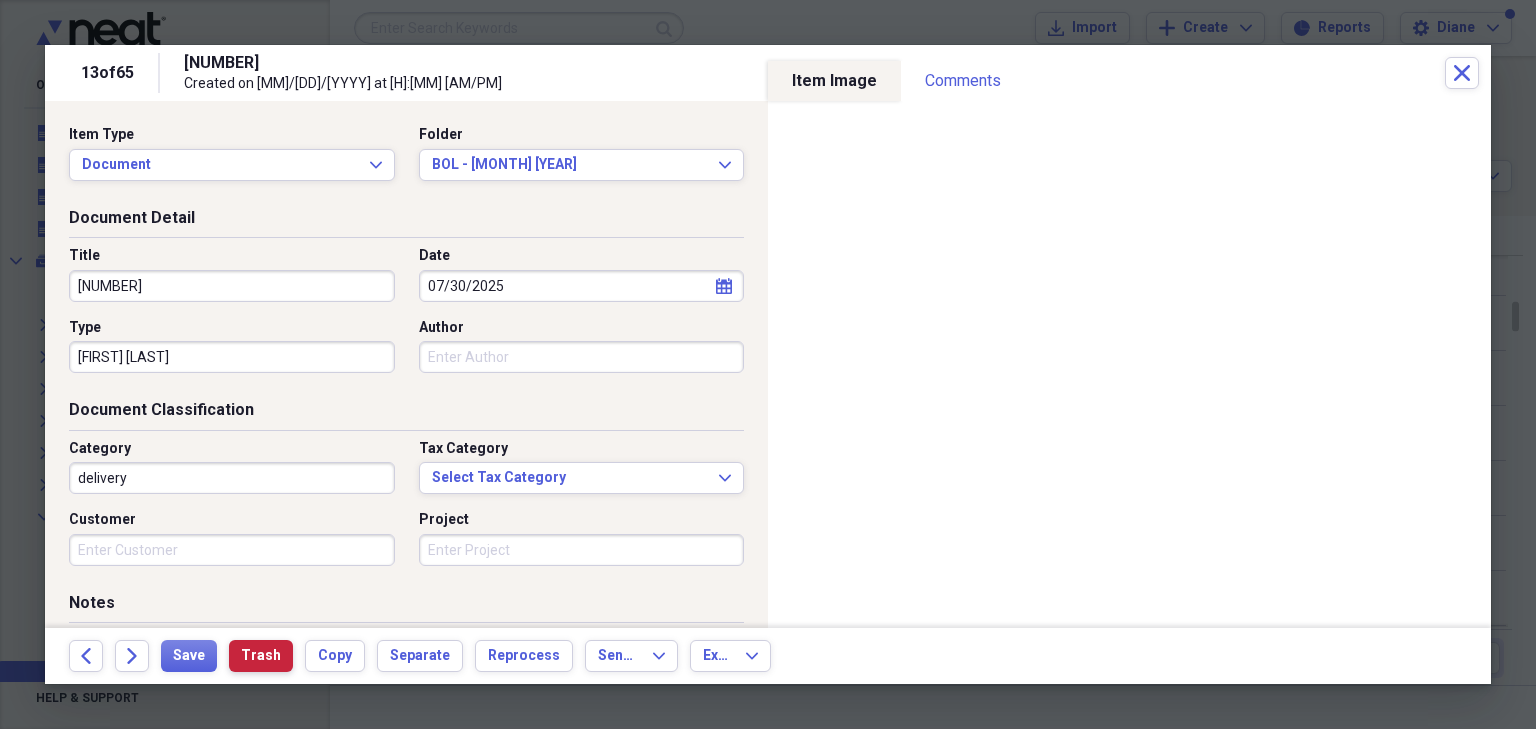 click on "Trash" at bounding box center [261, 656] 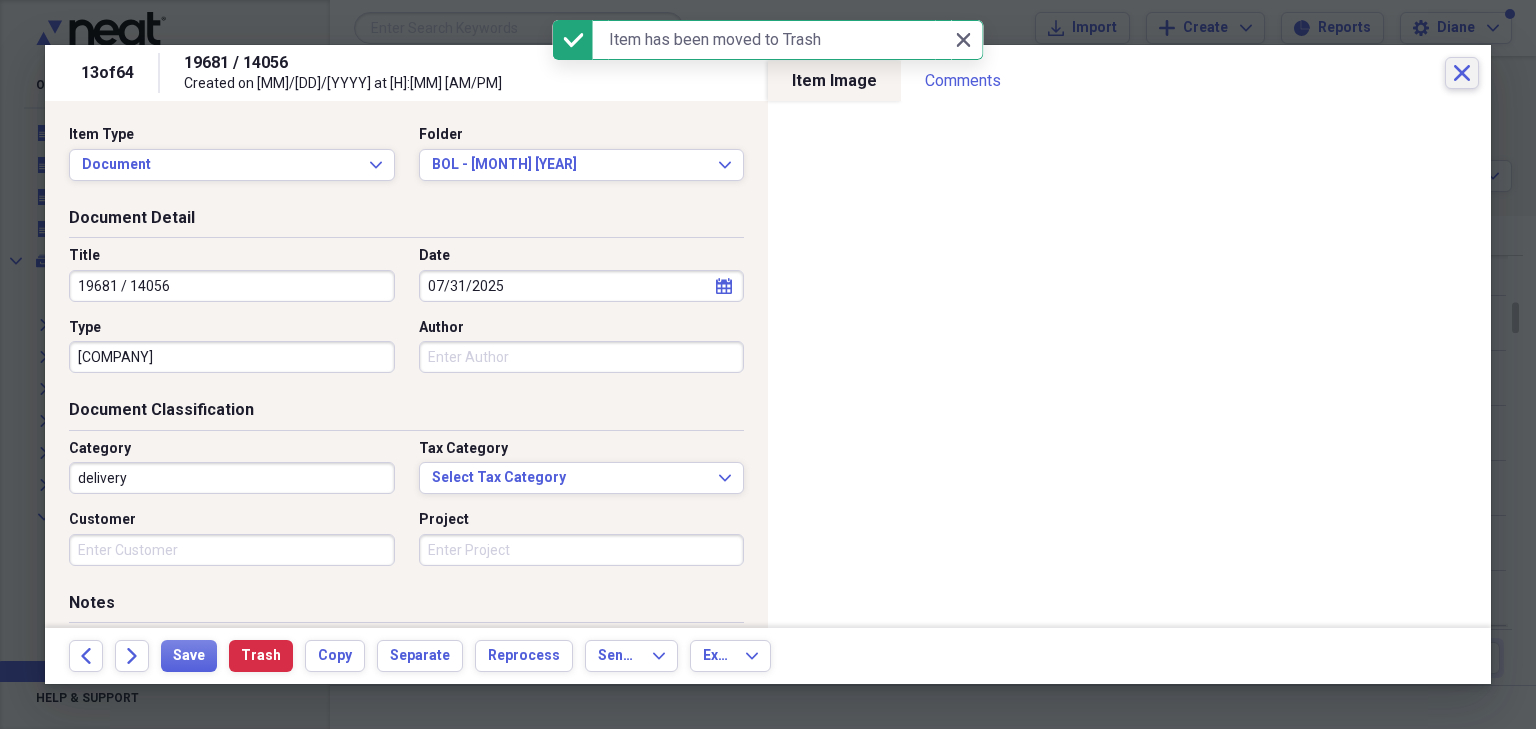 click 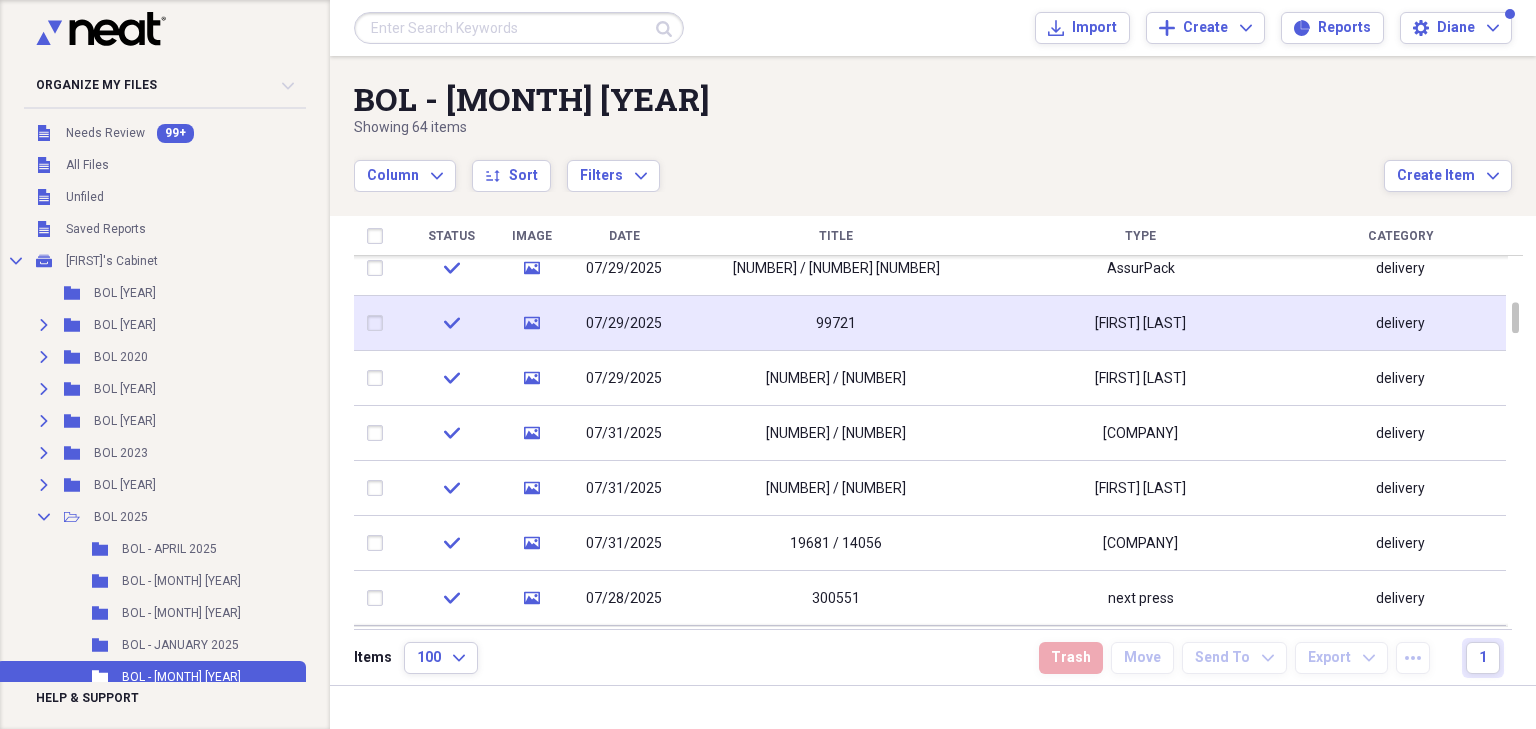 click at bounding box center (379, 323) 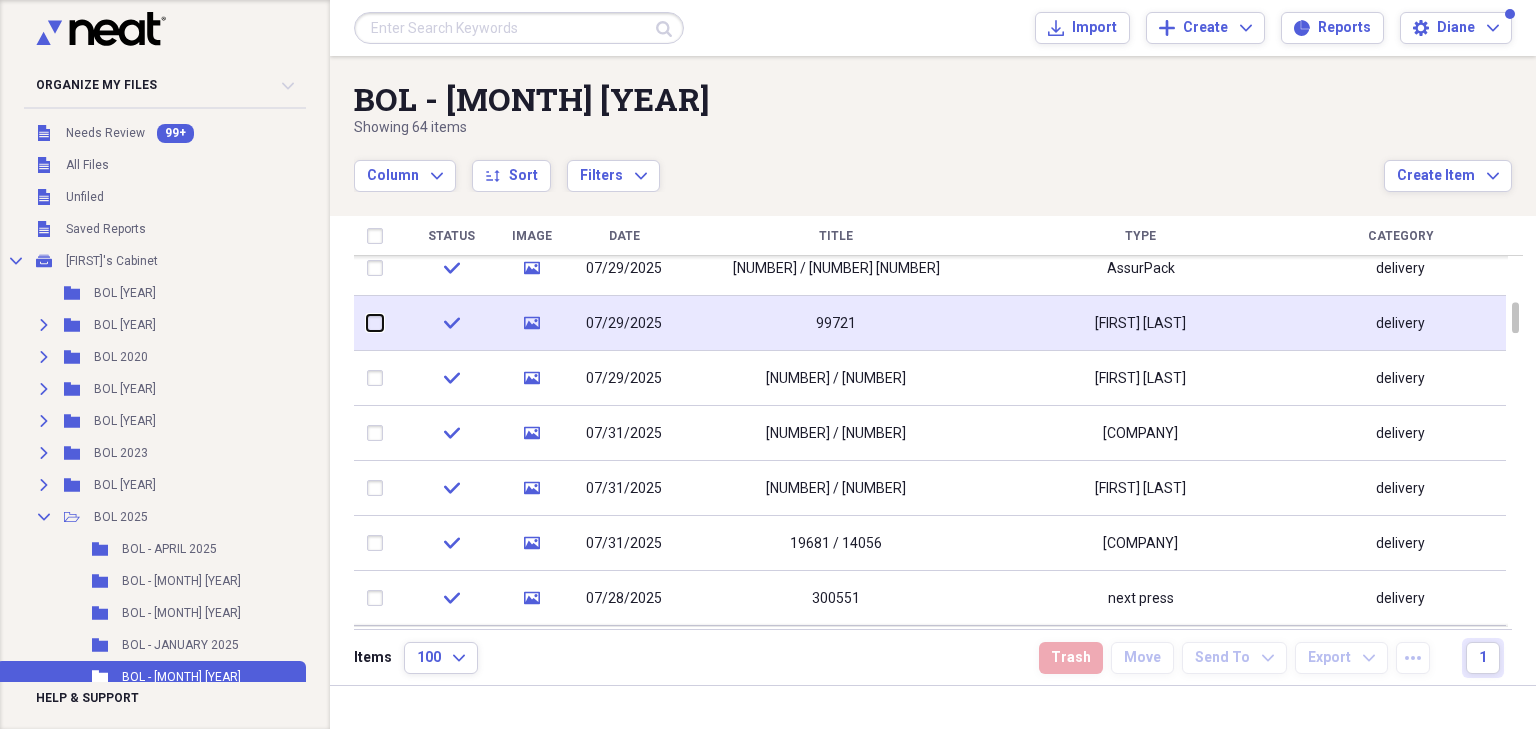 click at bounding box center (367, 323) 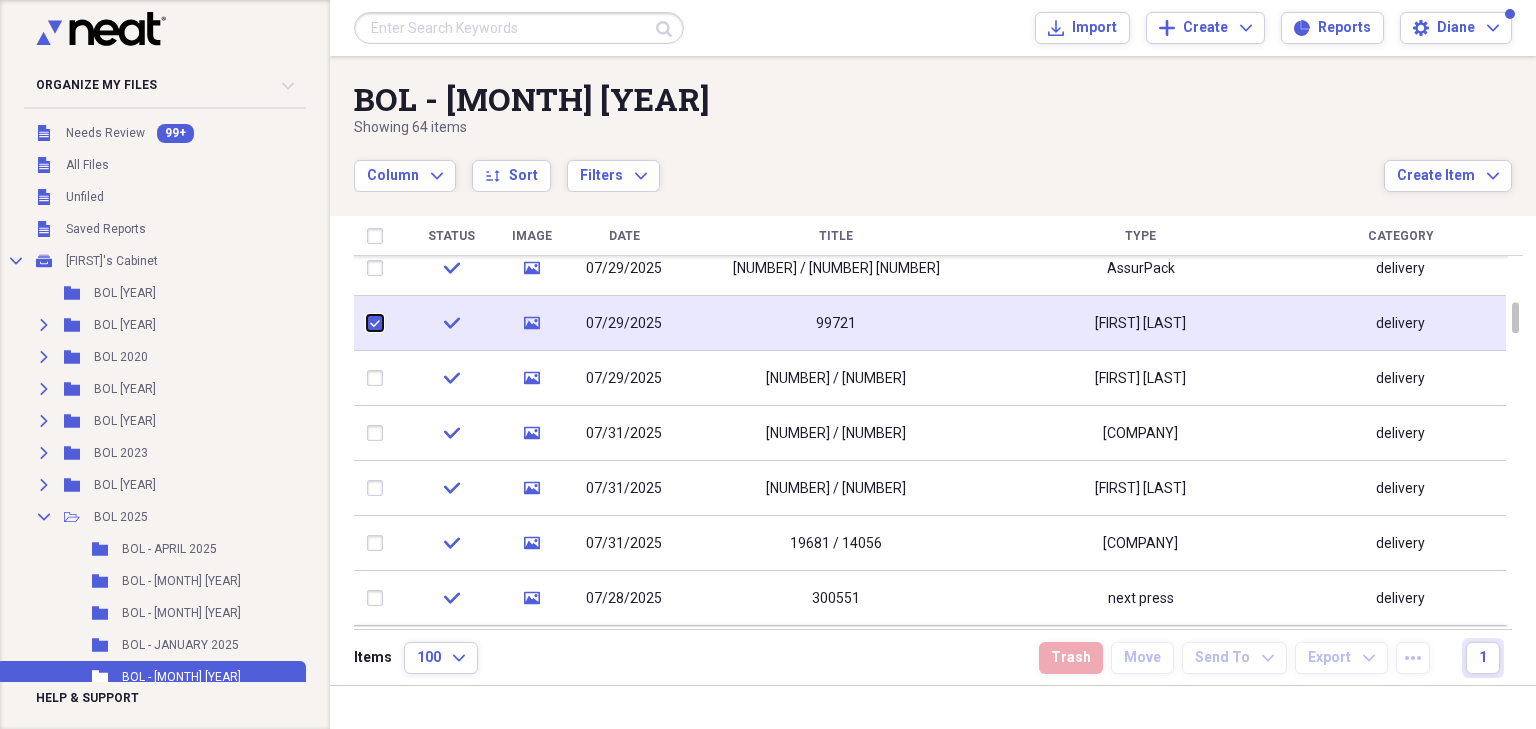 checkbox on "true" 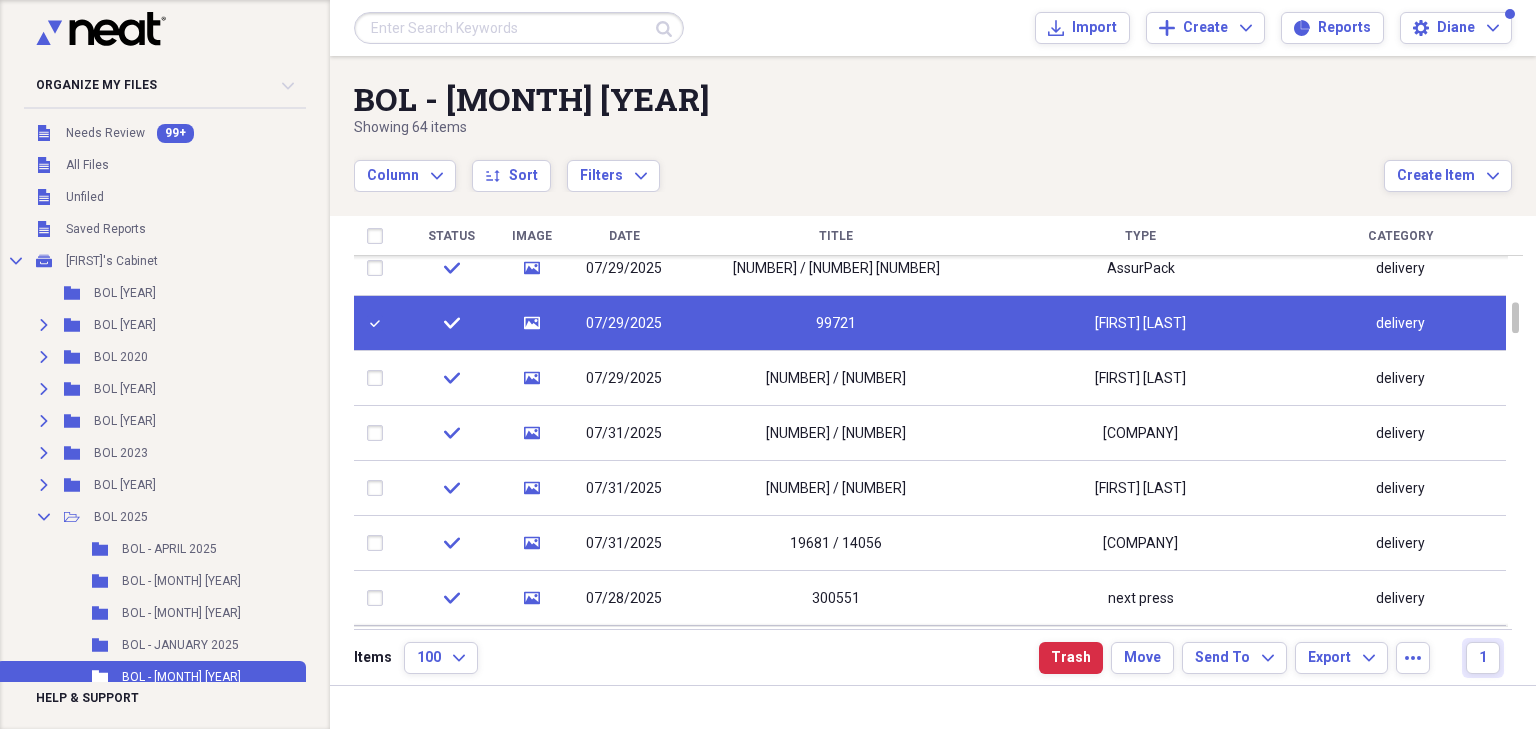 click on "99721" at bounding box center [836, 323] 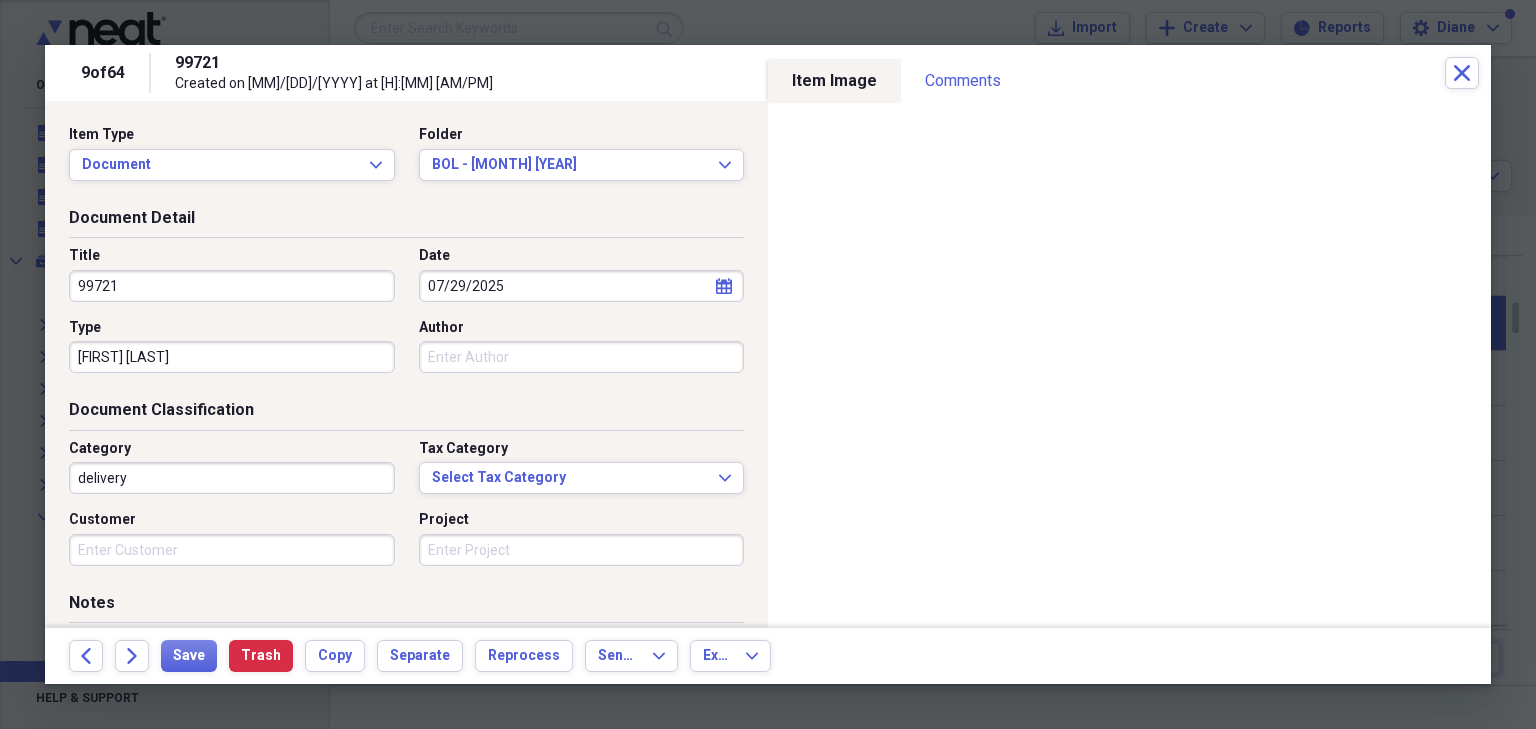 click on "99721" at bounding box center (232, 286) 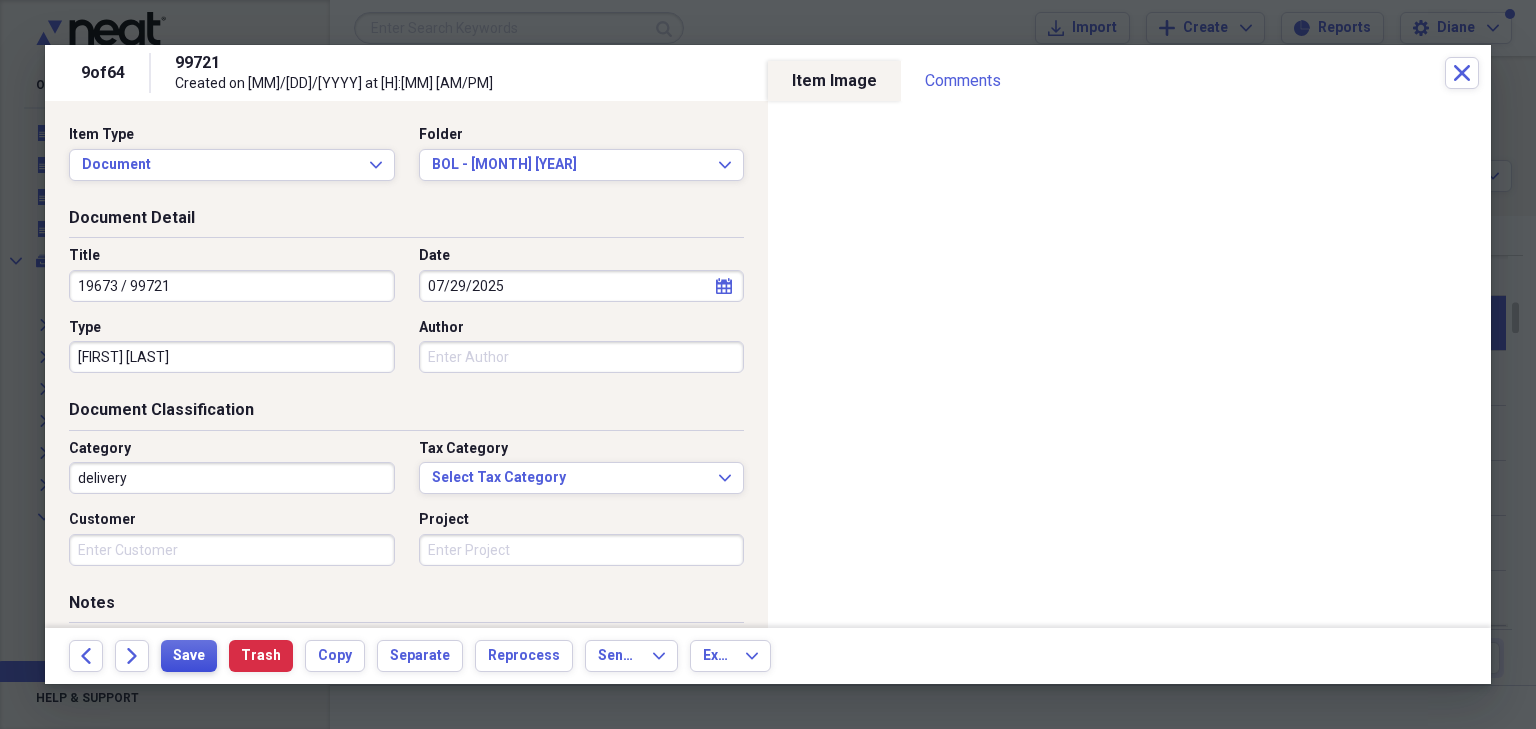 type on "19673 / 99721" 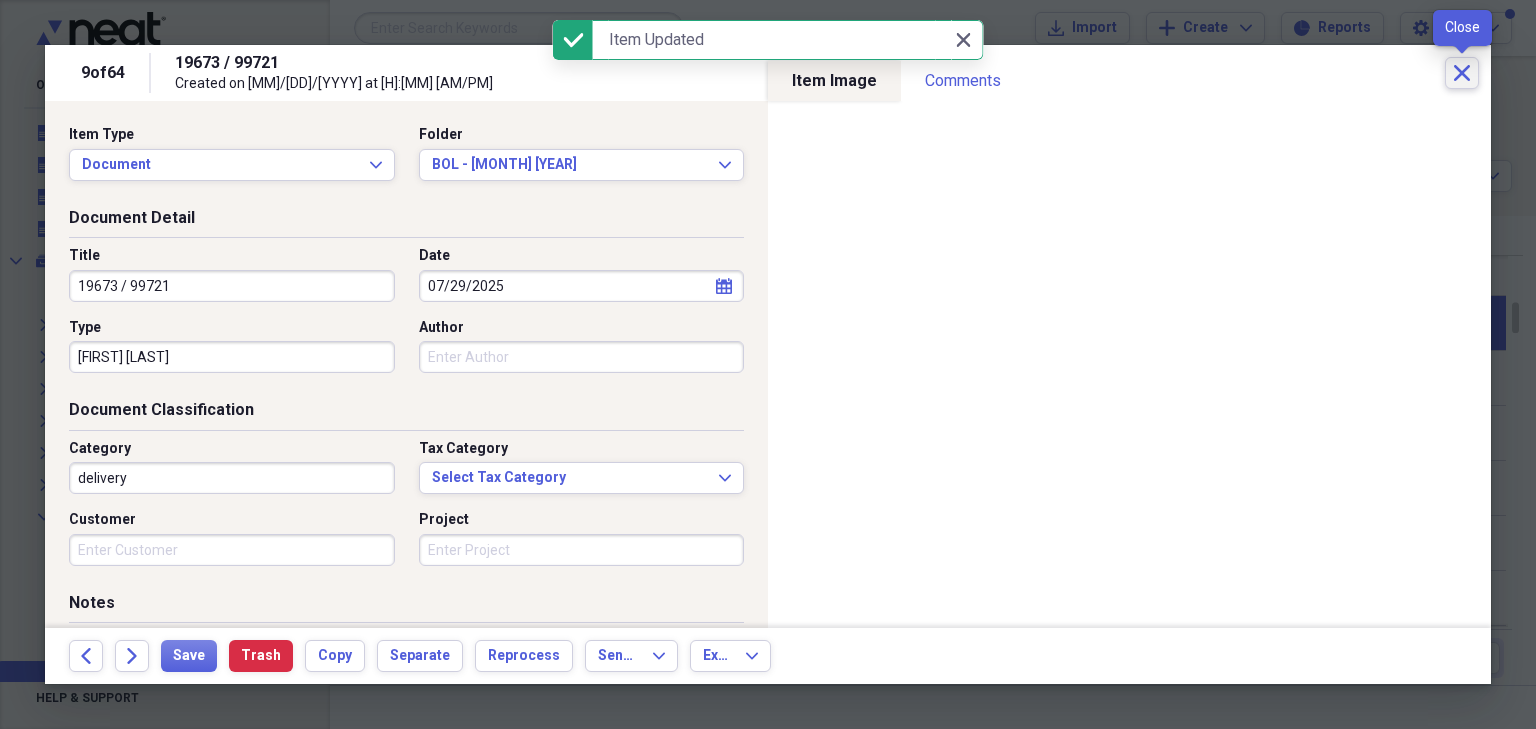 click on "Close" 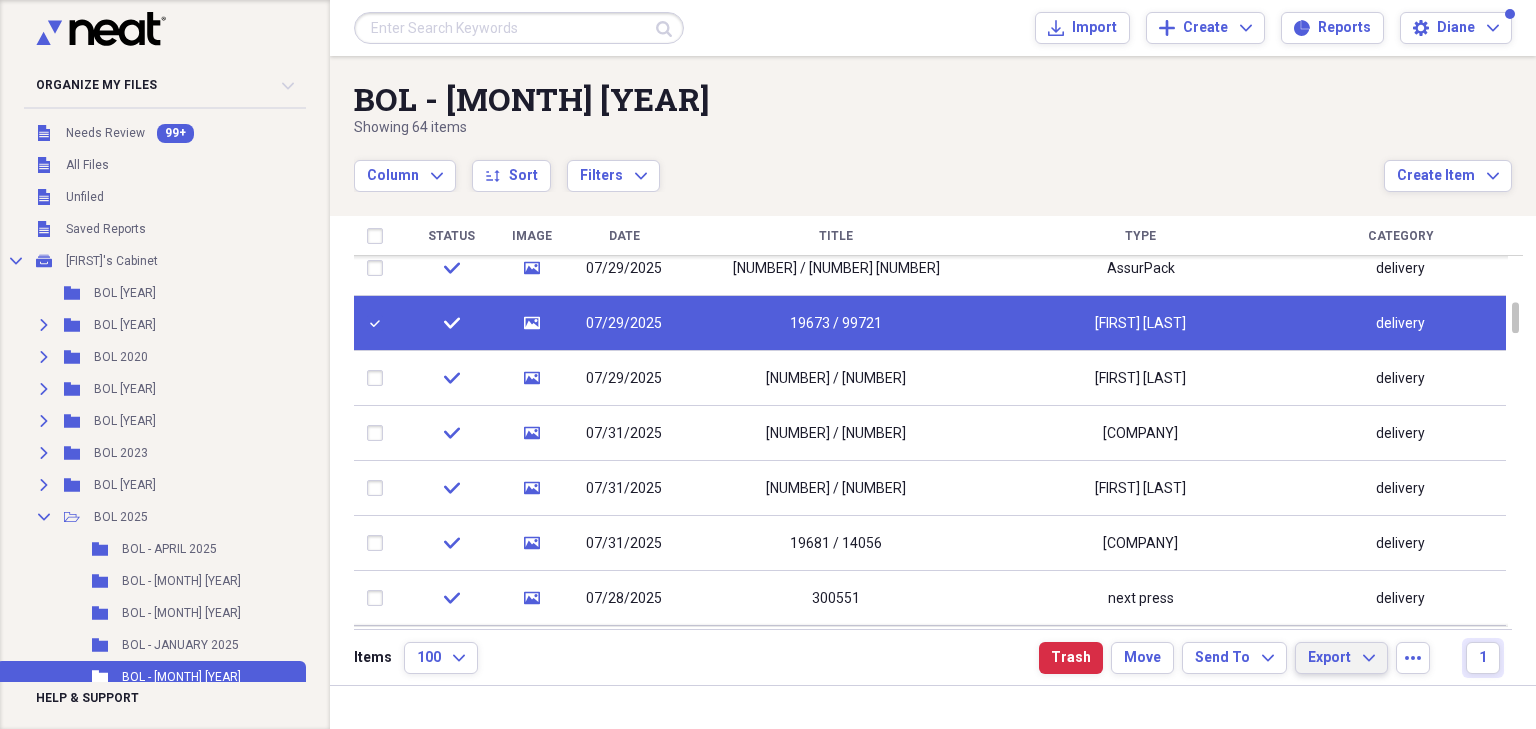 click on "Export Expand" at bounding box center (1341, 658) 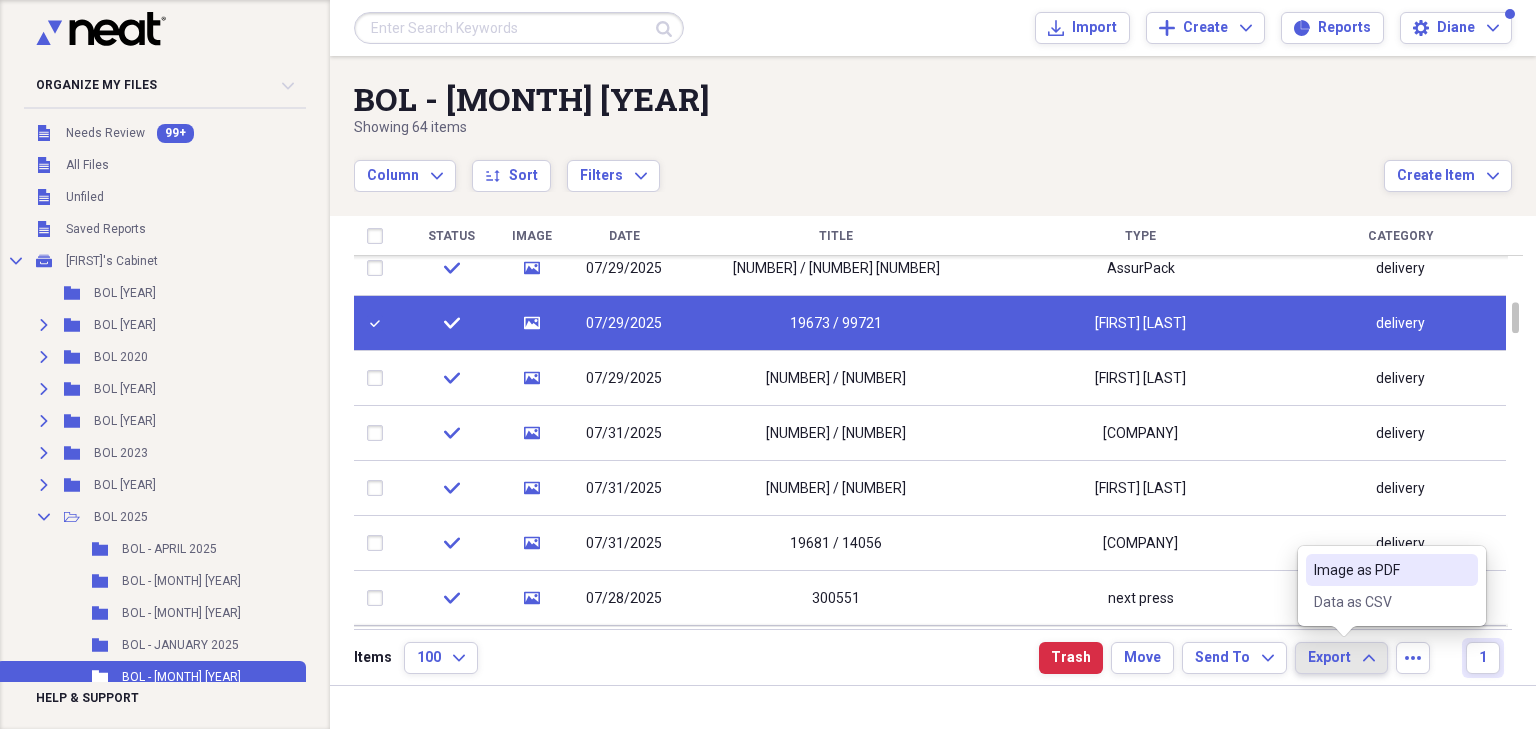 click on "Image as PDF" at bounding box center [1380, 570] 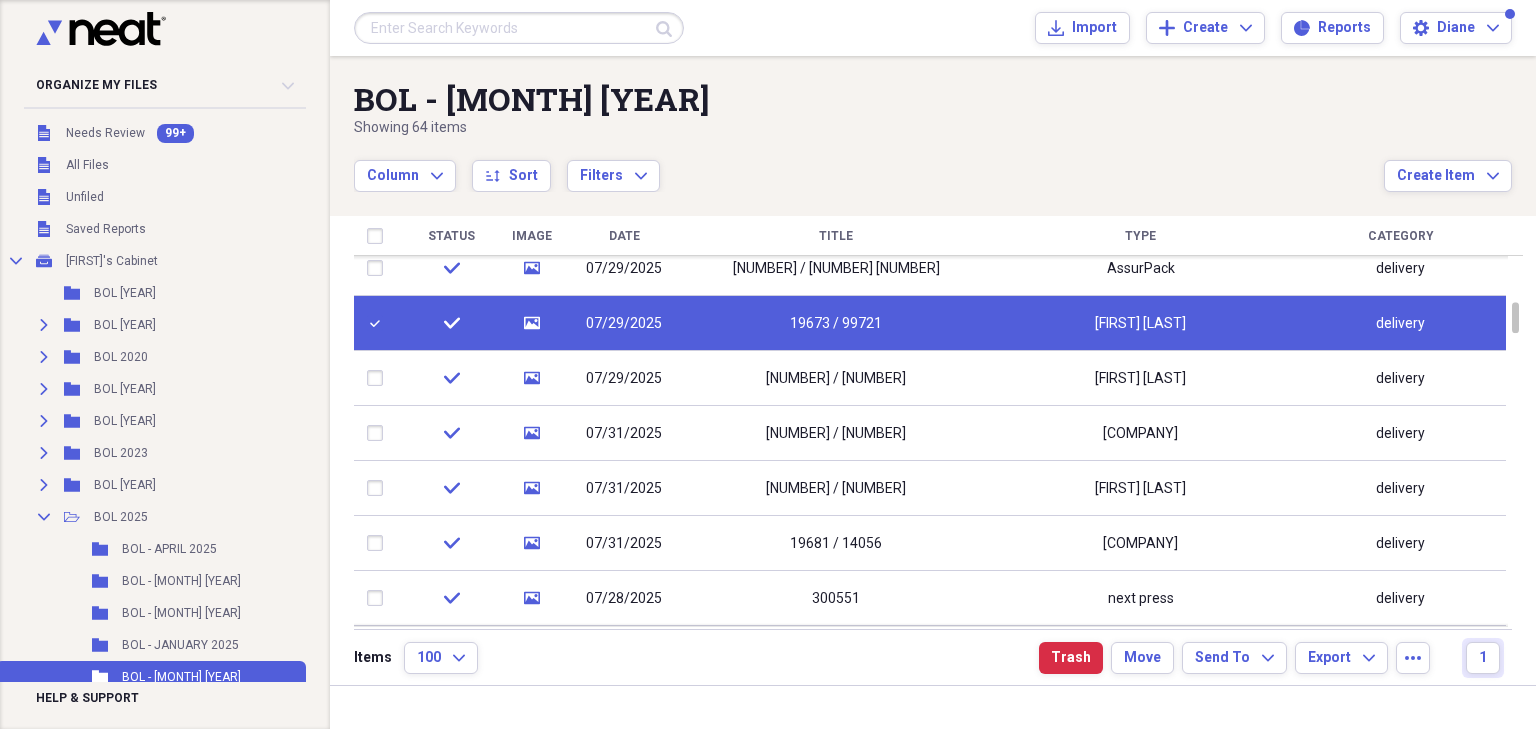 click at bounding box center (379, 323) 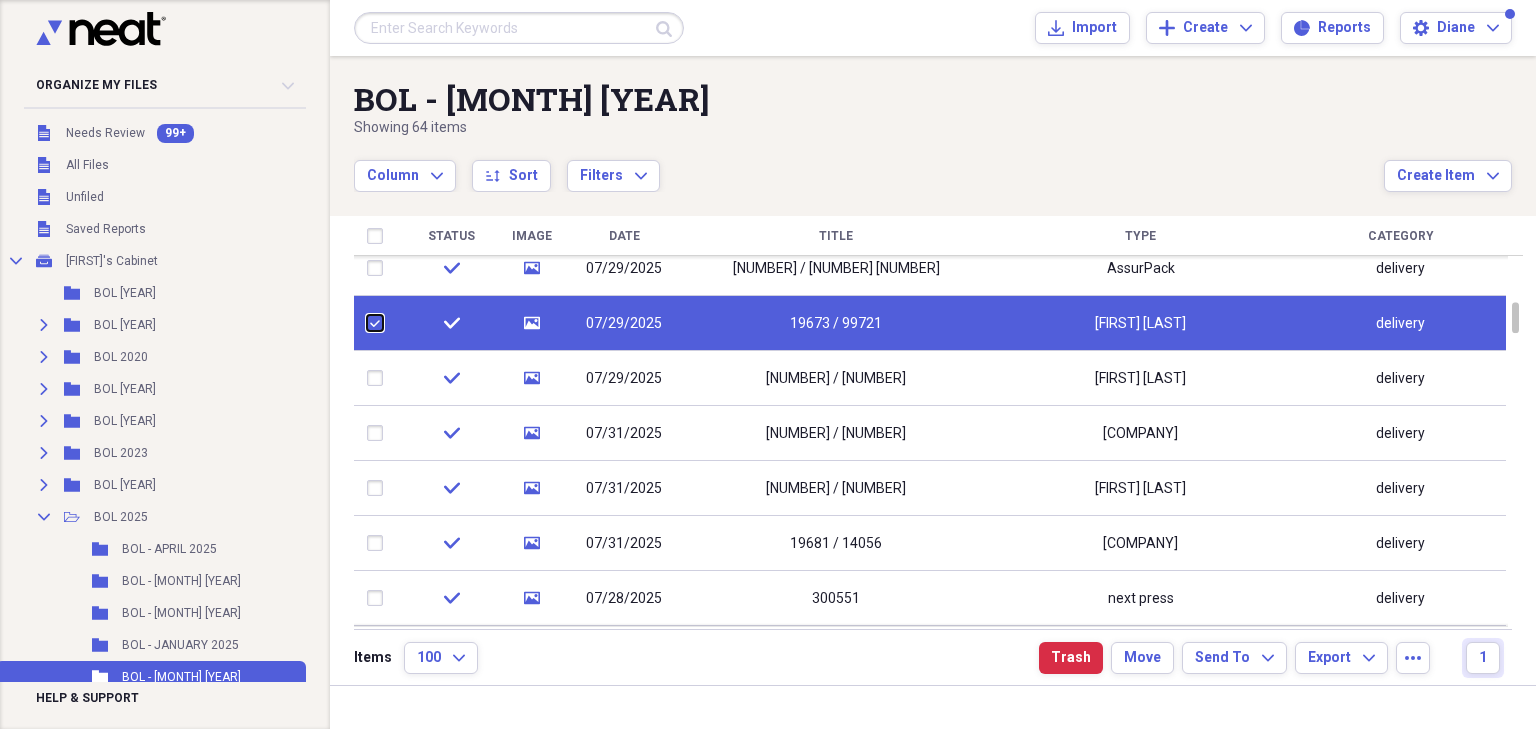 click at bounding box center (367, 323) 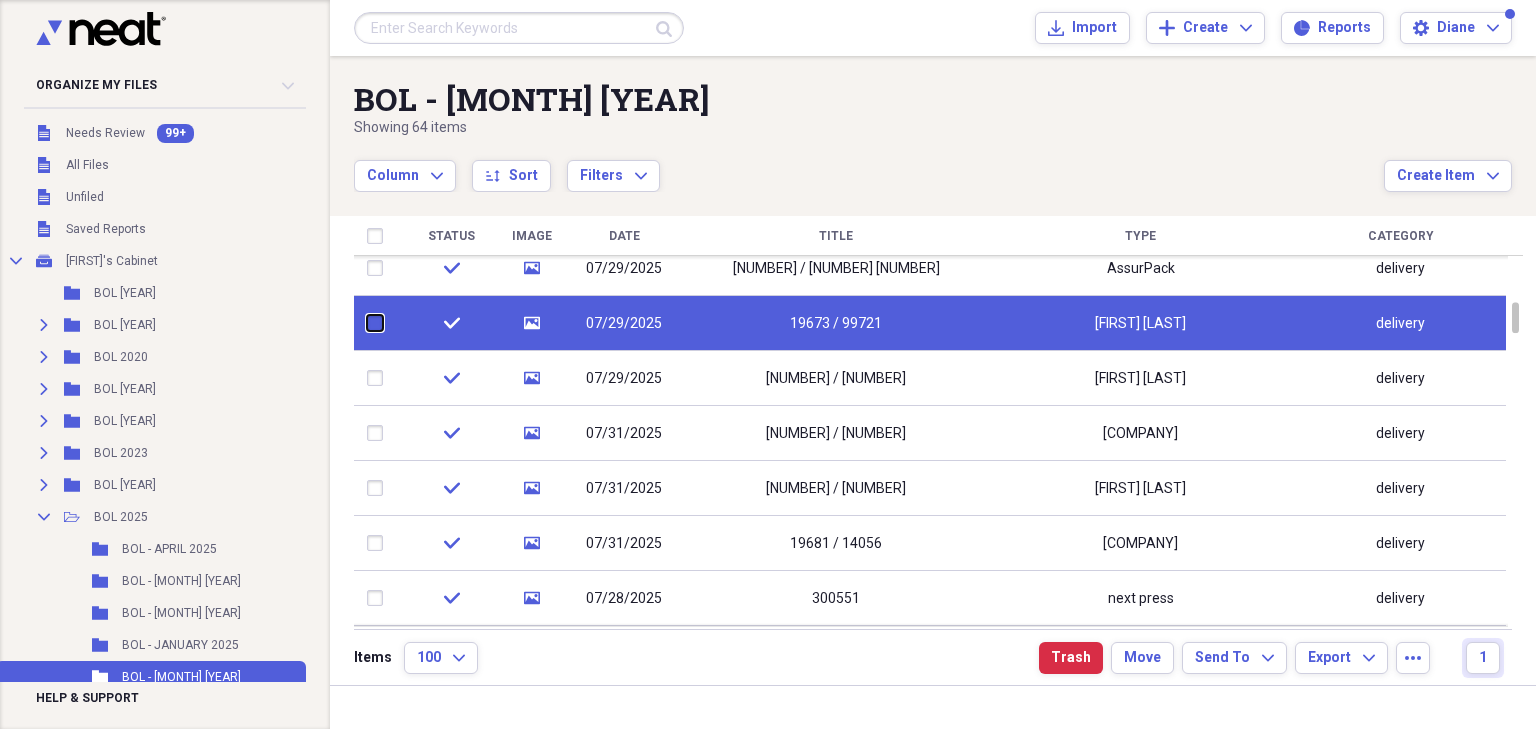 checkbox on "false" 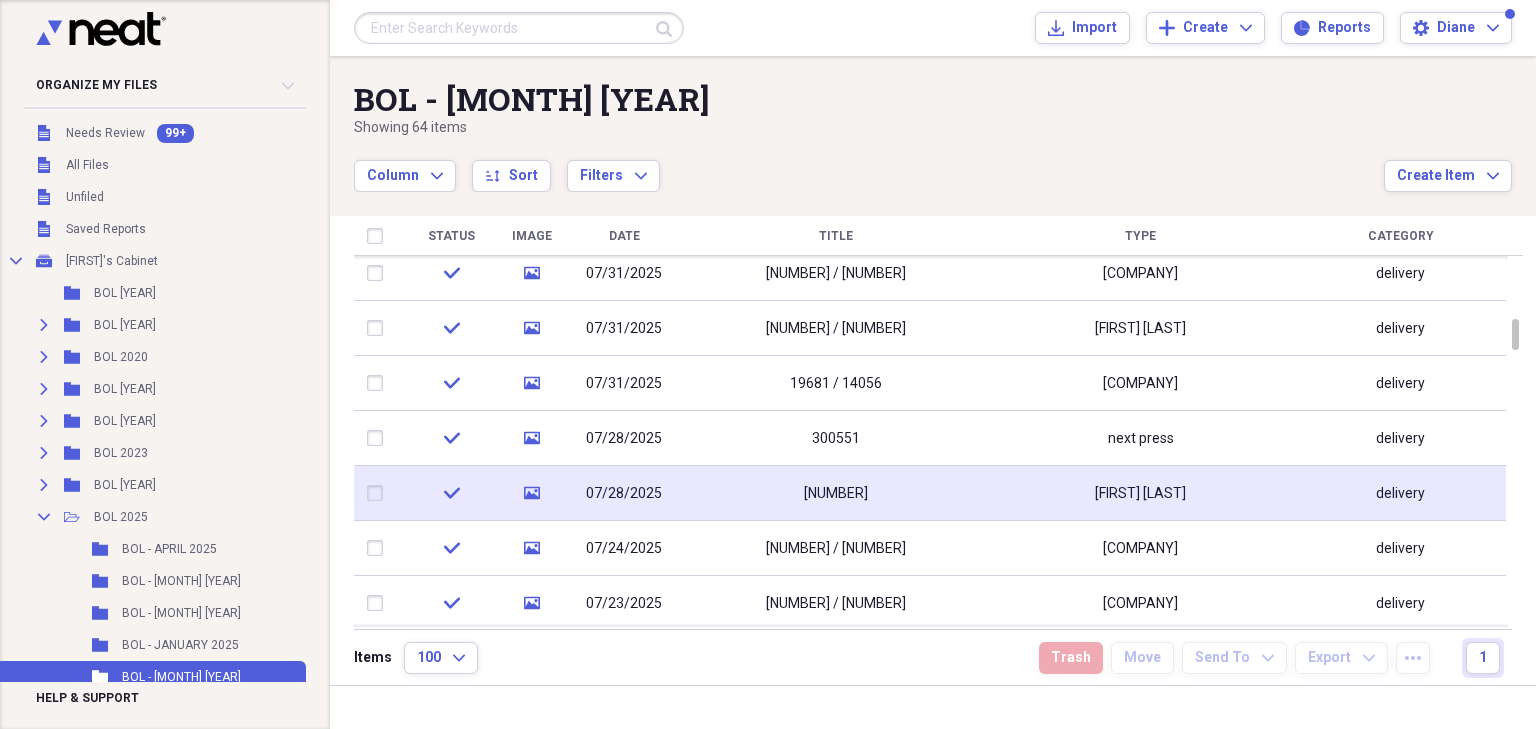click at bounding box center [379, 493] 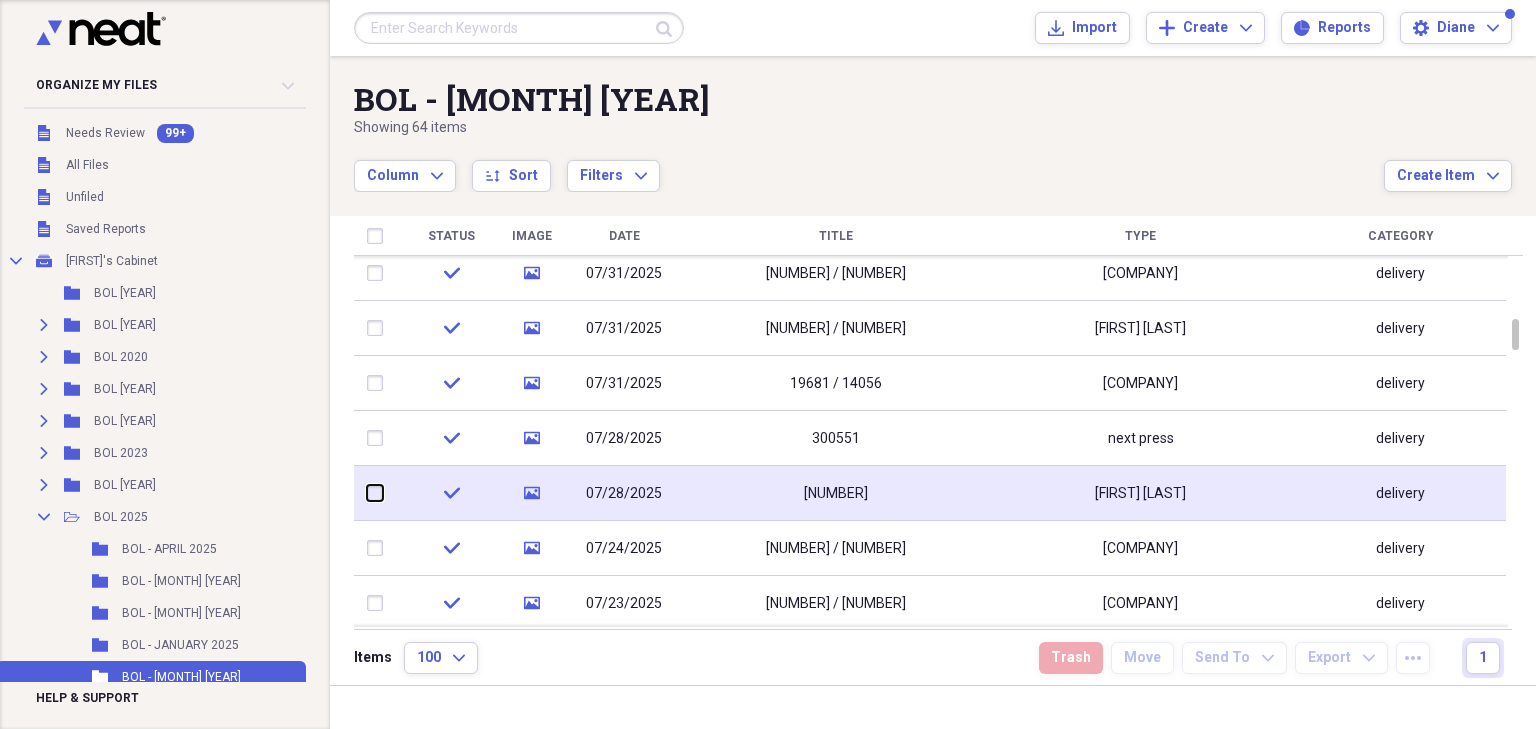 click at bounding box center [367, 493] 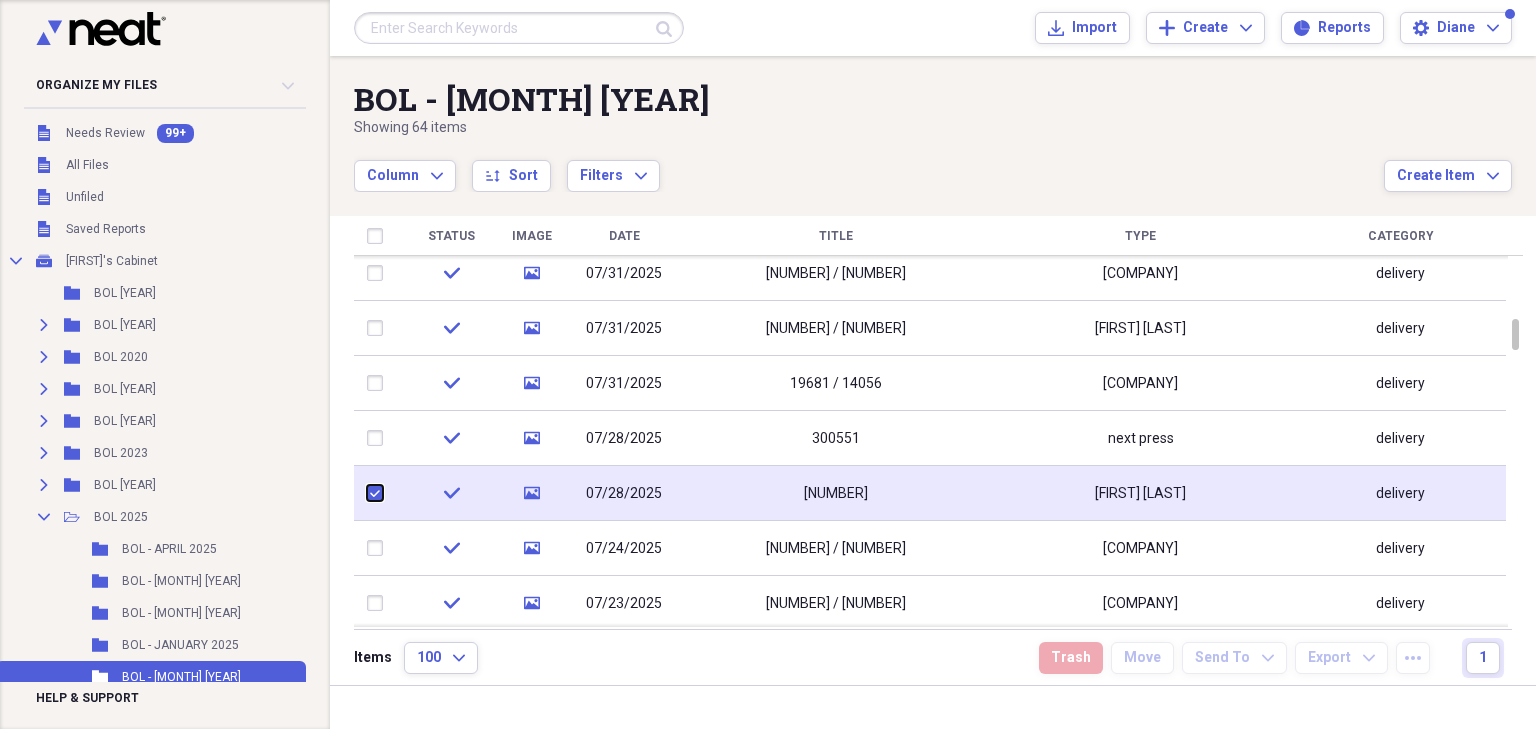 checkbox on "true" 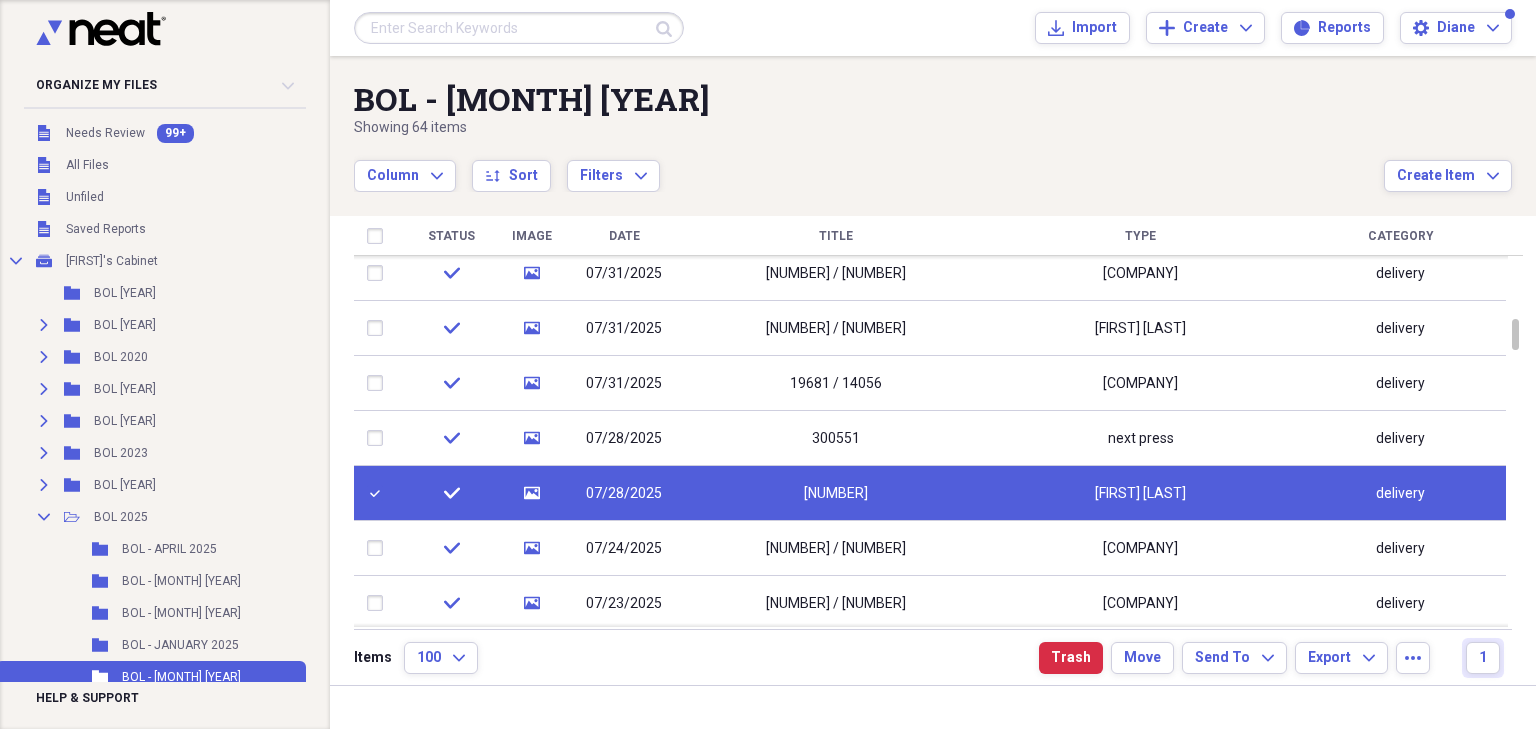 click on "[NUMBER]" at bounding box center (836, 493) 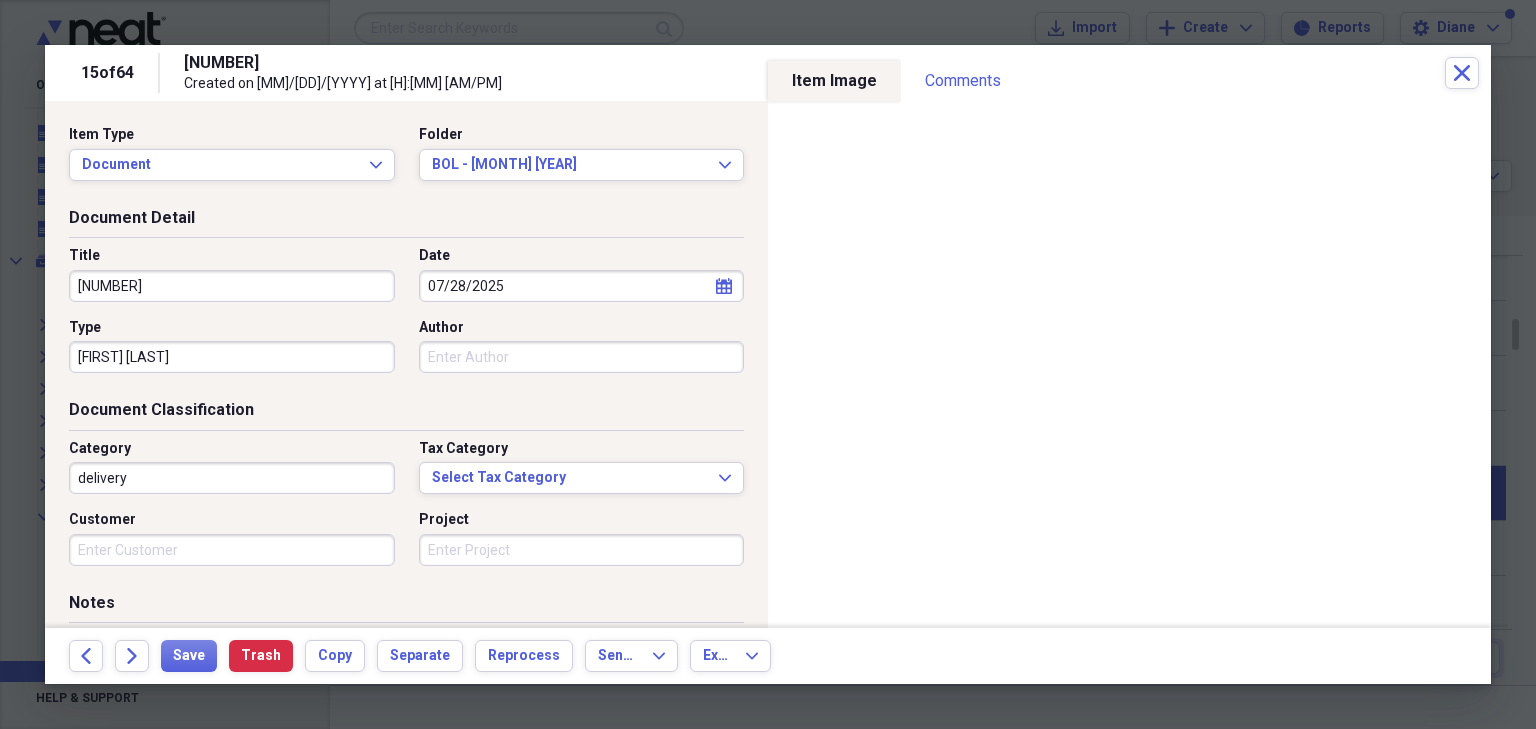 click on "[NUMBER]" at bounding box center [232, 286] 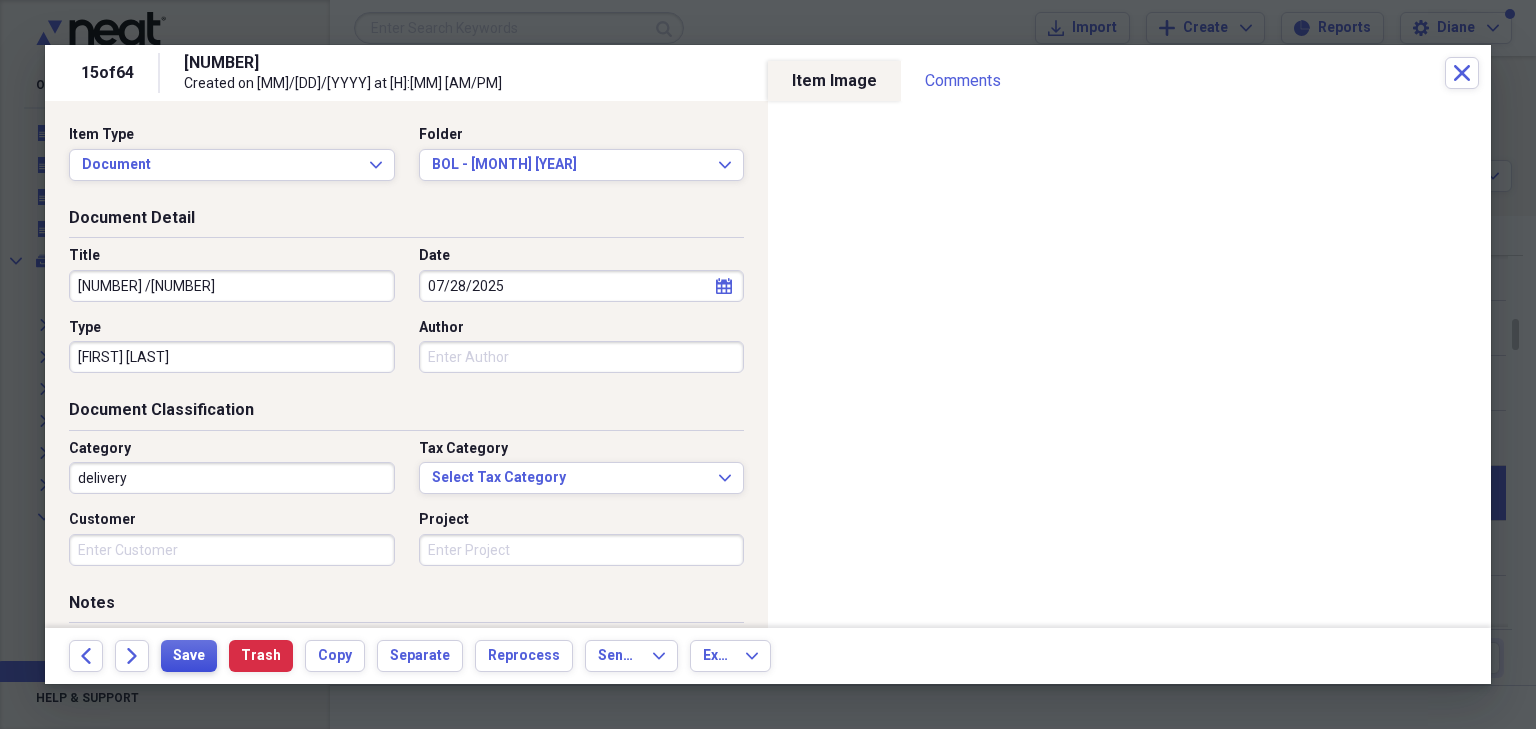 type on "[NUMBER] /[NUMBER]" 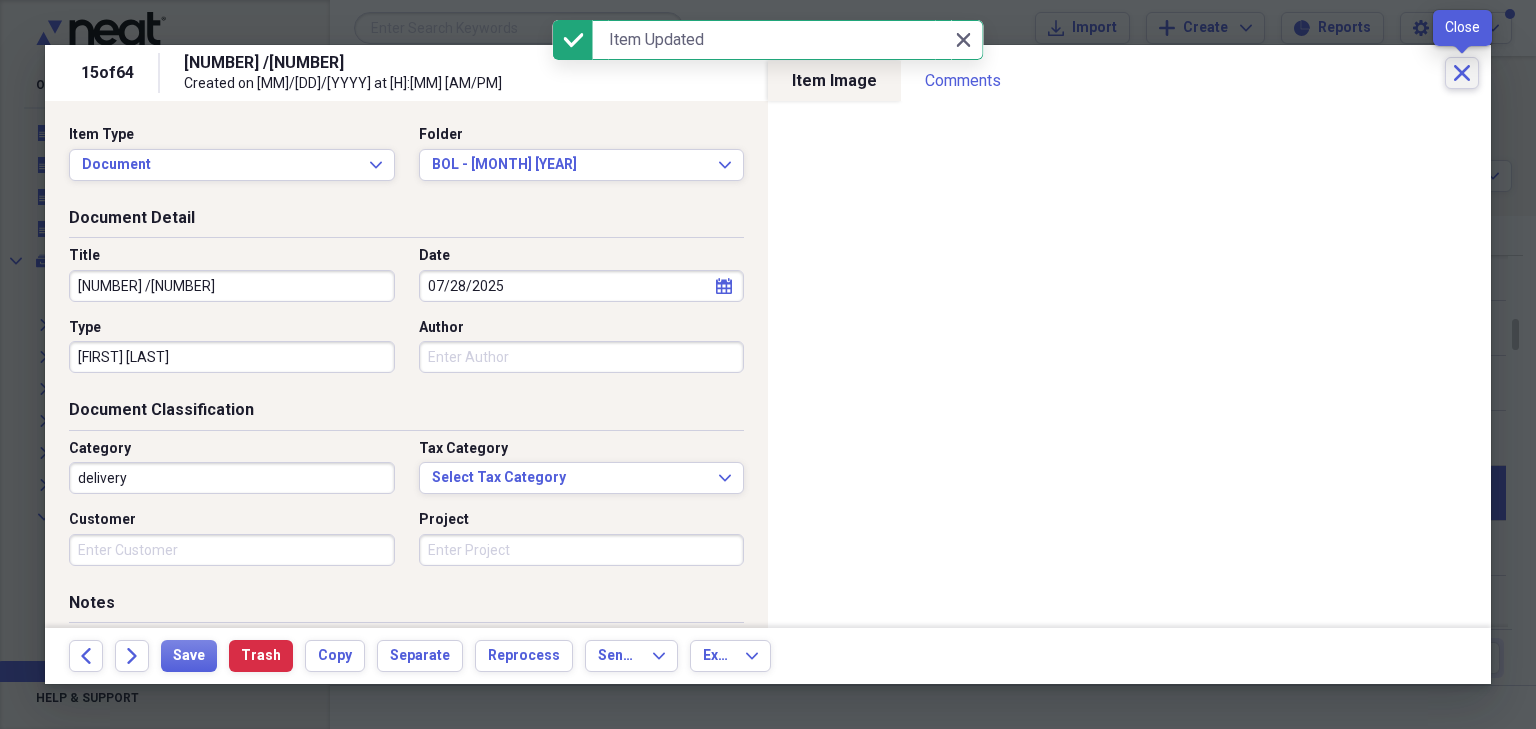 click on "Close" at bounding box center [1462, 73] 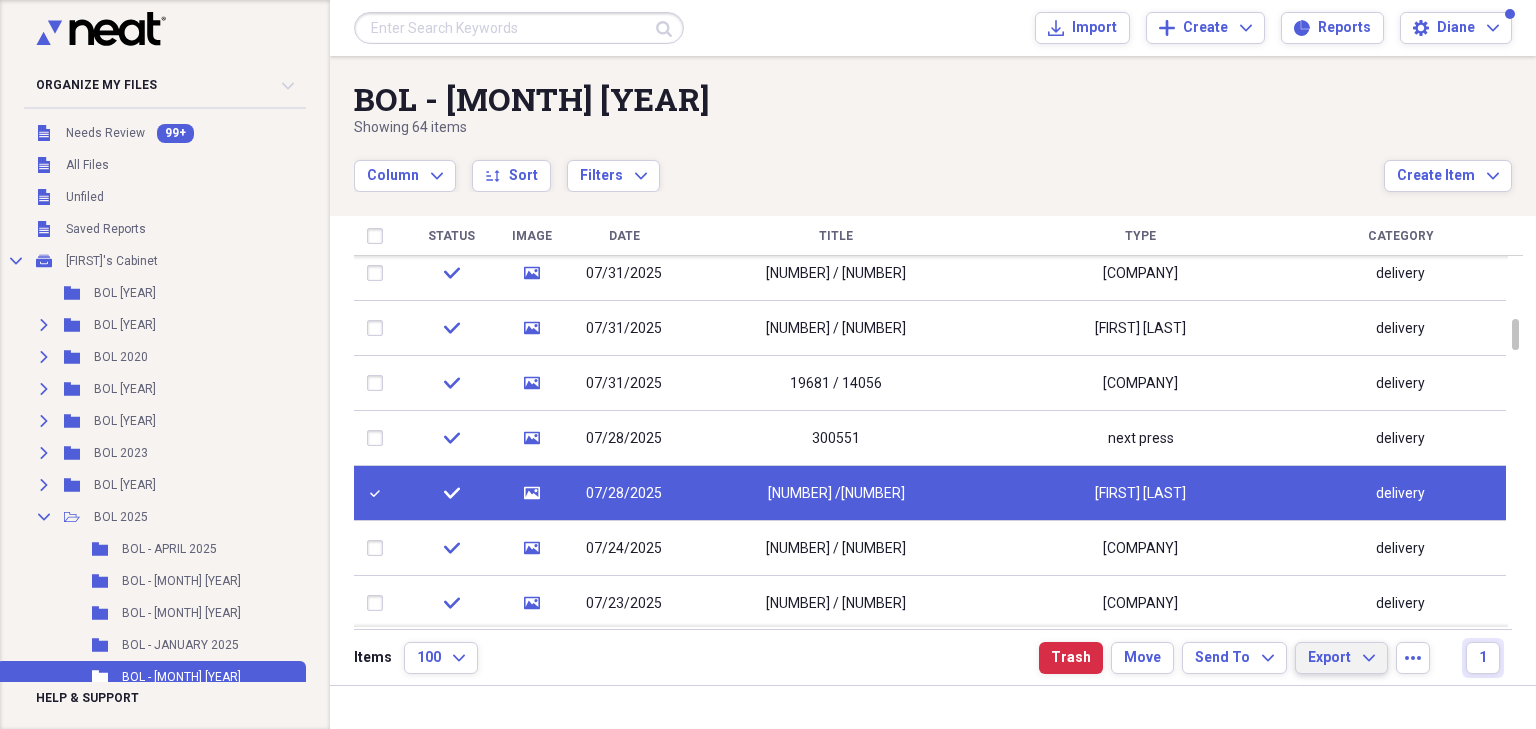 click on "Expand" 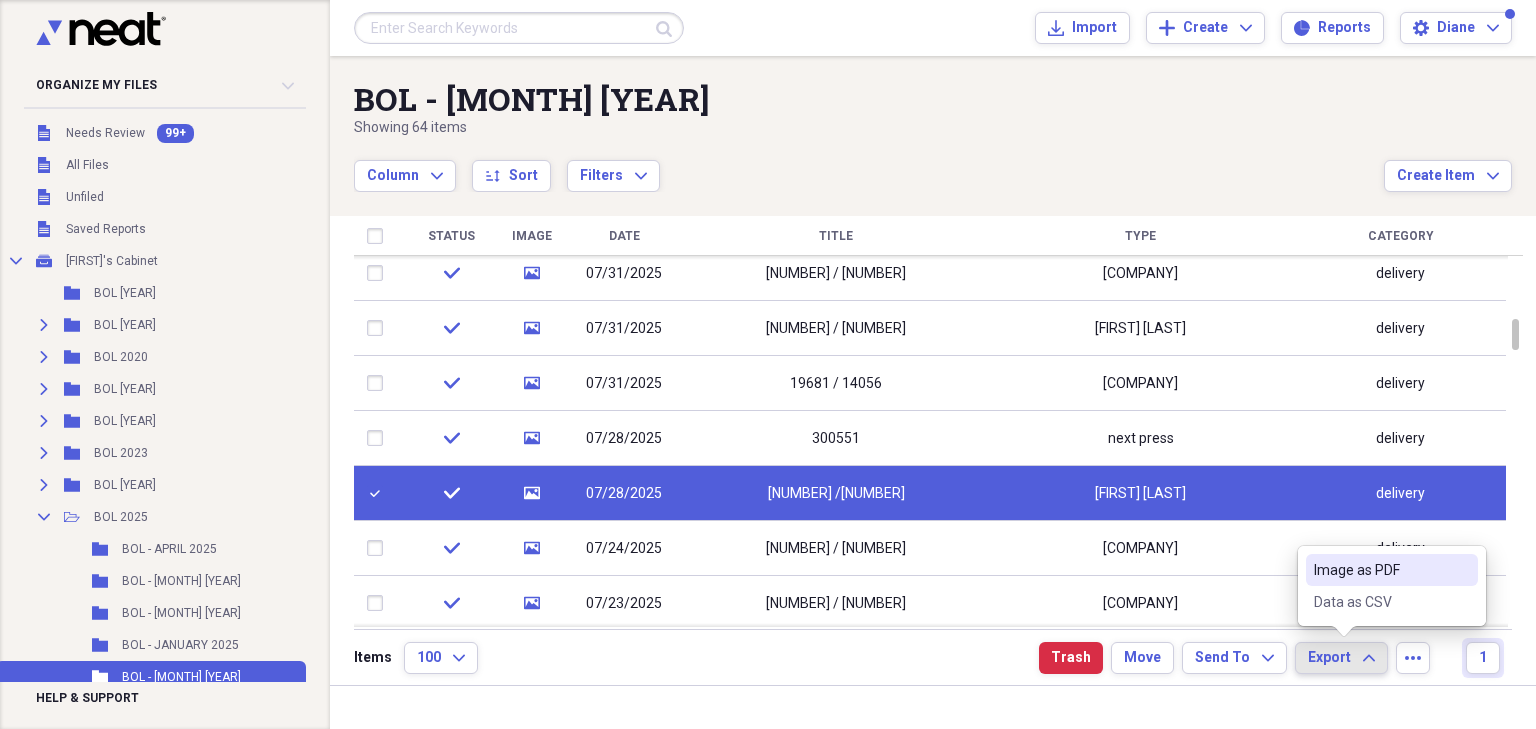 click on "Image as PDF" at bounding box center (1380, 570) 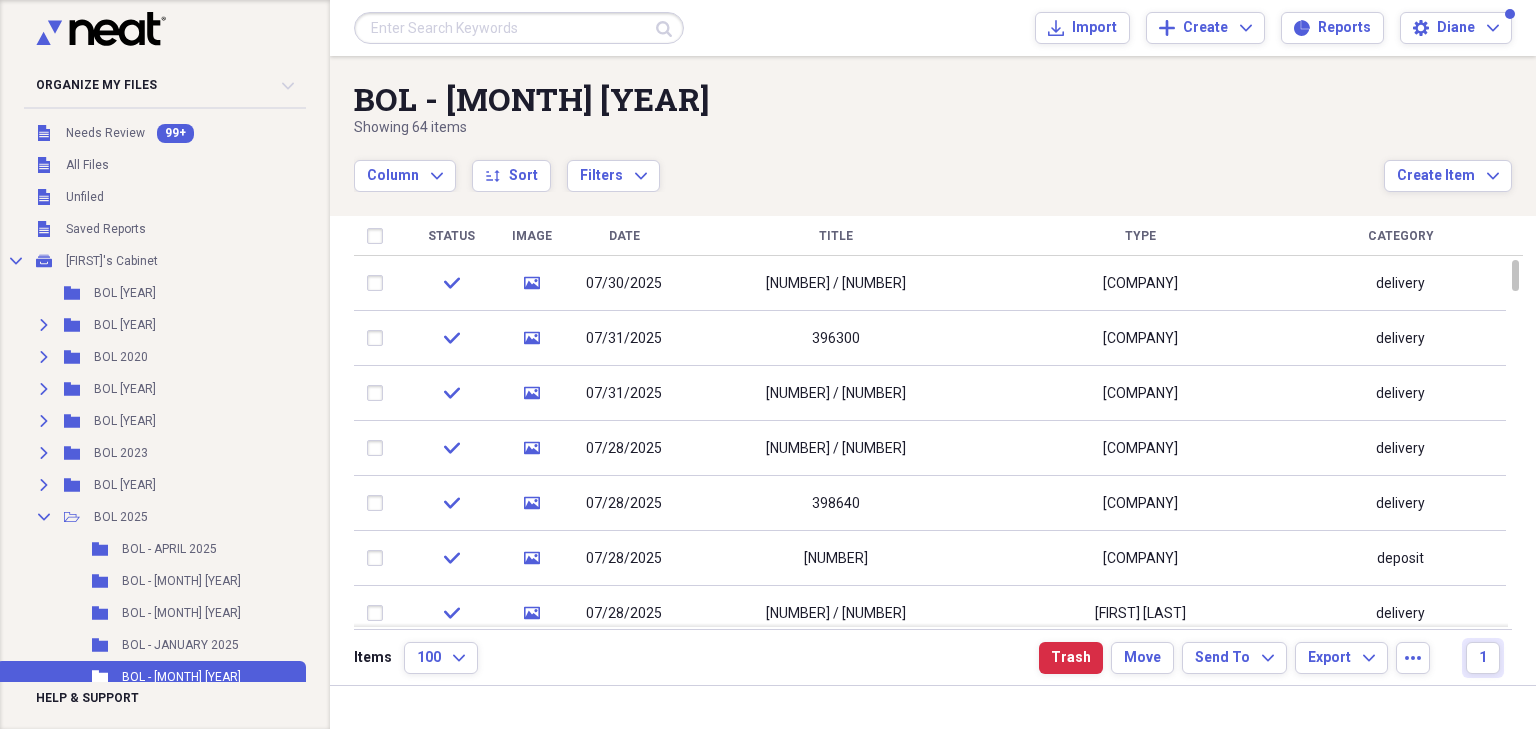 click at bounding box center (519, 28) 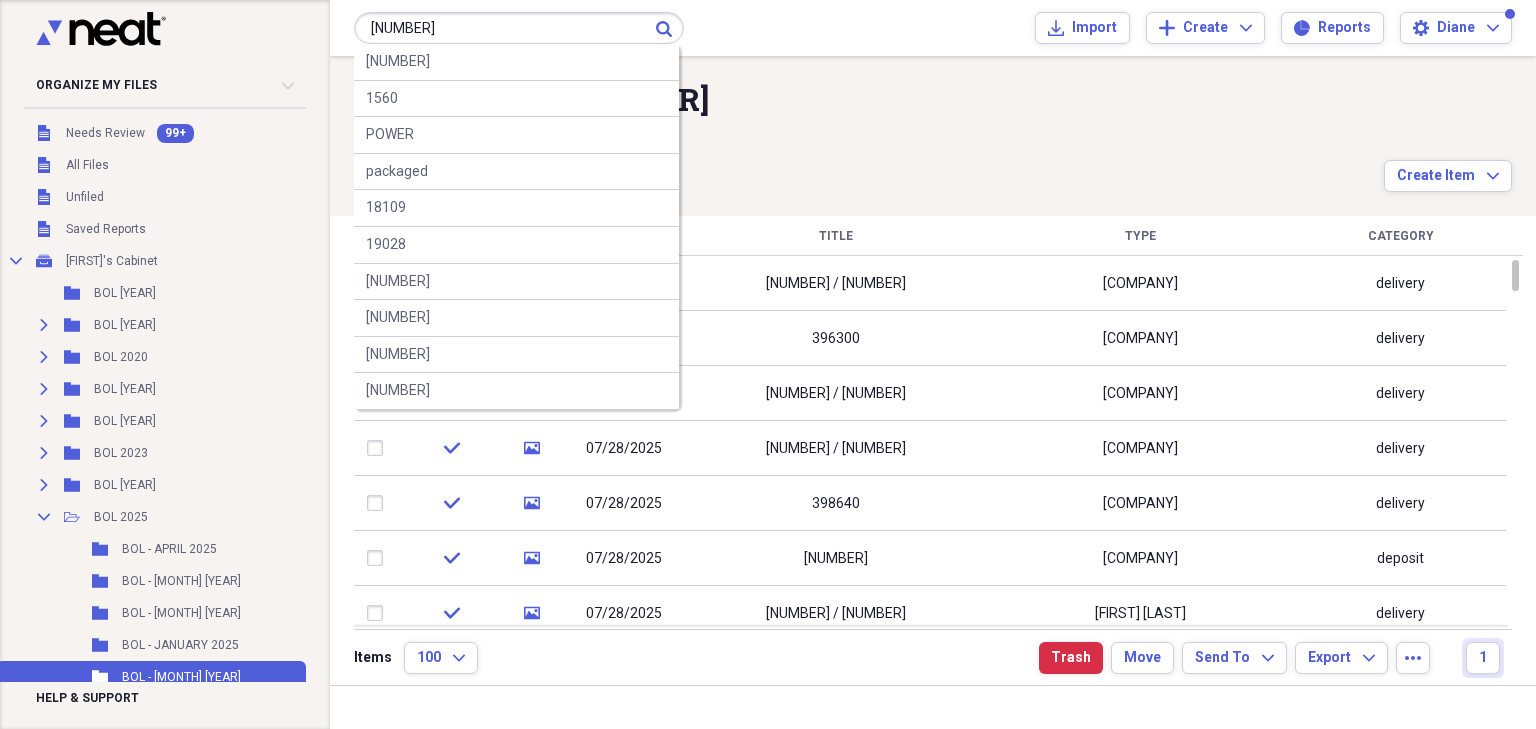 type on "[NUMBER]" 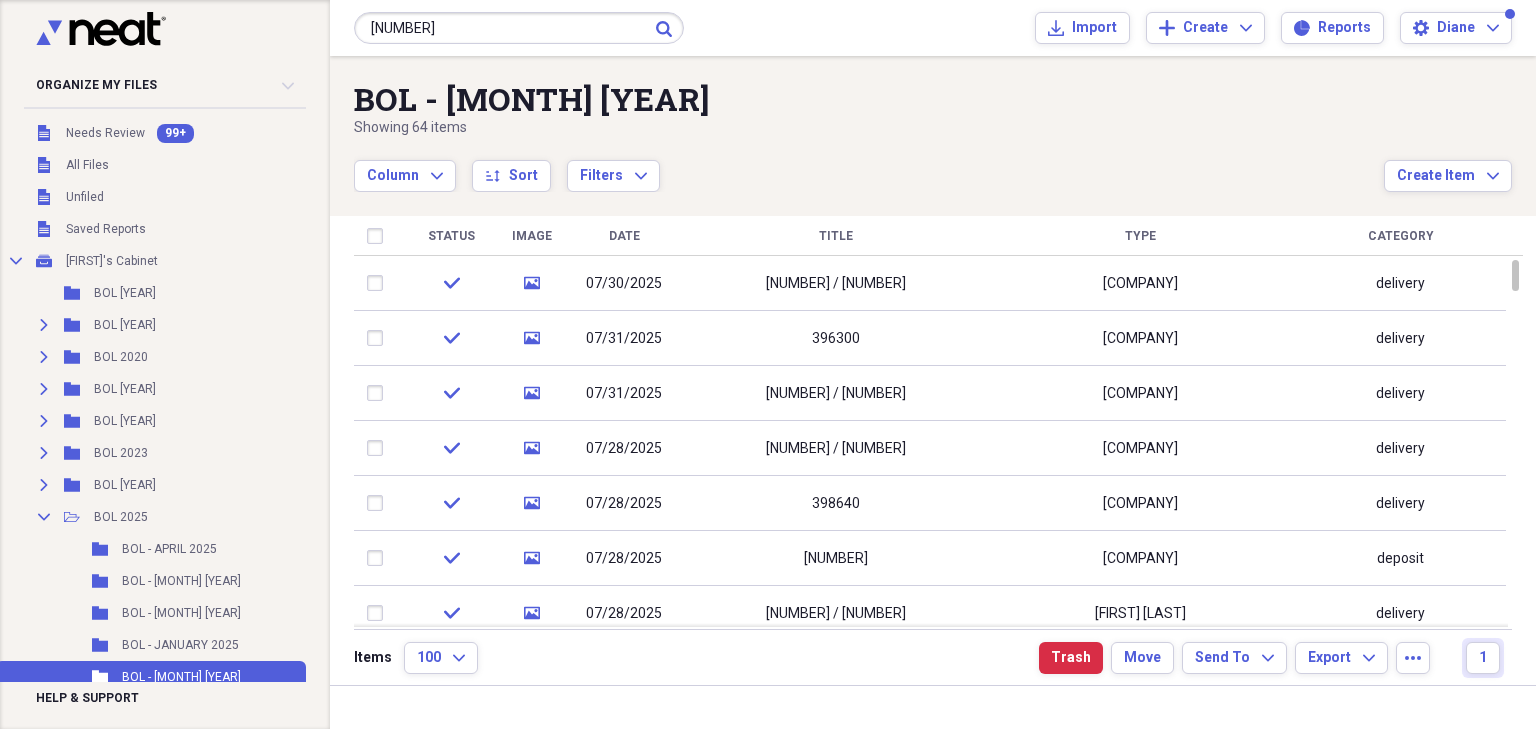 click 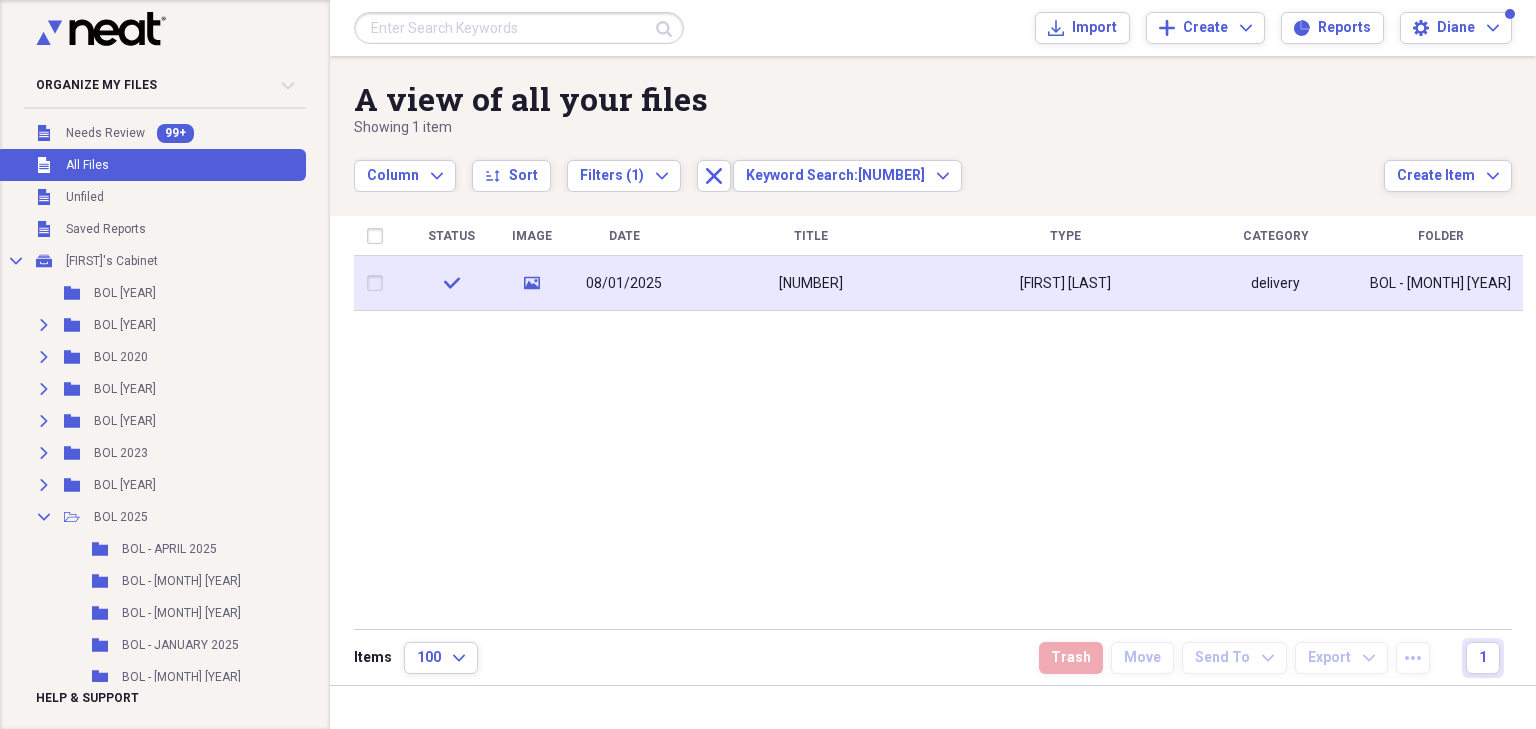 click at bounding box center (379, 283) 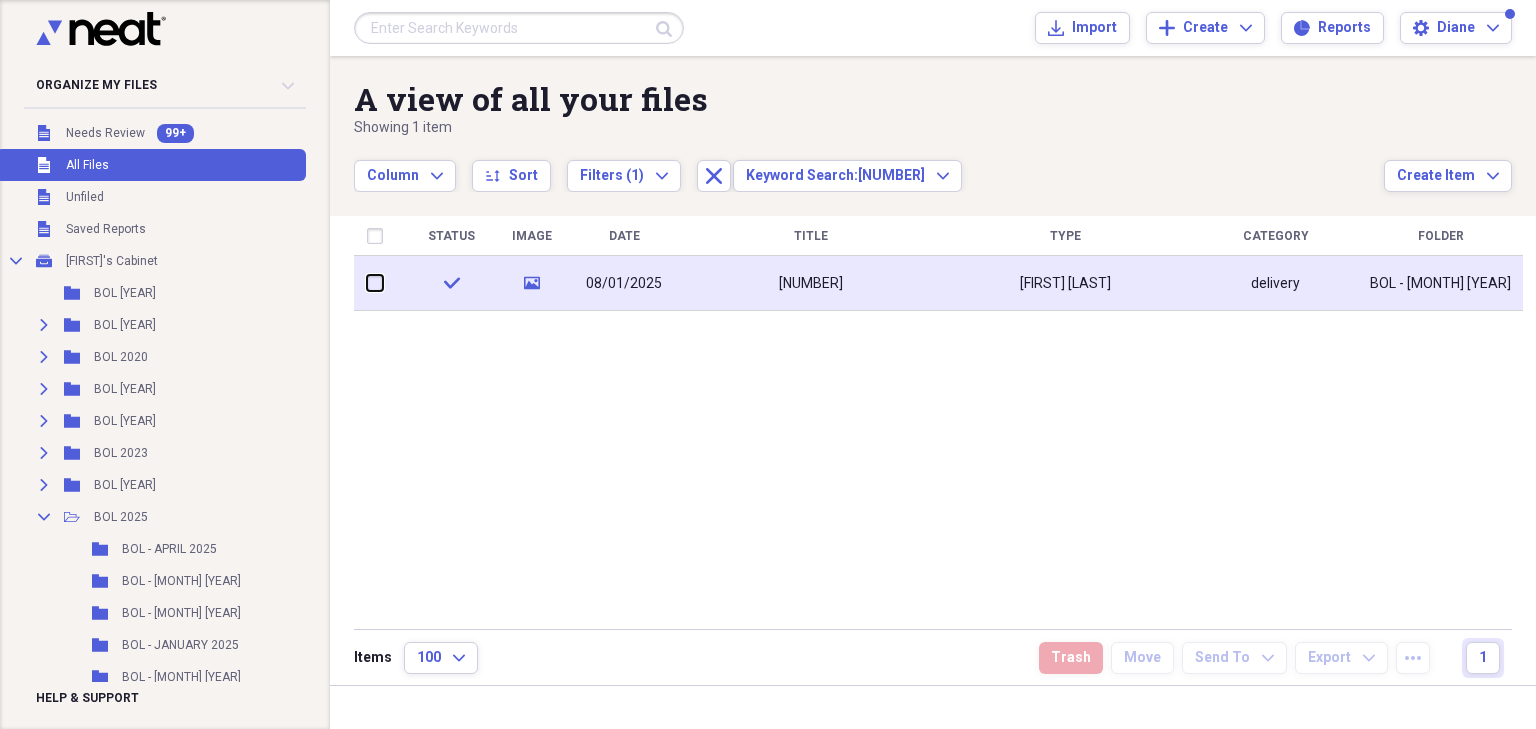 click at bounding box center [367, 283] 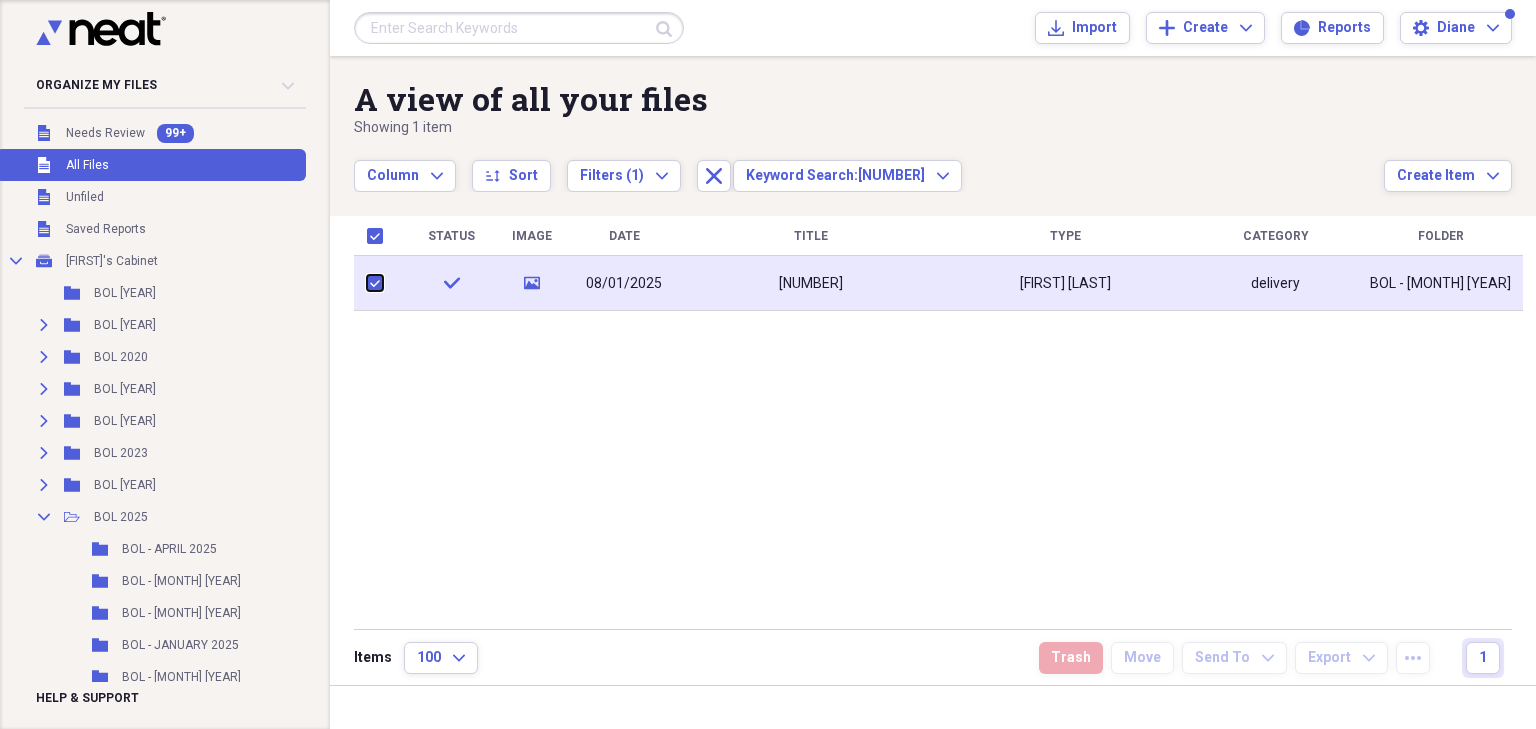 checkbox on "true" 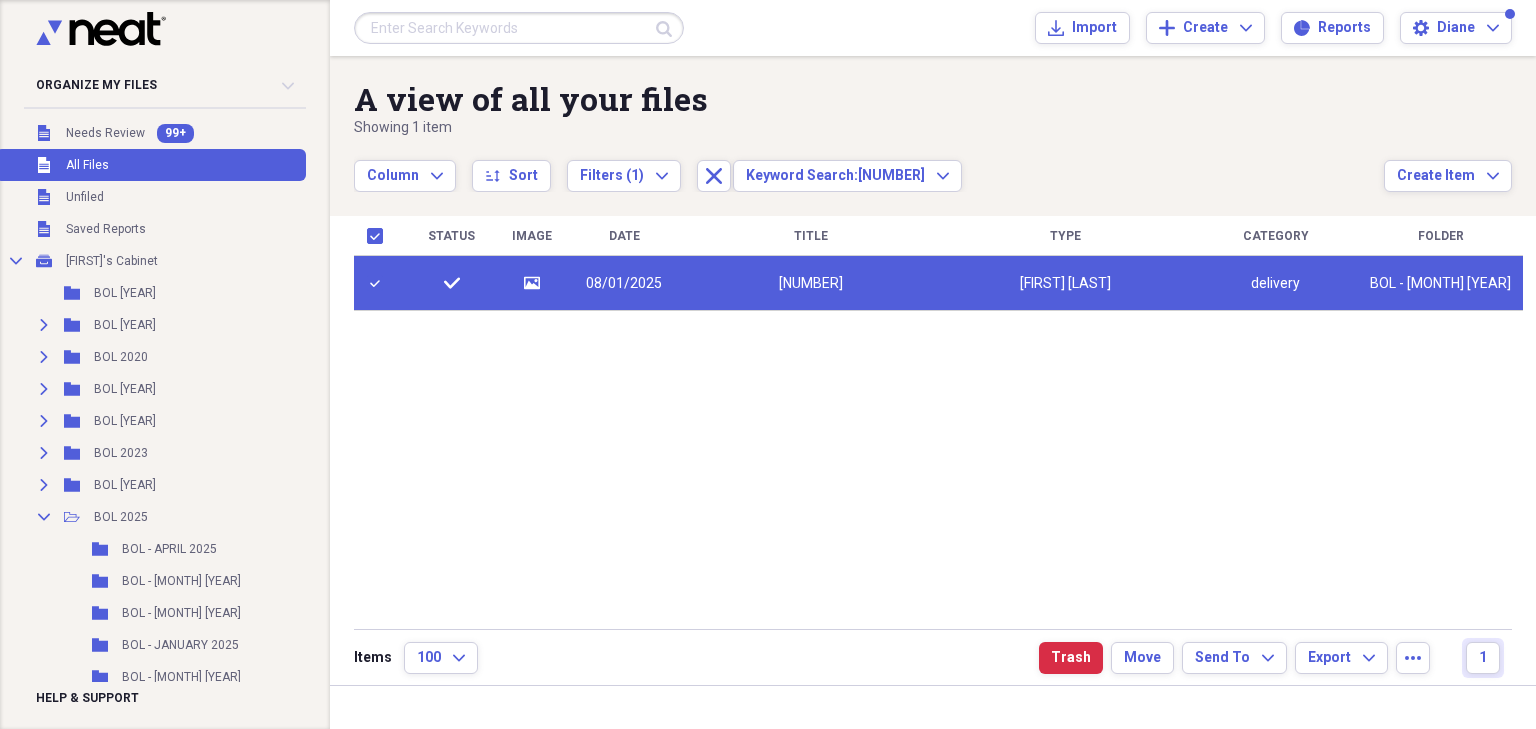 click on "[NUMBER]" at bounding box center [811, 283] 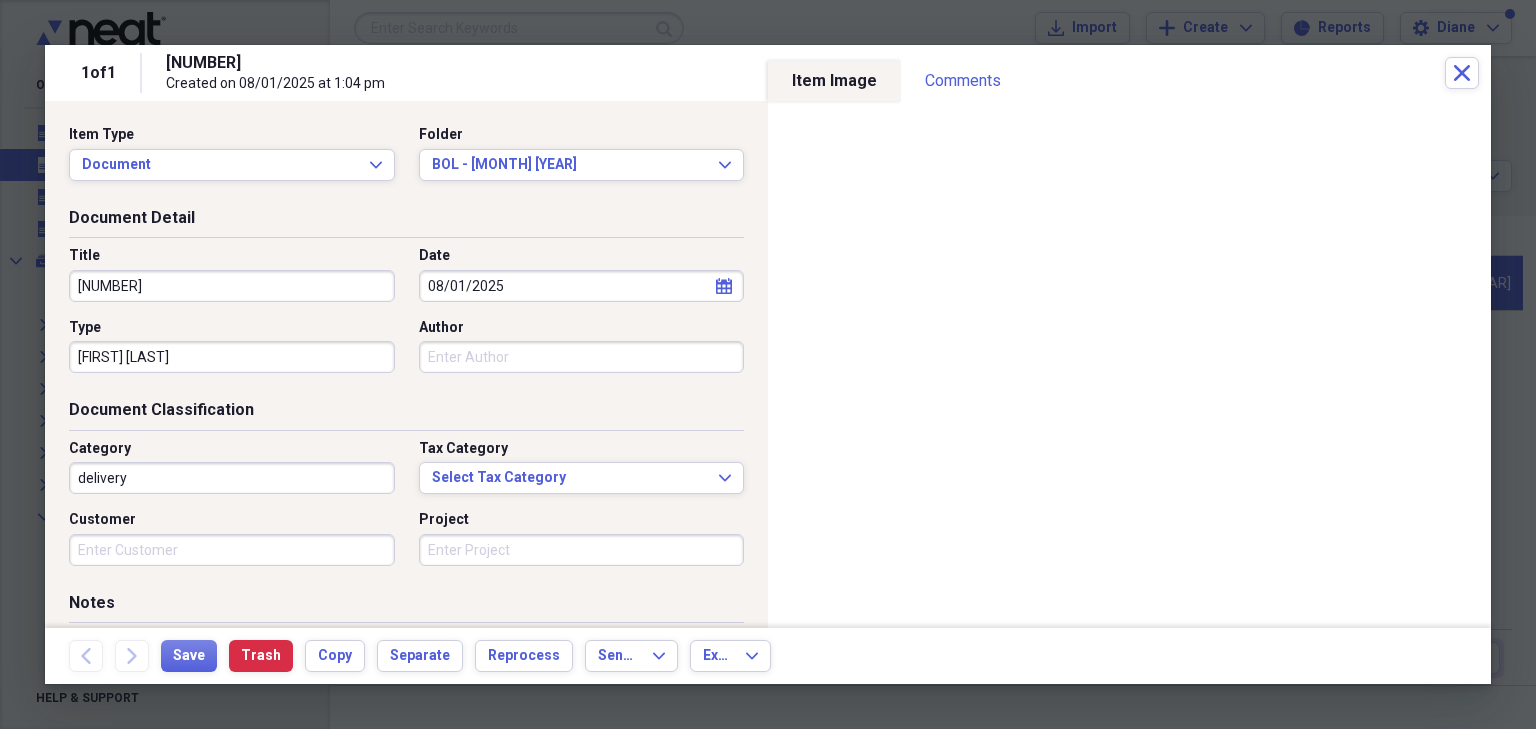 click on "[NUMBER]" at bounding box center [232, 286] 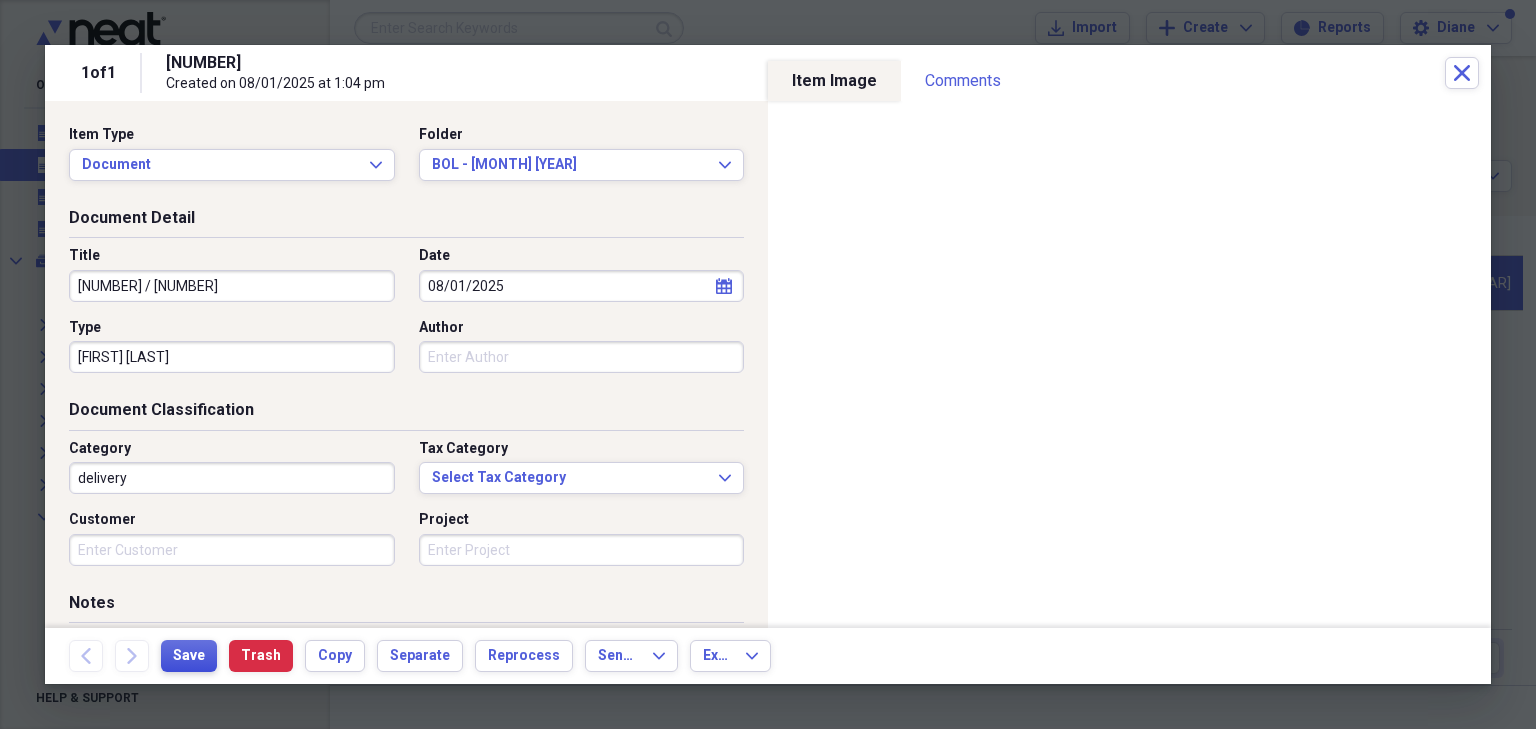 type on "[NUMBER] / [NUMBER]" 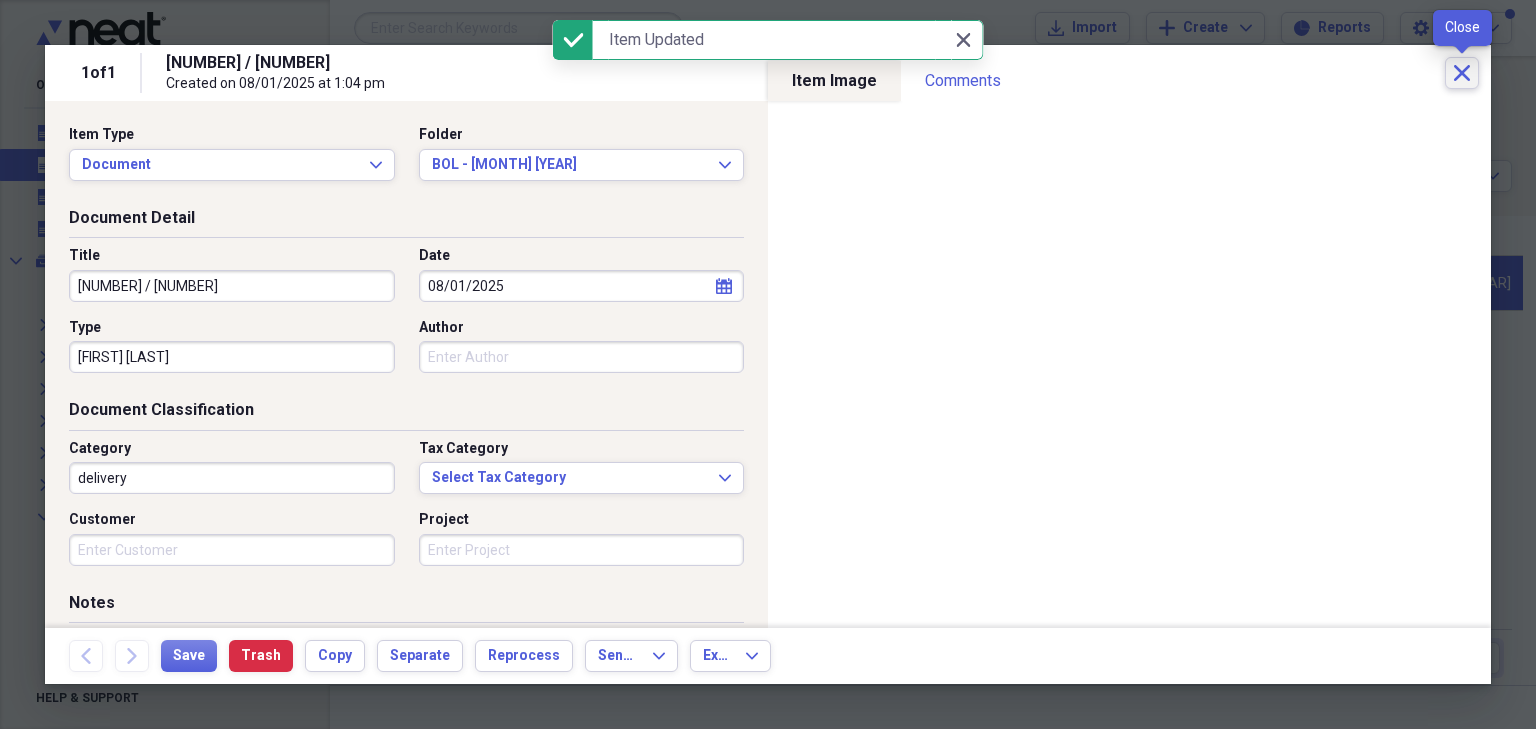 click 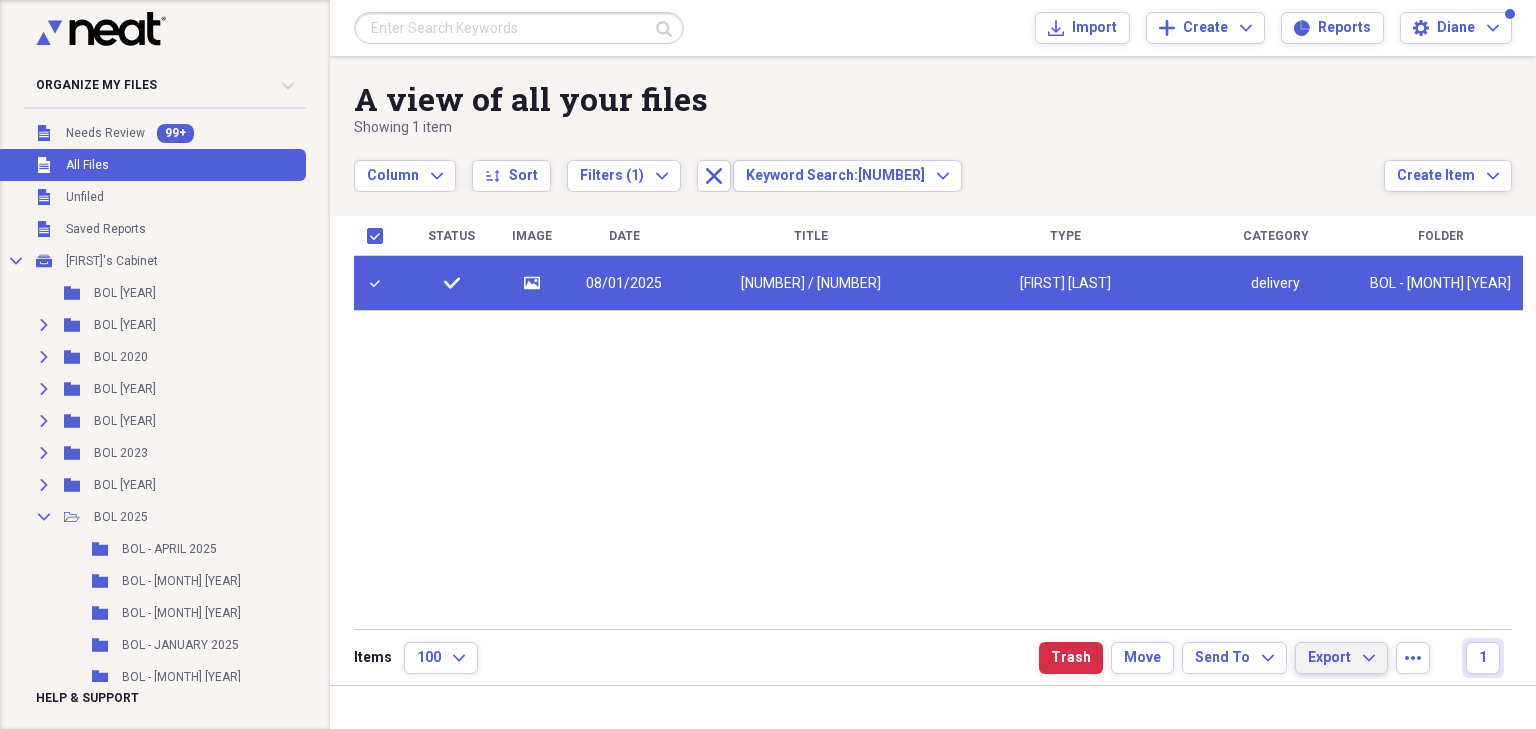 click on "Expand" 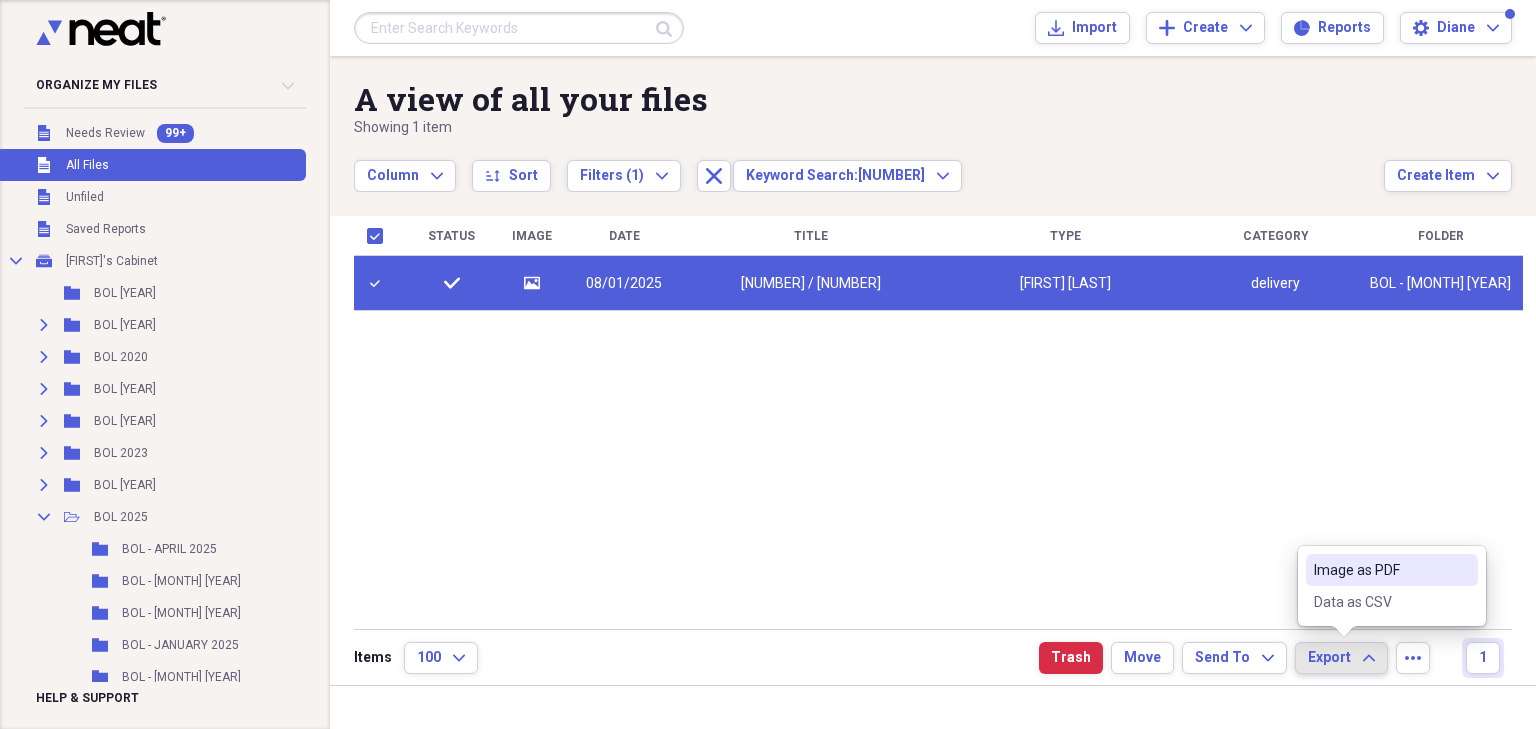 click on "Image as PDF" at bounding box center (1380, 570) 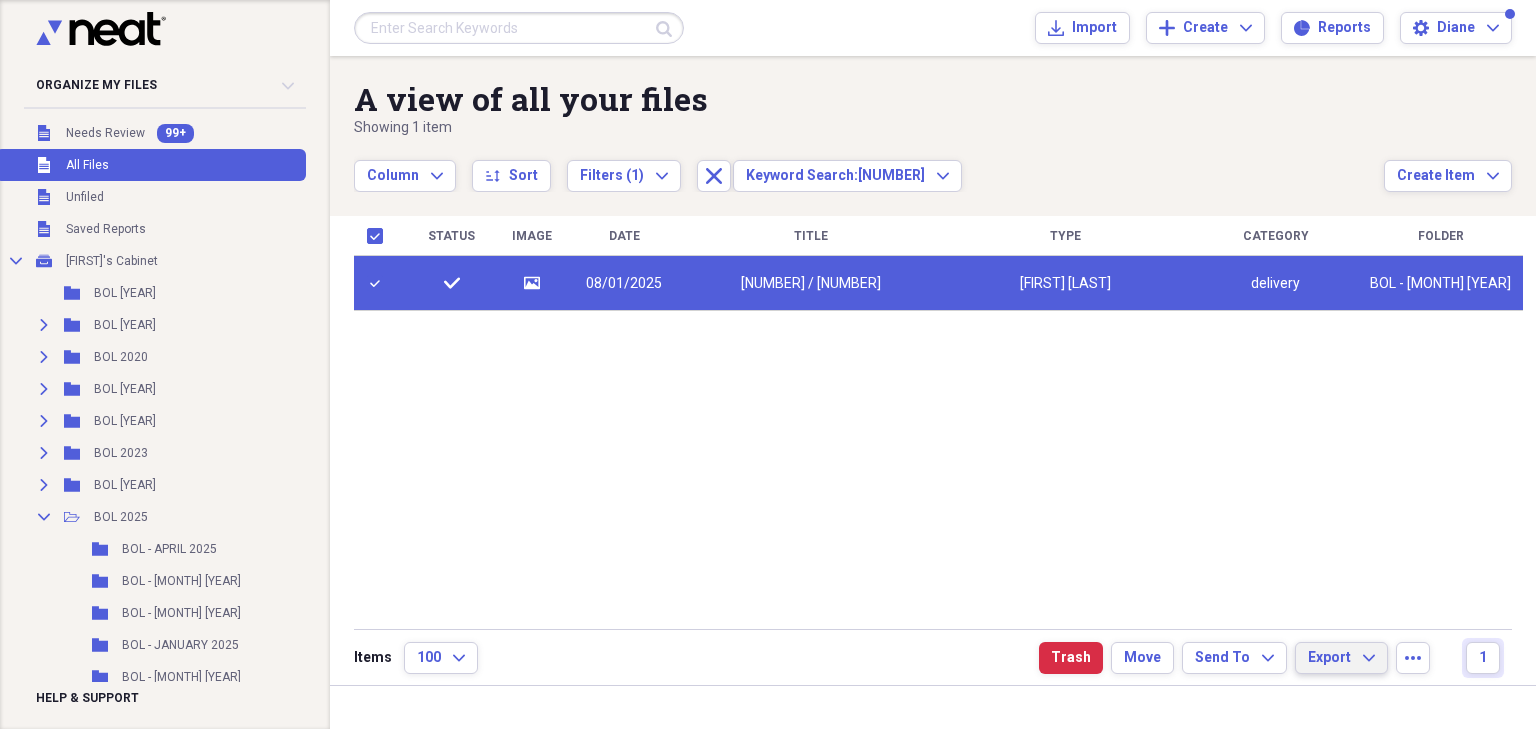 click on "Expand" 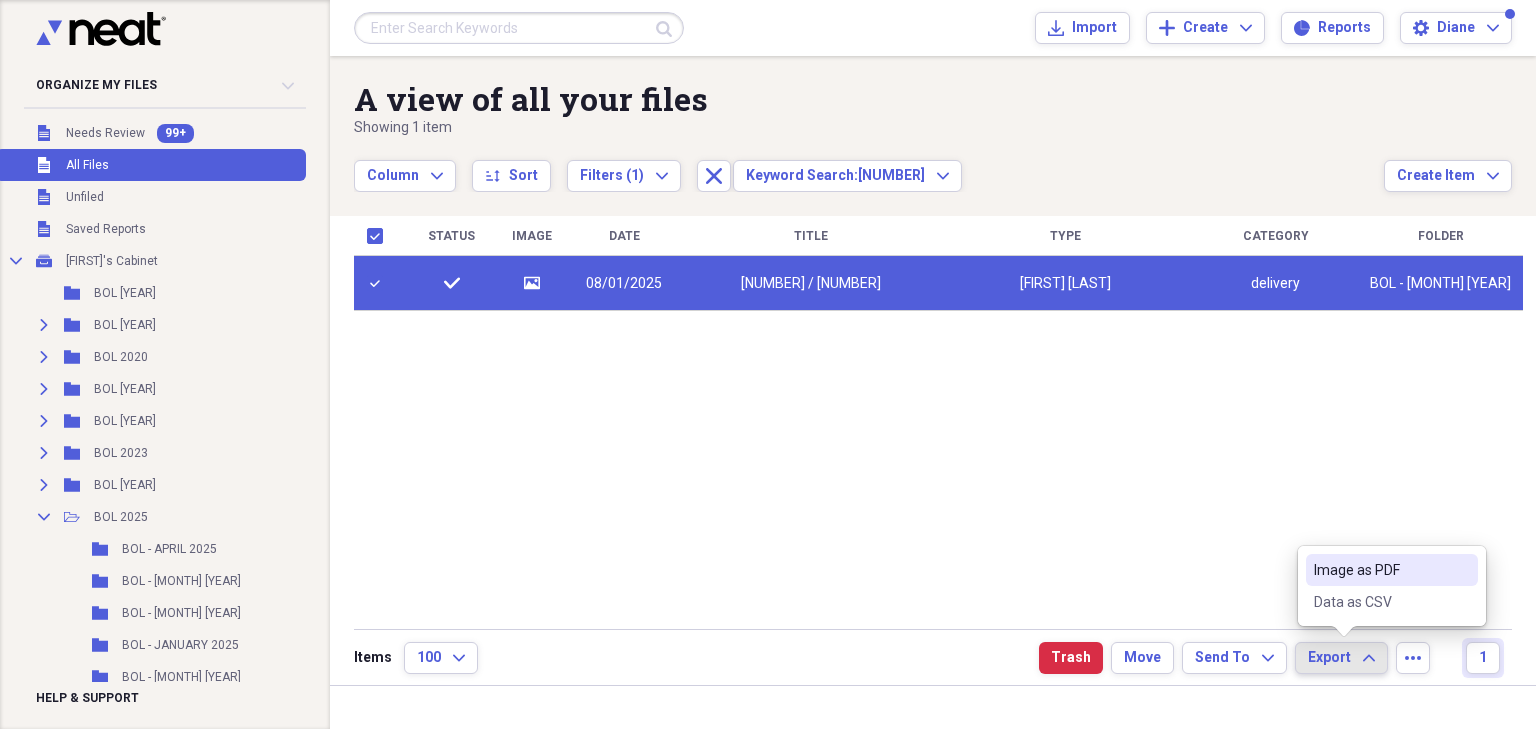 click on "Image as PDF" at bounding box center [1380, 570] 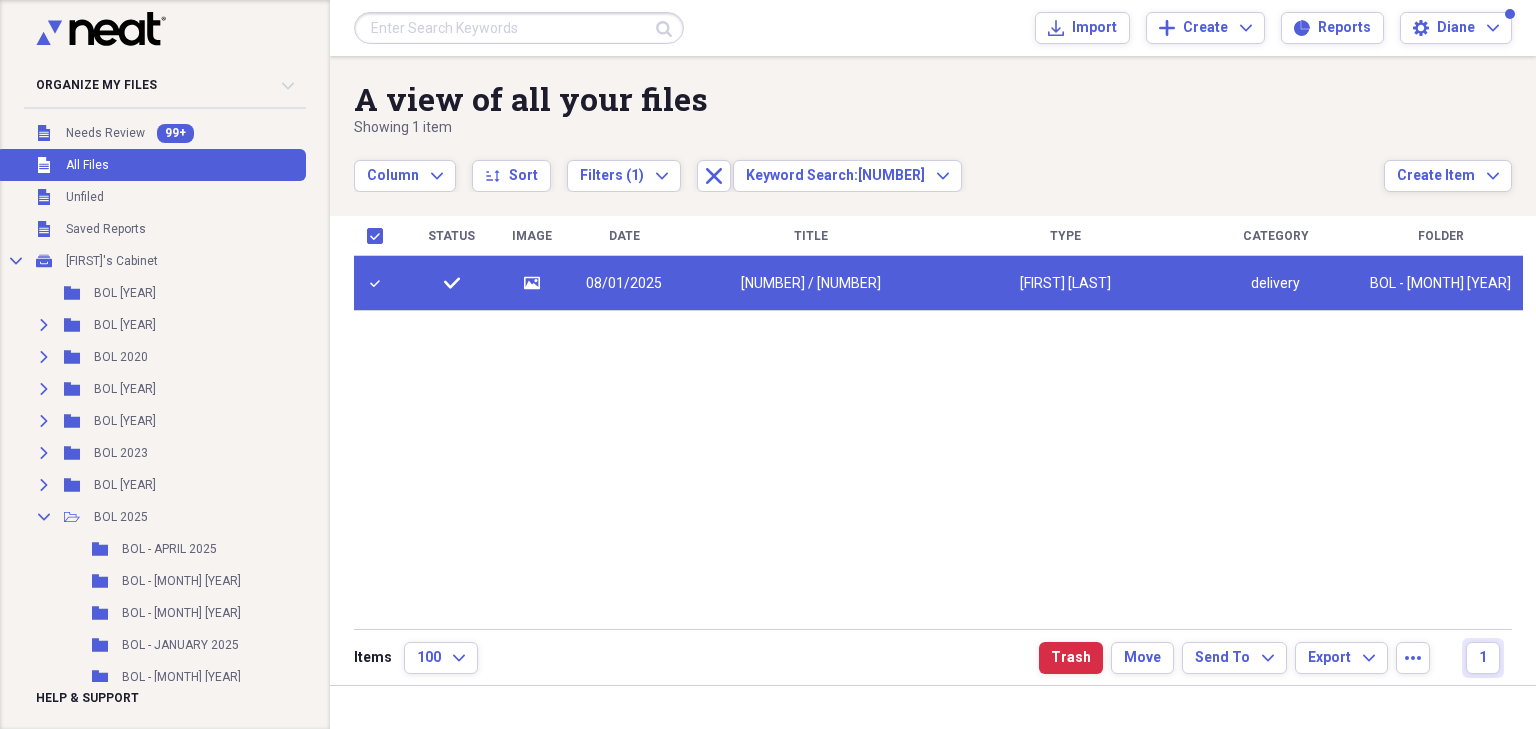 click at bounding box center [379, 283] 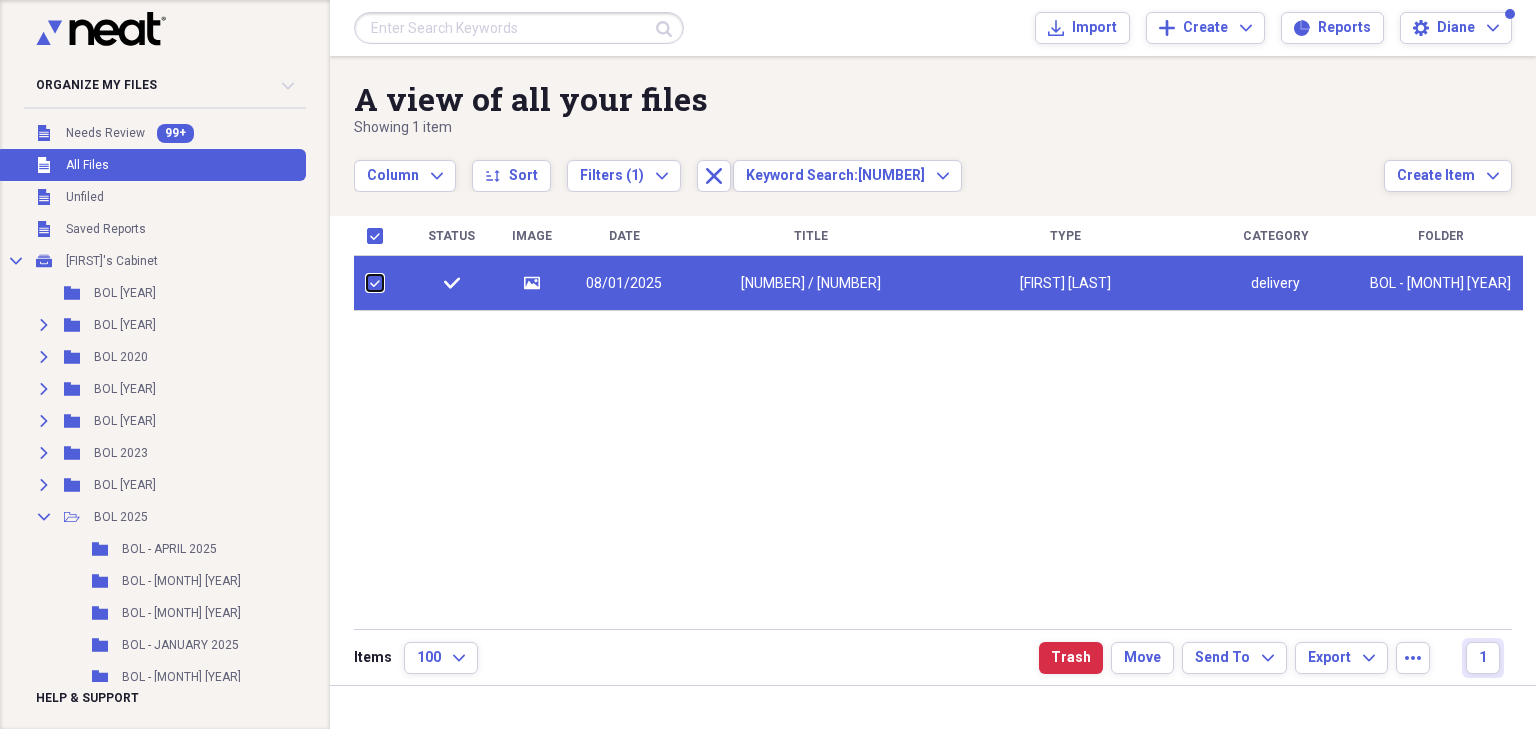 click at bounding box center (367, 283) 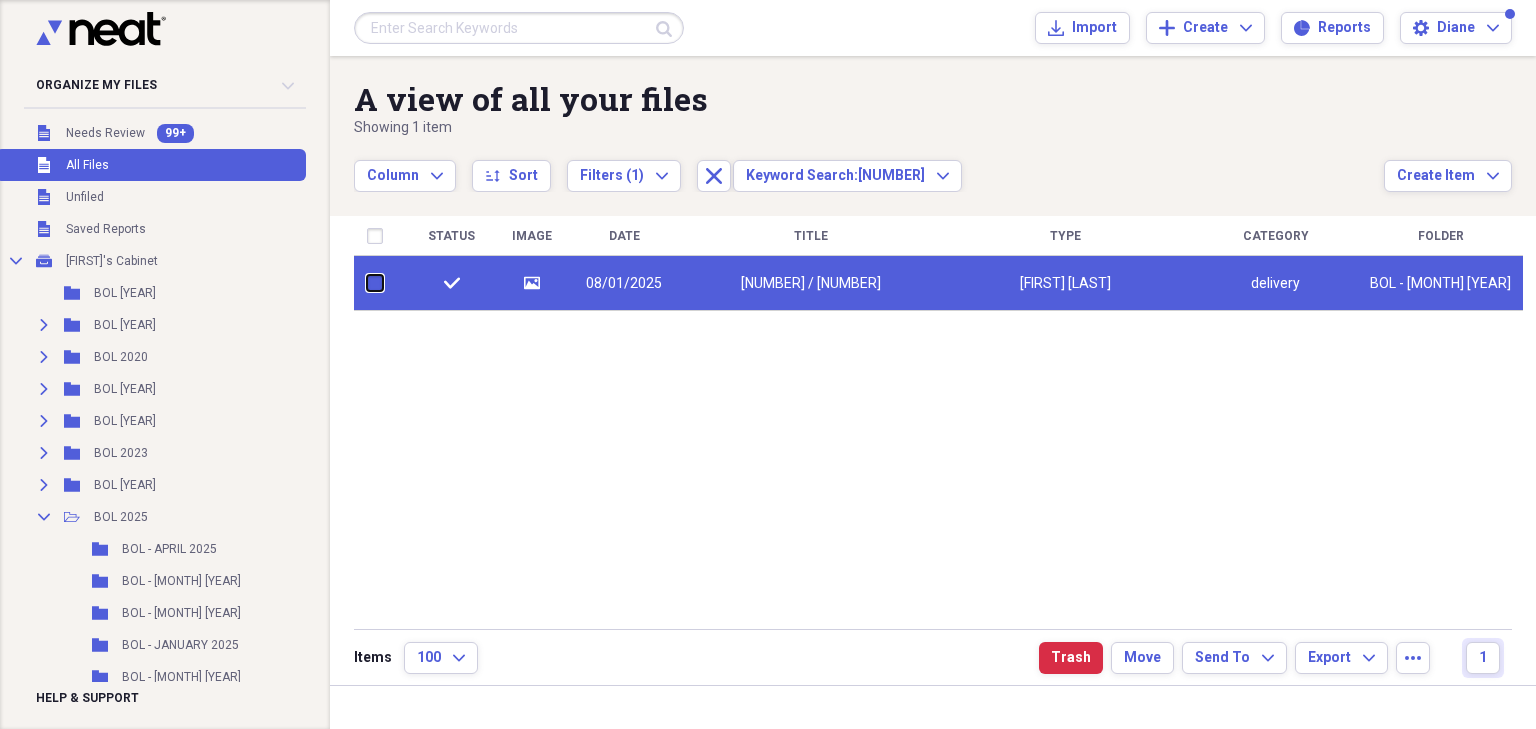 checkbox on "false" 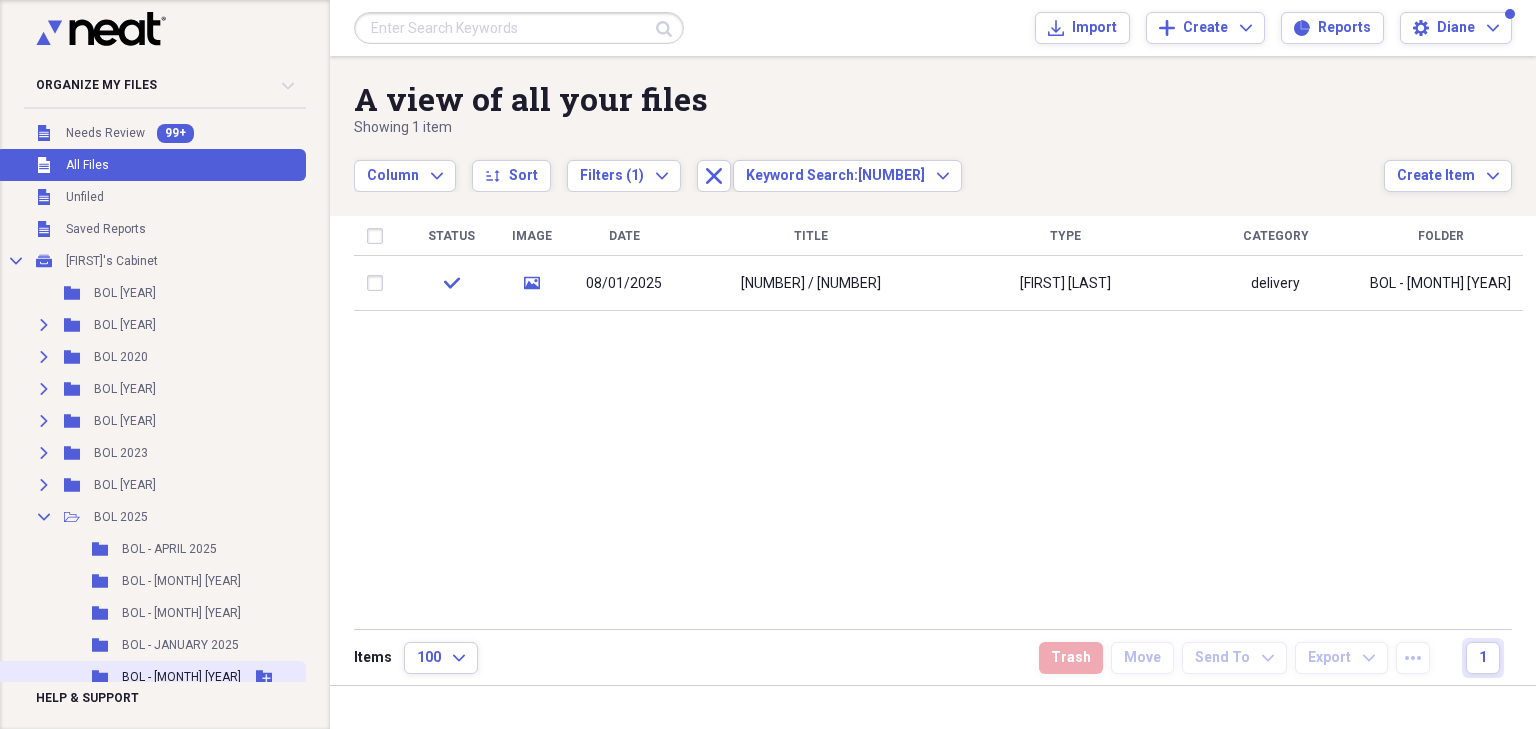 click on "BOL - [MONTH] [YEAR]" at bounding box center (181, 677) 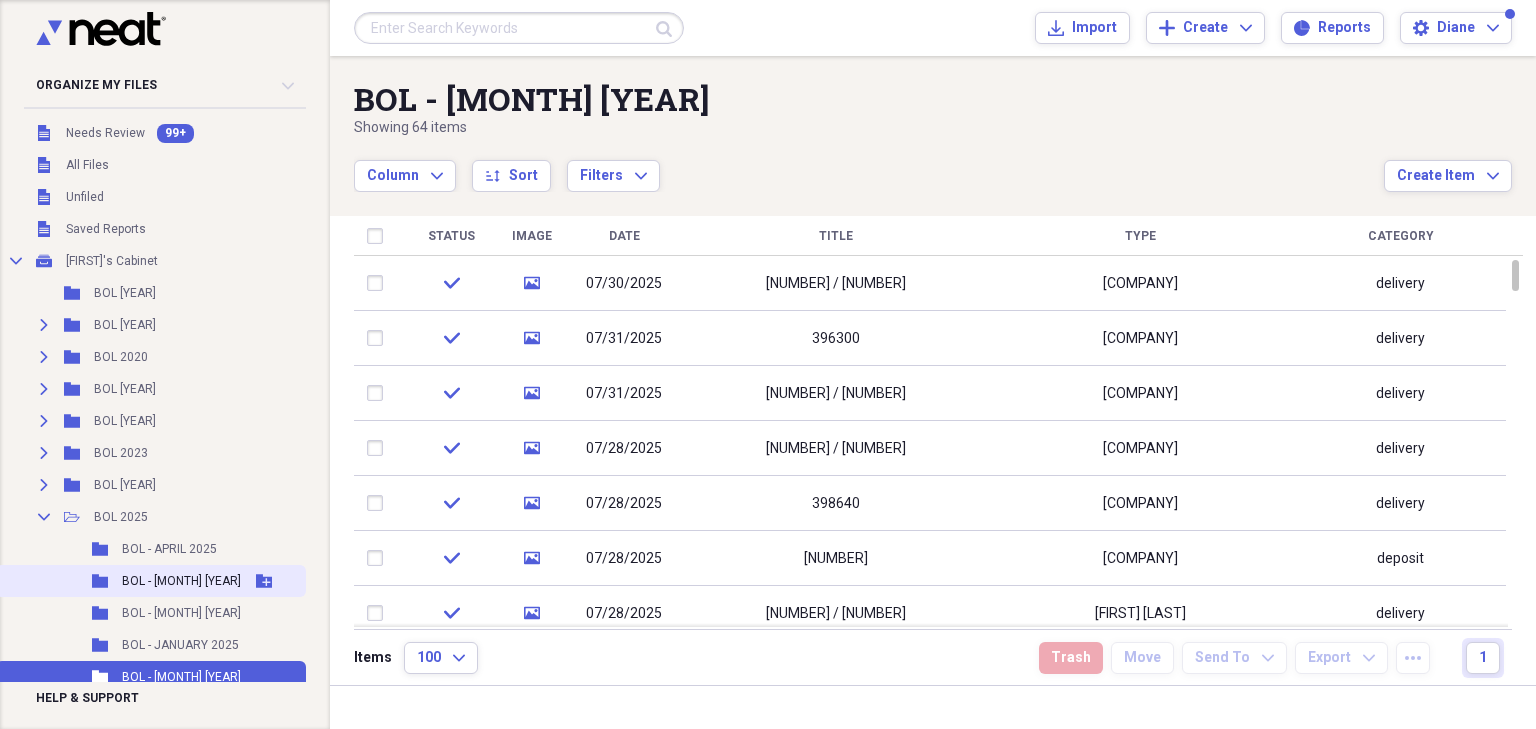 click on "BOL - [MONTH] [YEAR]" at bounding box center (181, 581) 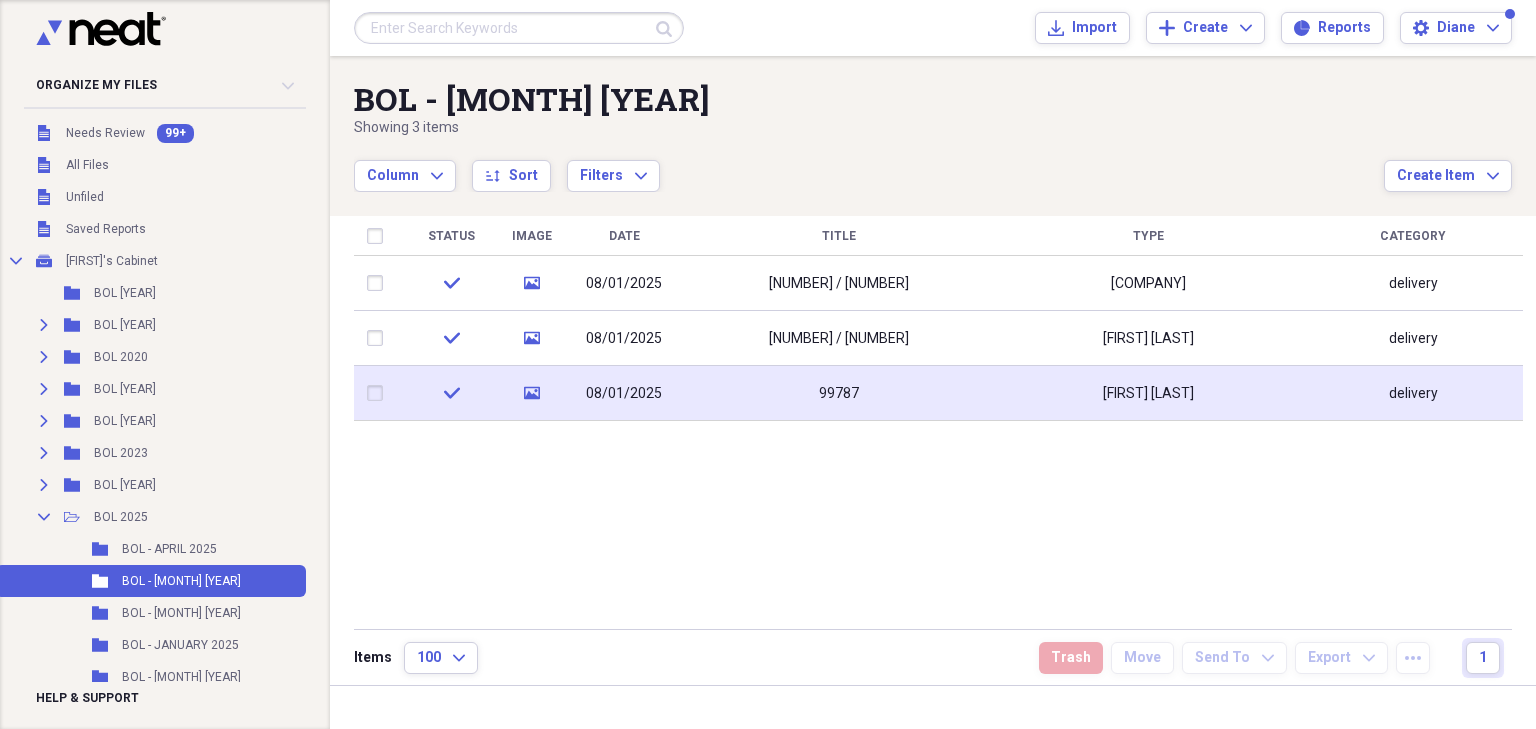 click on "99787" at bounding box center (838, 393) 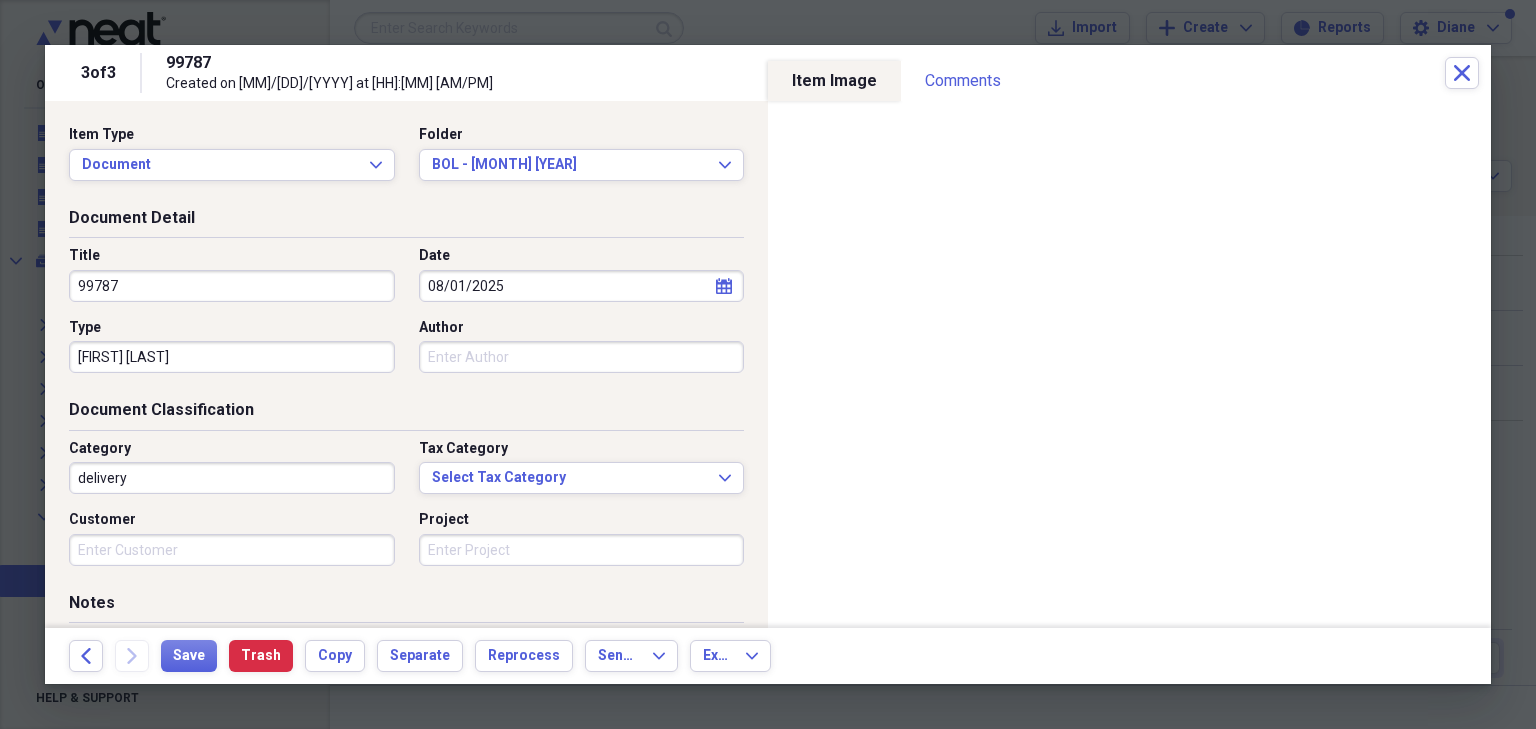 click on "99787" at bounding box center (232, 286) 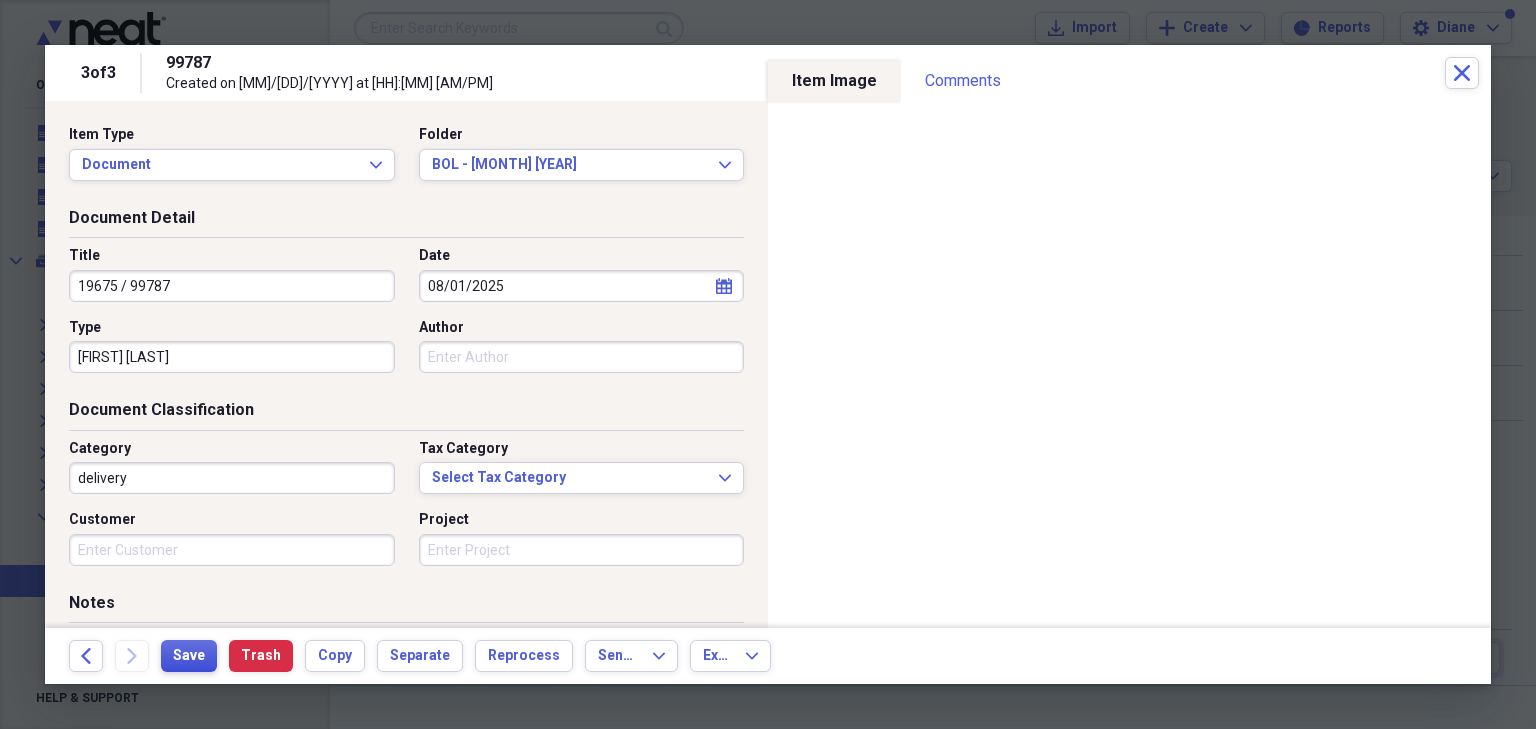 type on "19675 / 99787" 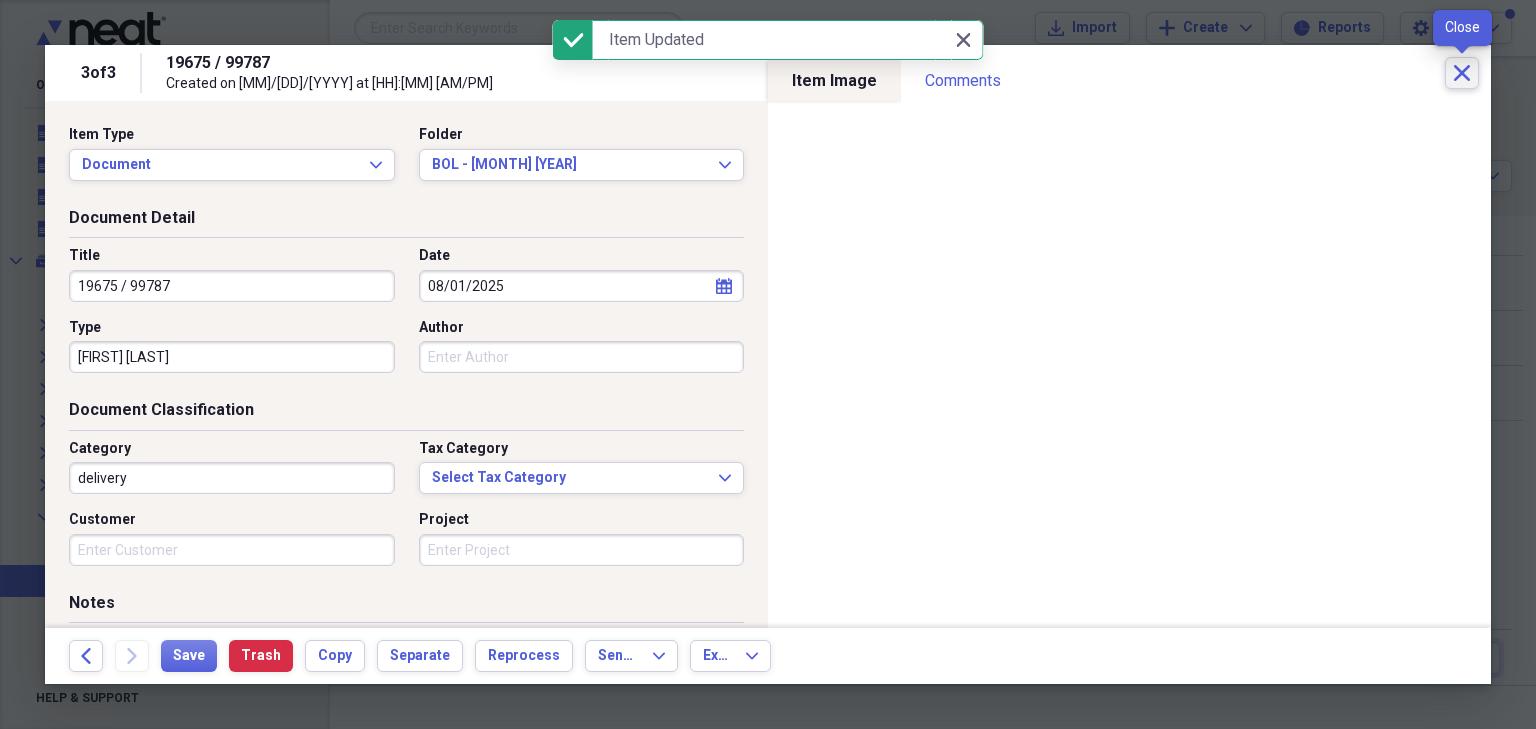 click on "Close" 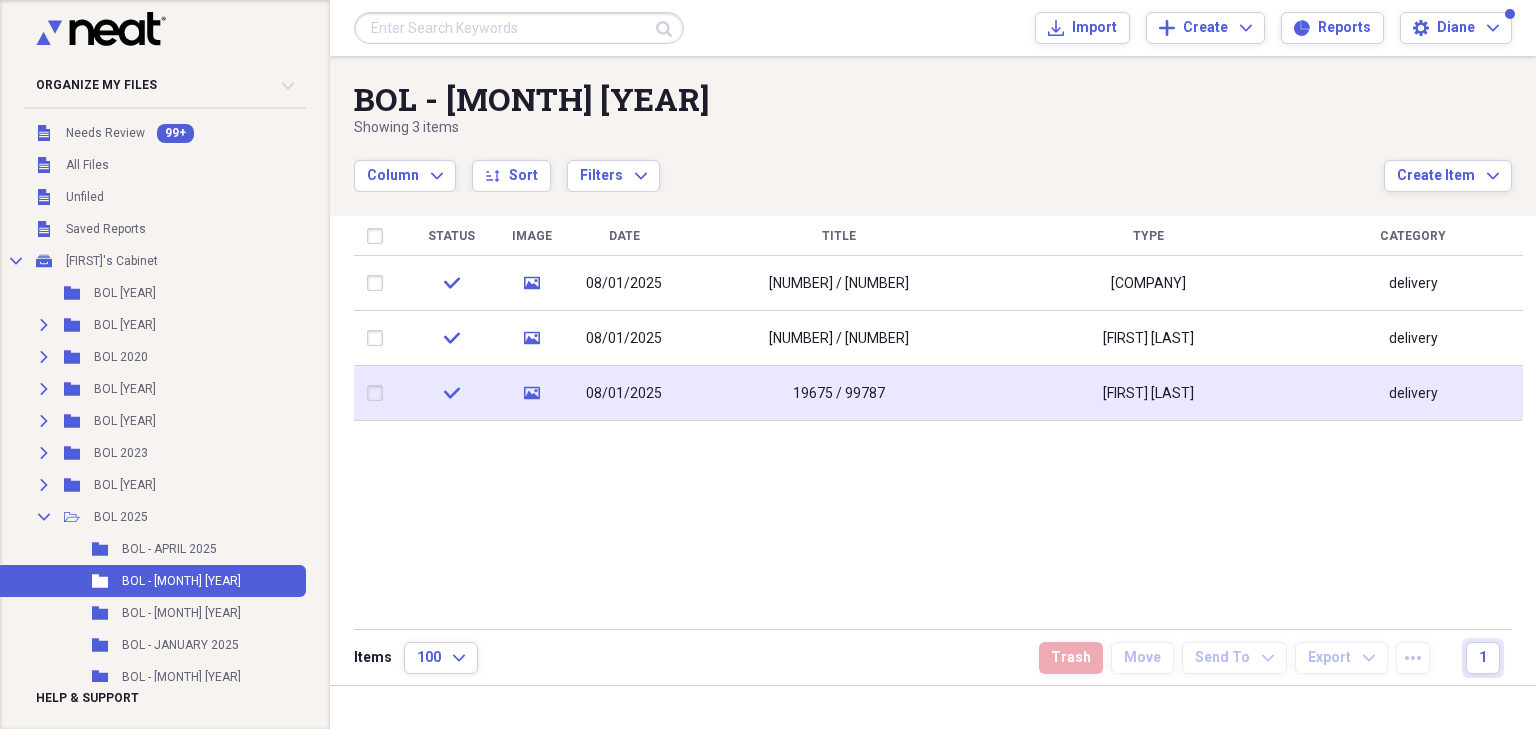 click at bounding box center (379, 393) 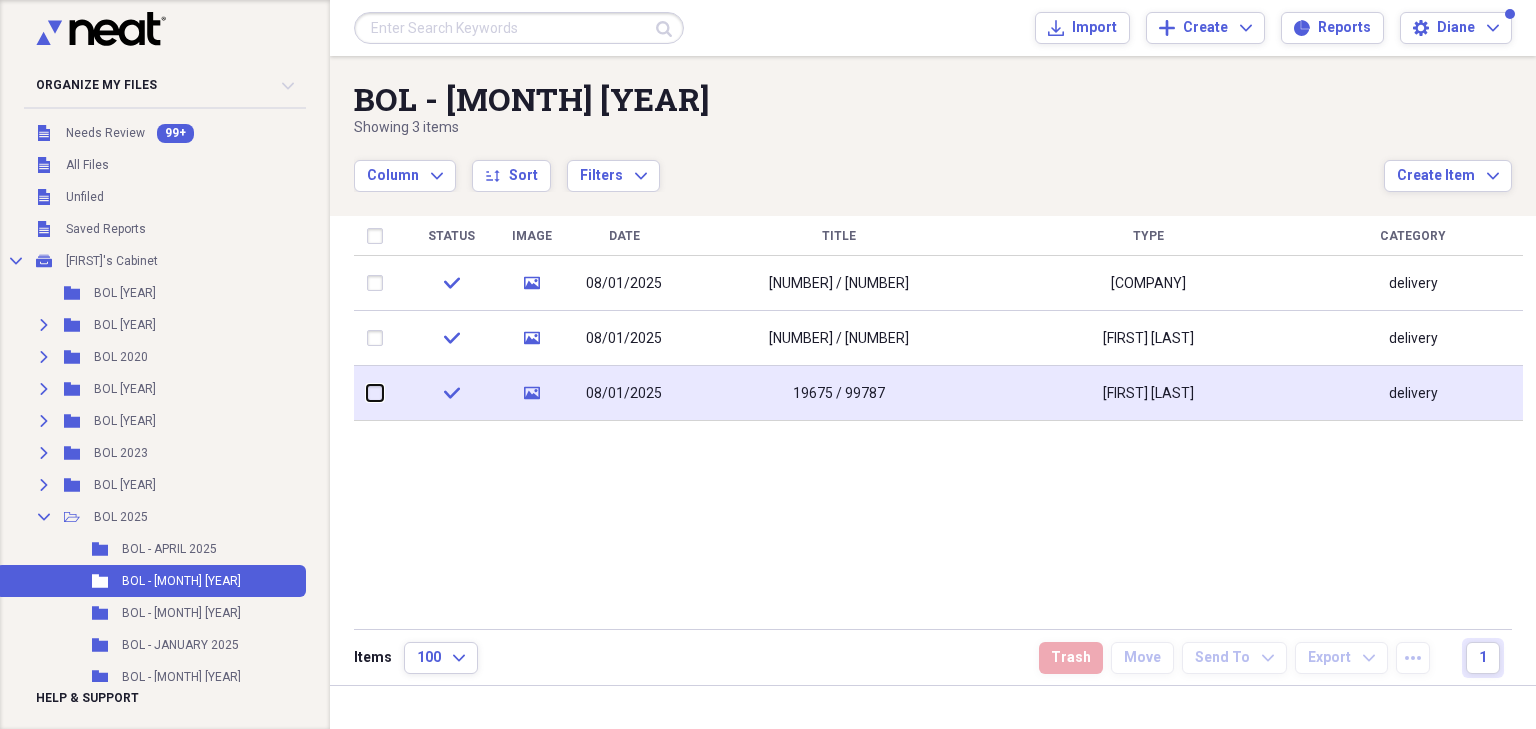 click at bounding box center [367, 393] 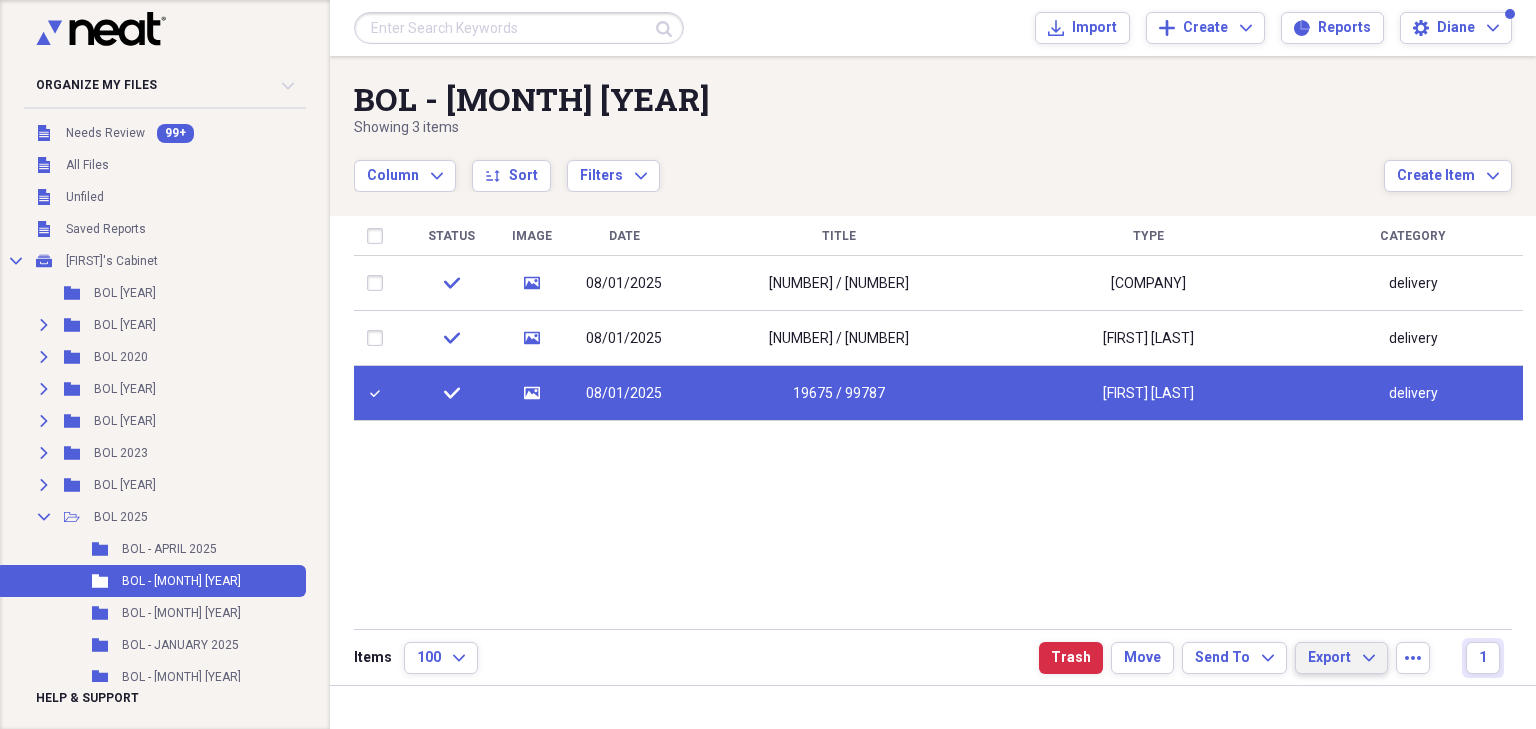 click on "Expand" 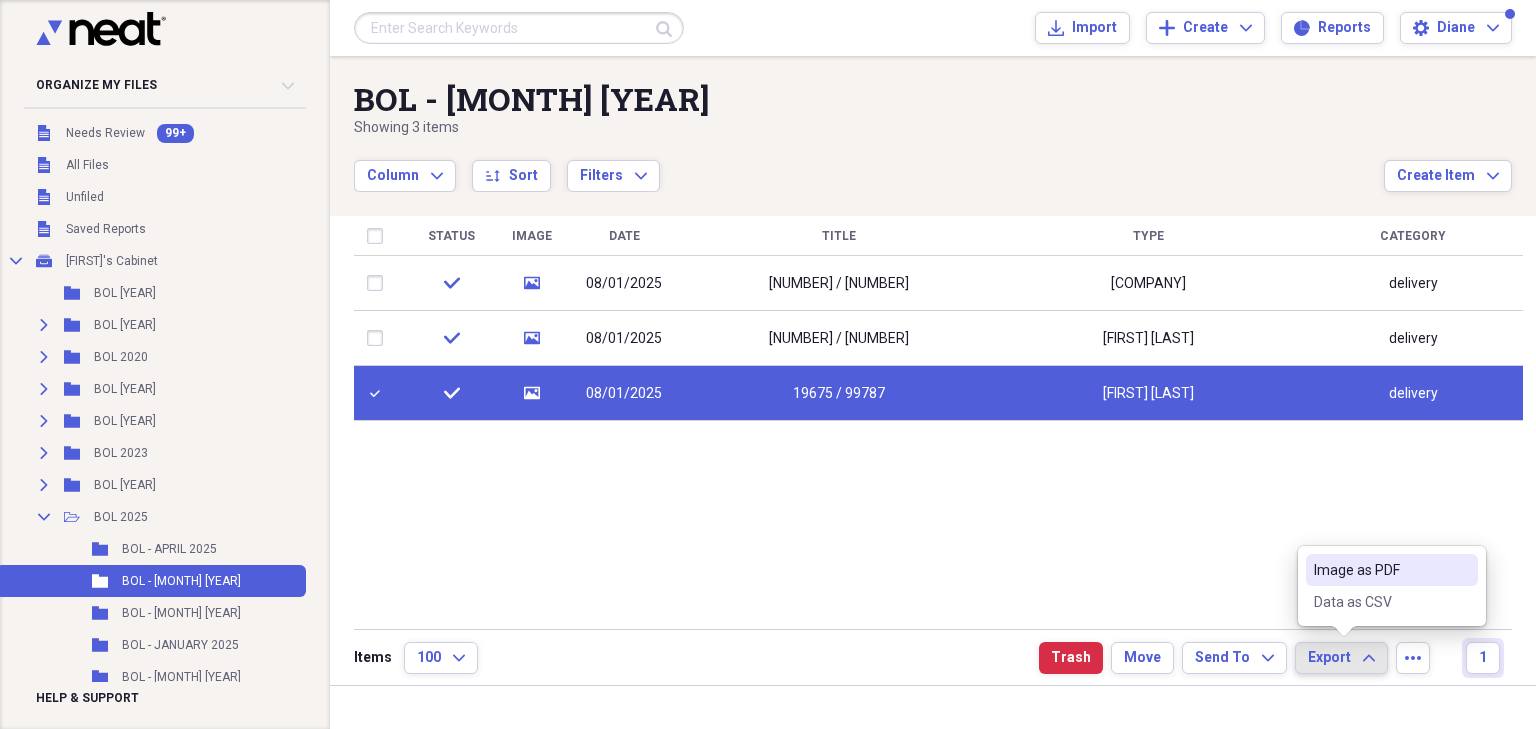 click on "Image as PDF" at bounding box center [1380, 570] 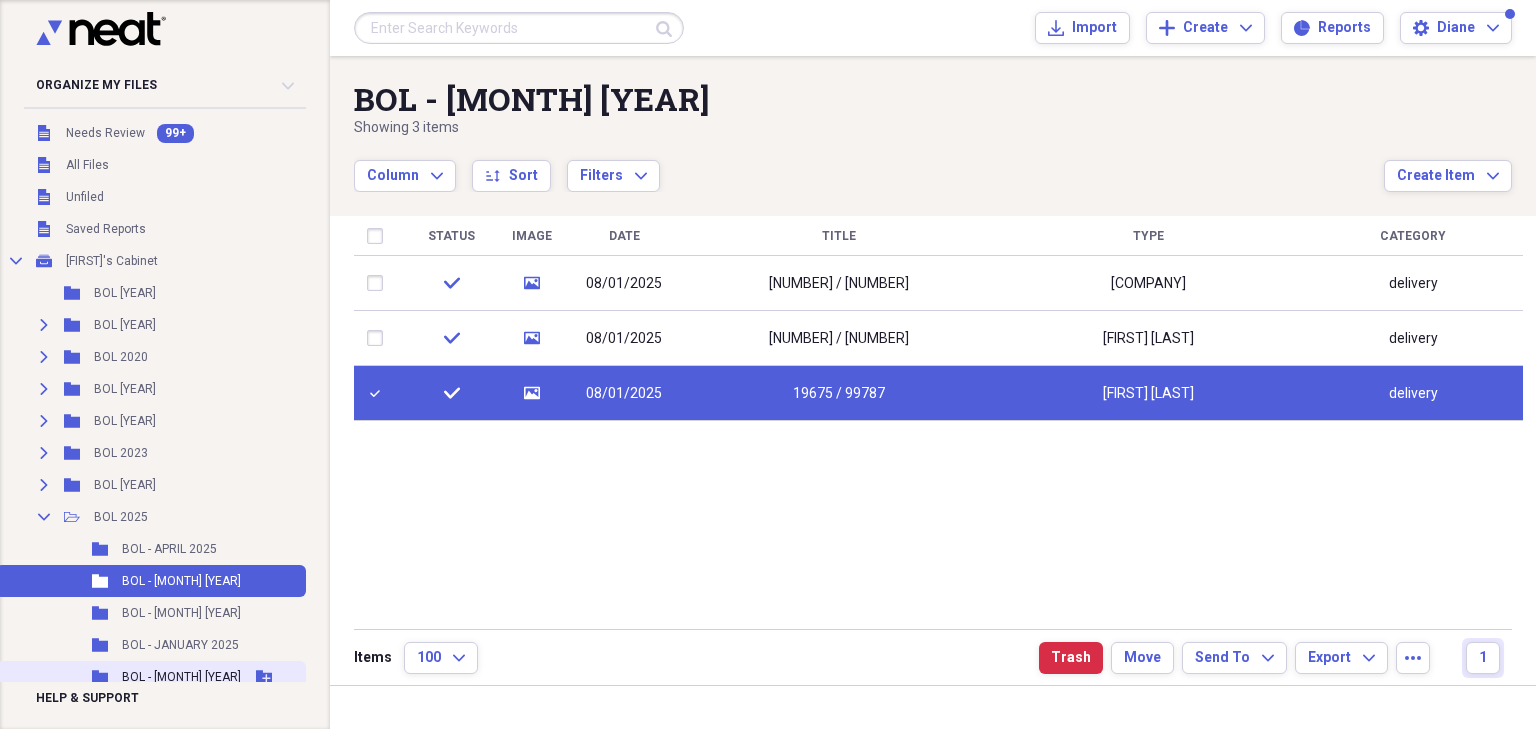click on "BOL - [MONTH] [YEAR]" at bounding box center [181, 677] 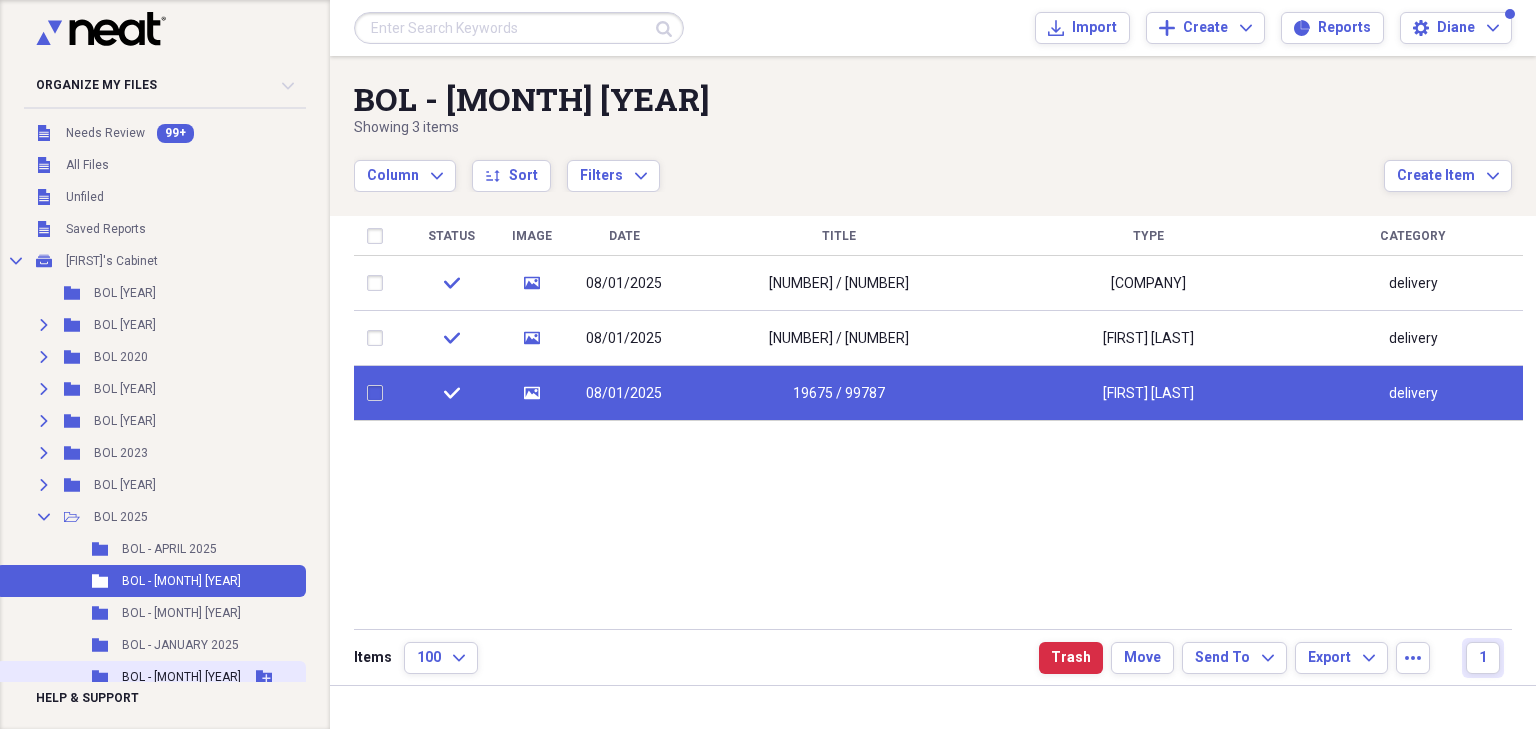 checkbox on "false" 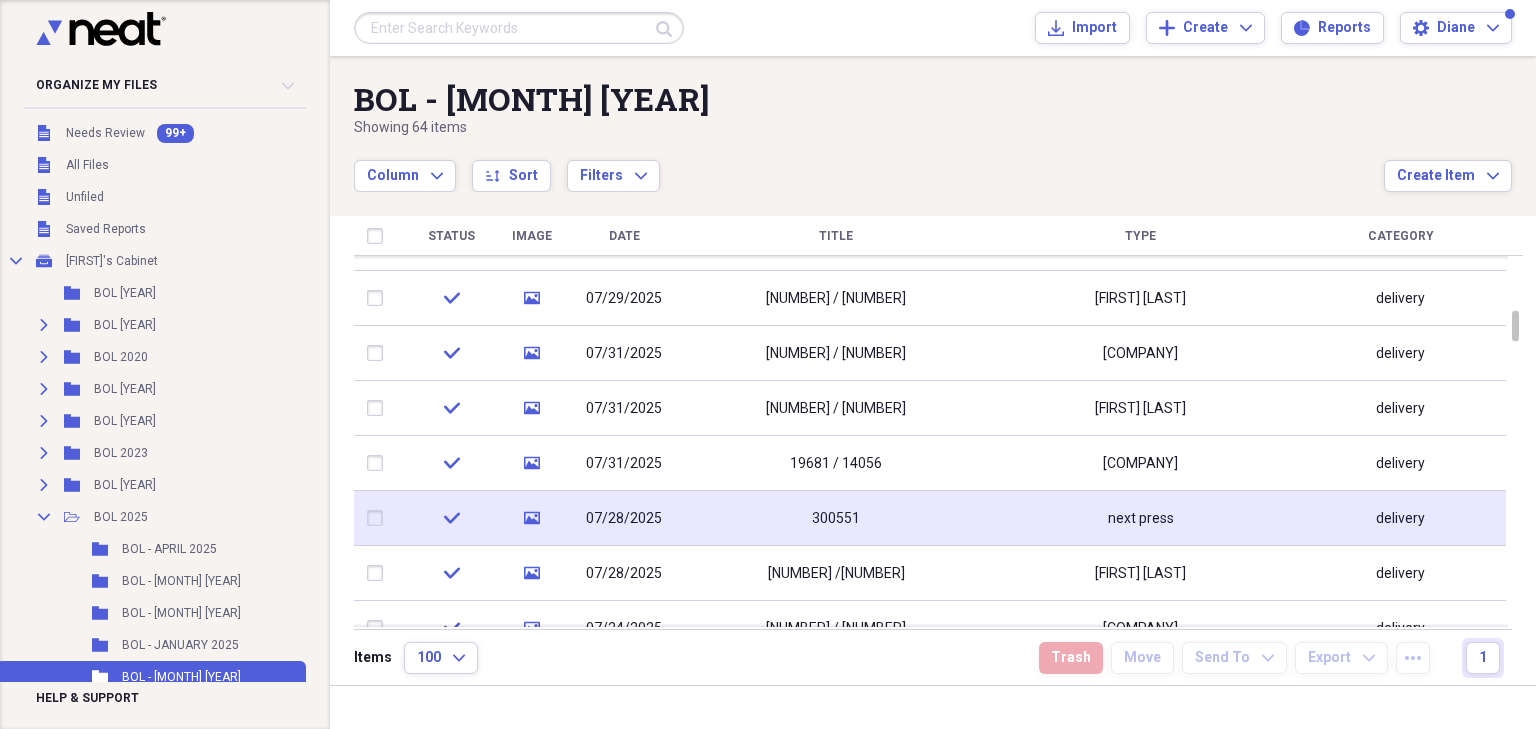 click at bounding box center (379, 518) 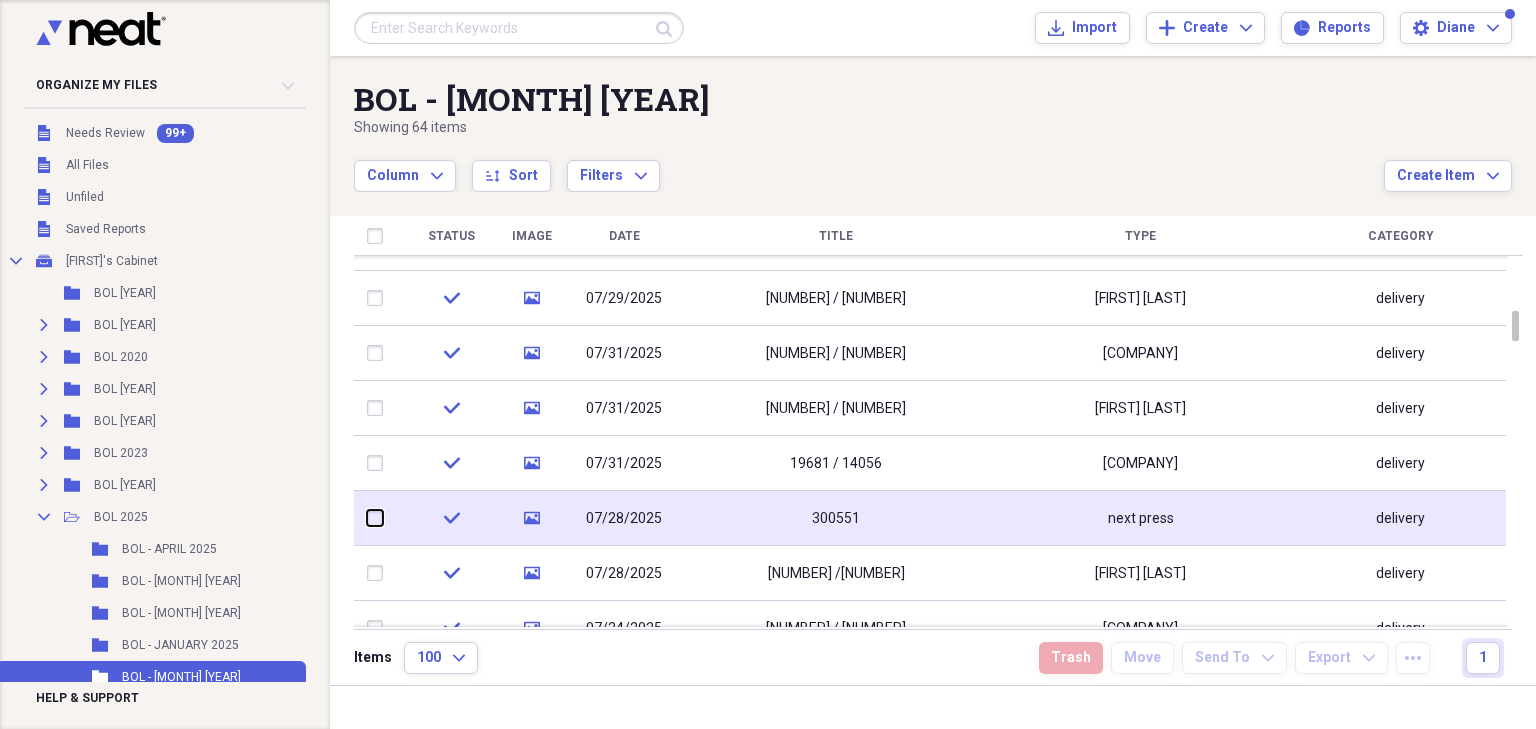 click at bounding box center (367, 518) 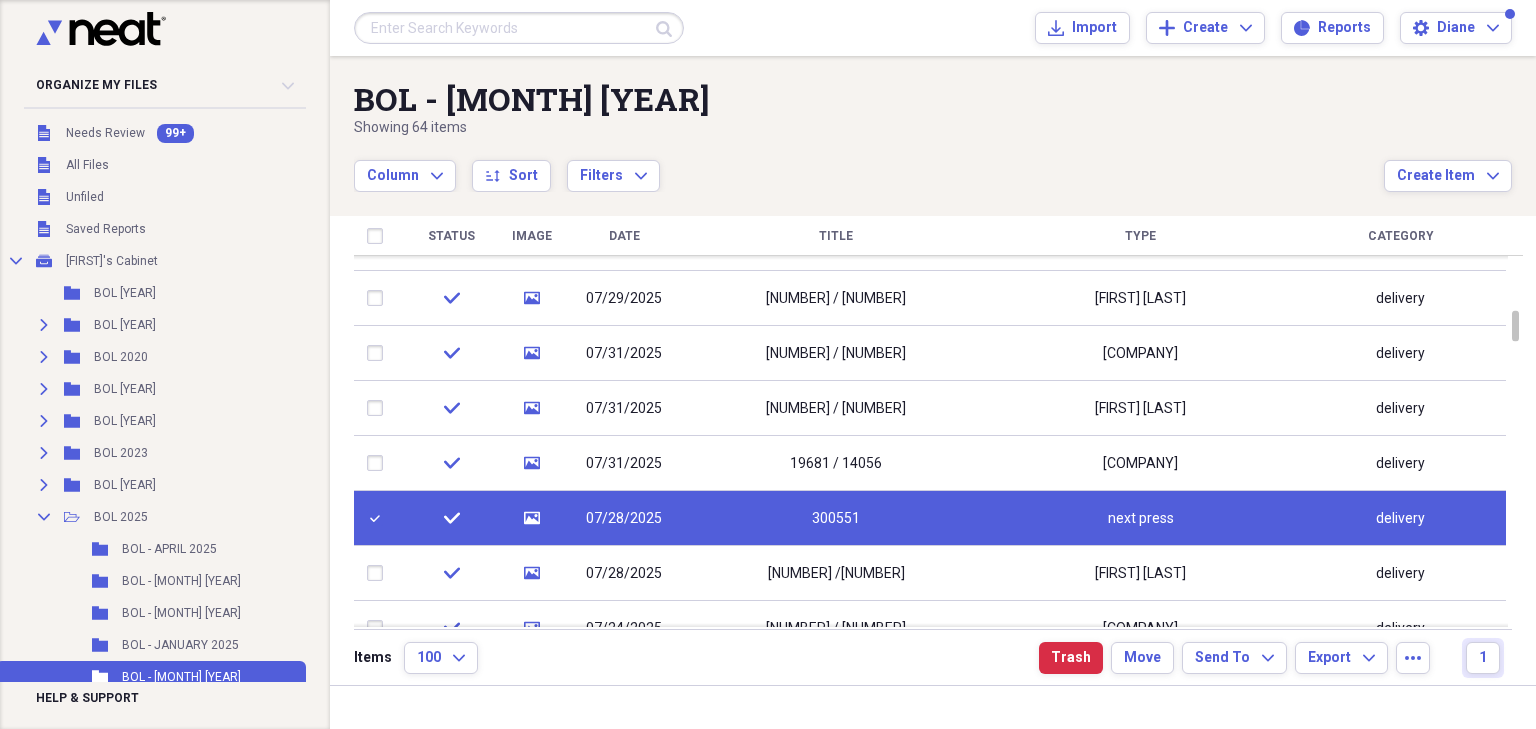 click on "300551" at bounding box center [836, 518] 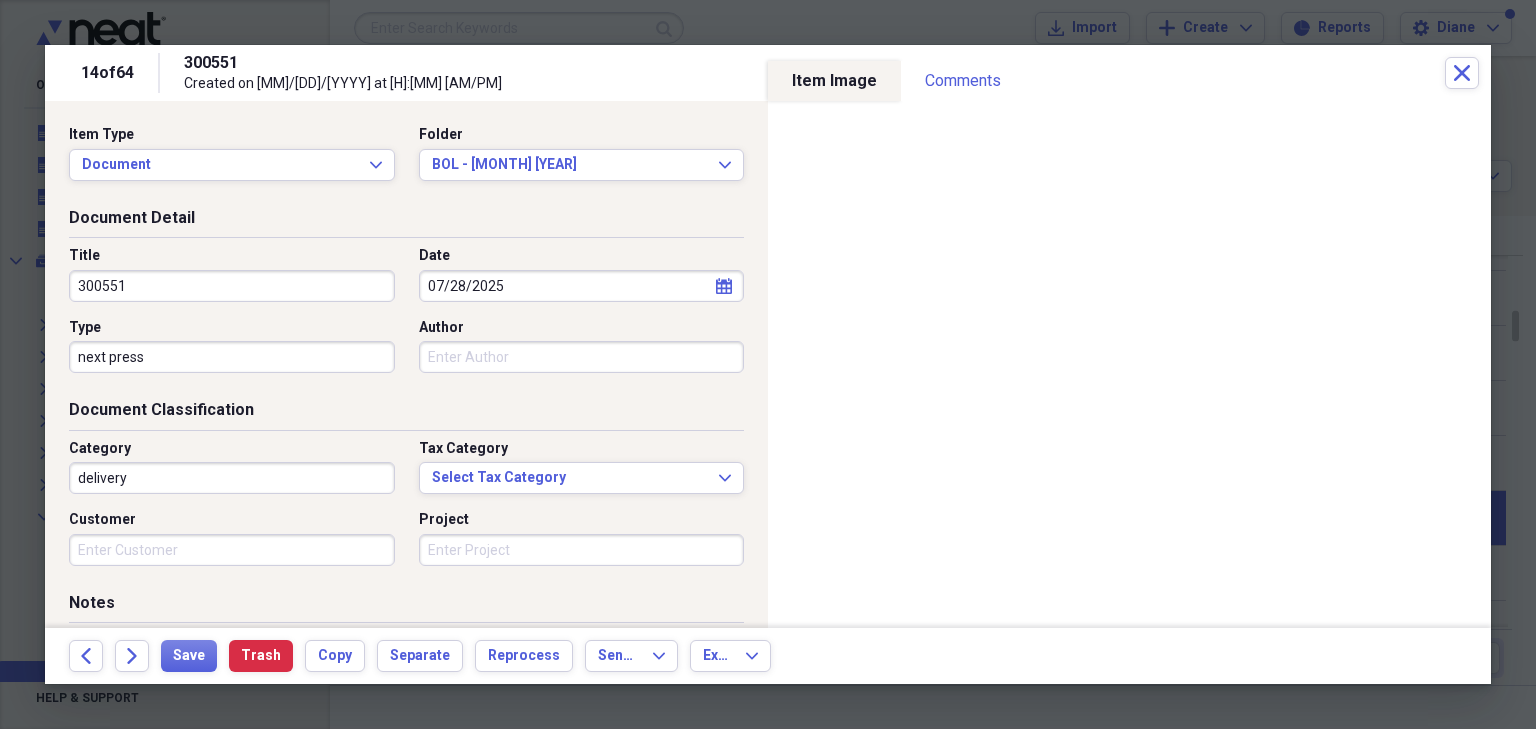 click on "300551" at bounding box center [232, 286] 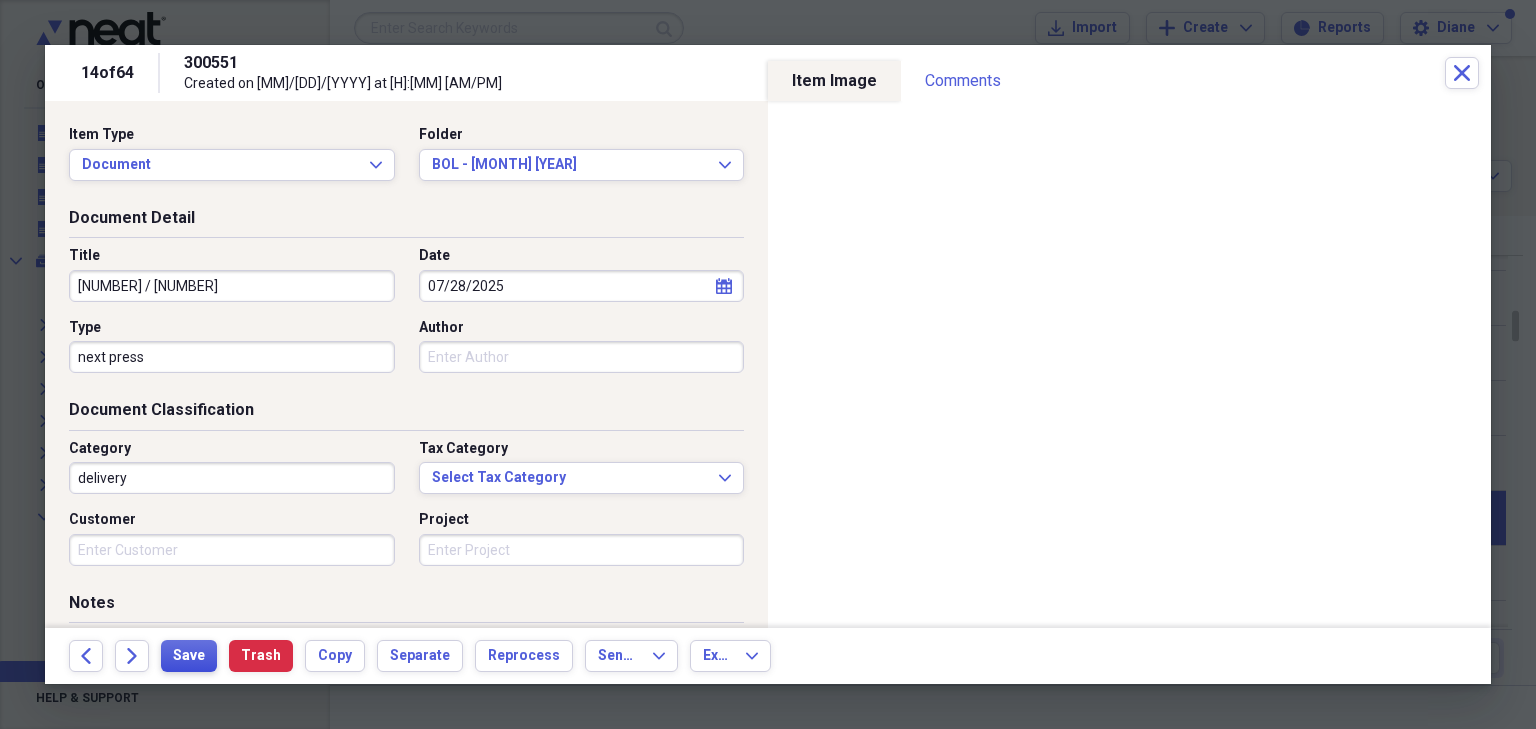 type on "[NUMBER] / [NUMBER]" 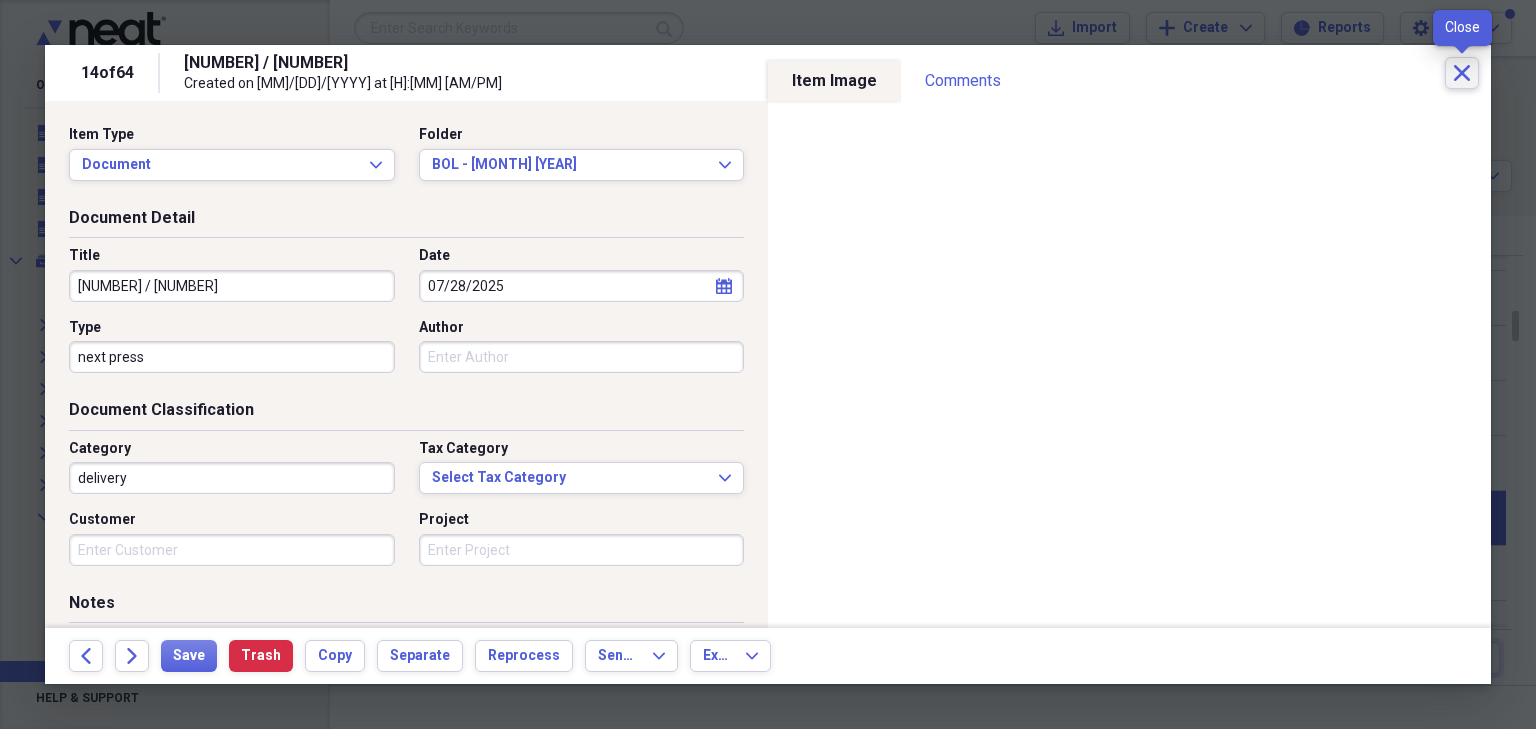 click on "Close" 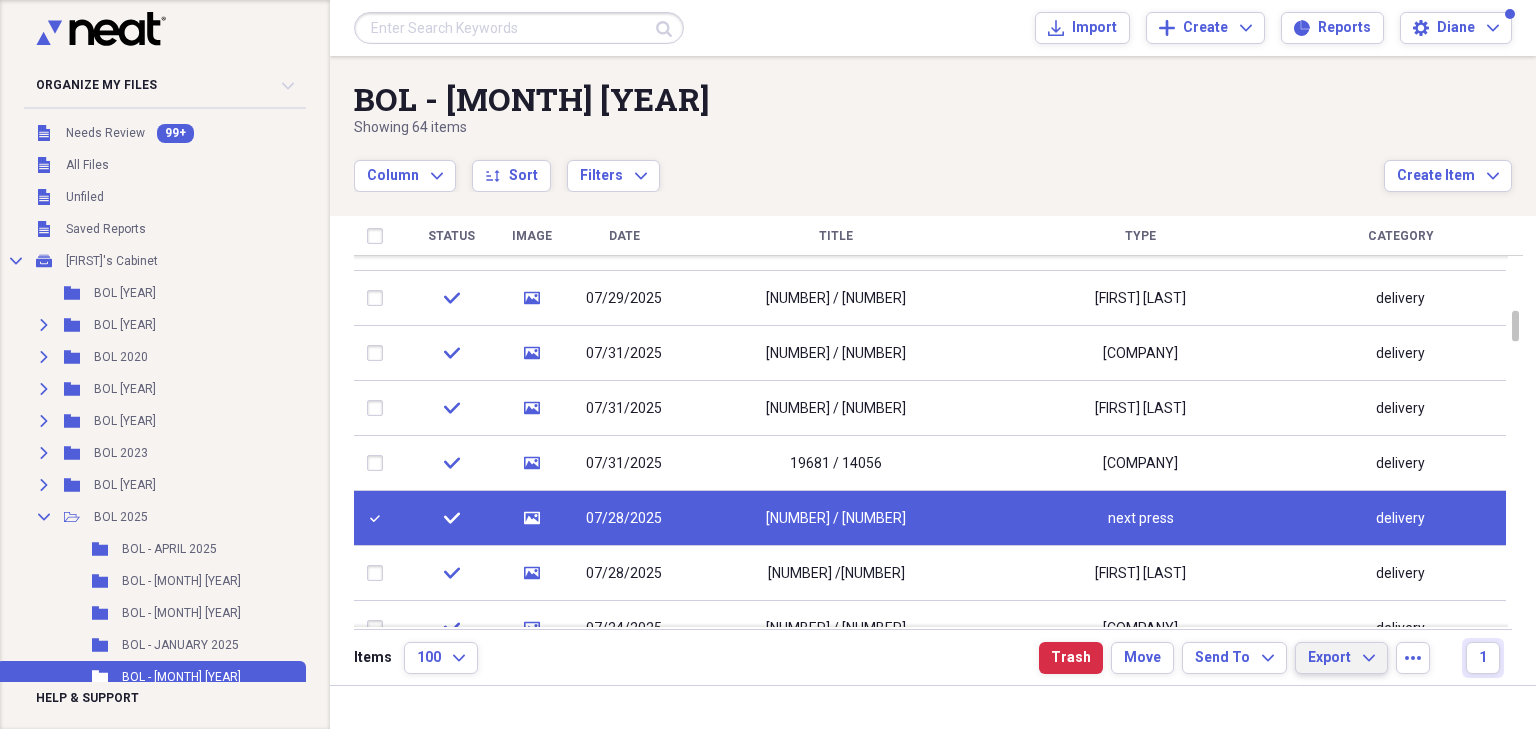 click on "Export Expand" at bounding box center (1341, 658) 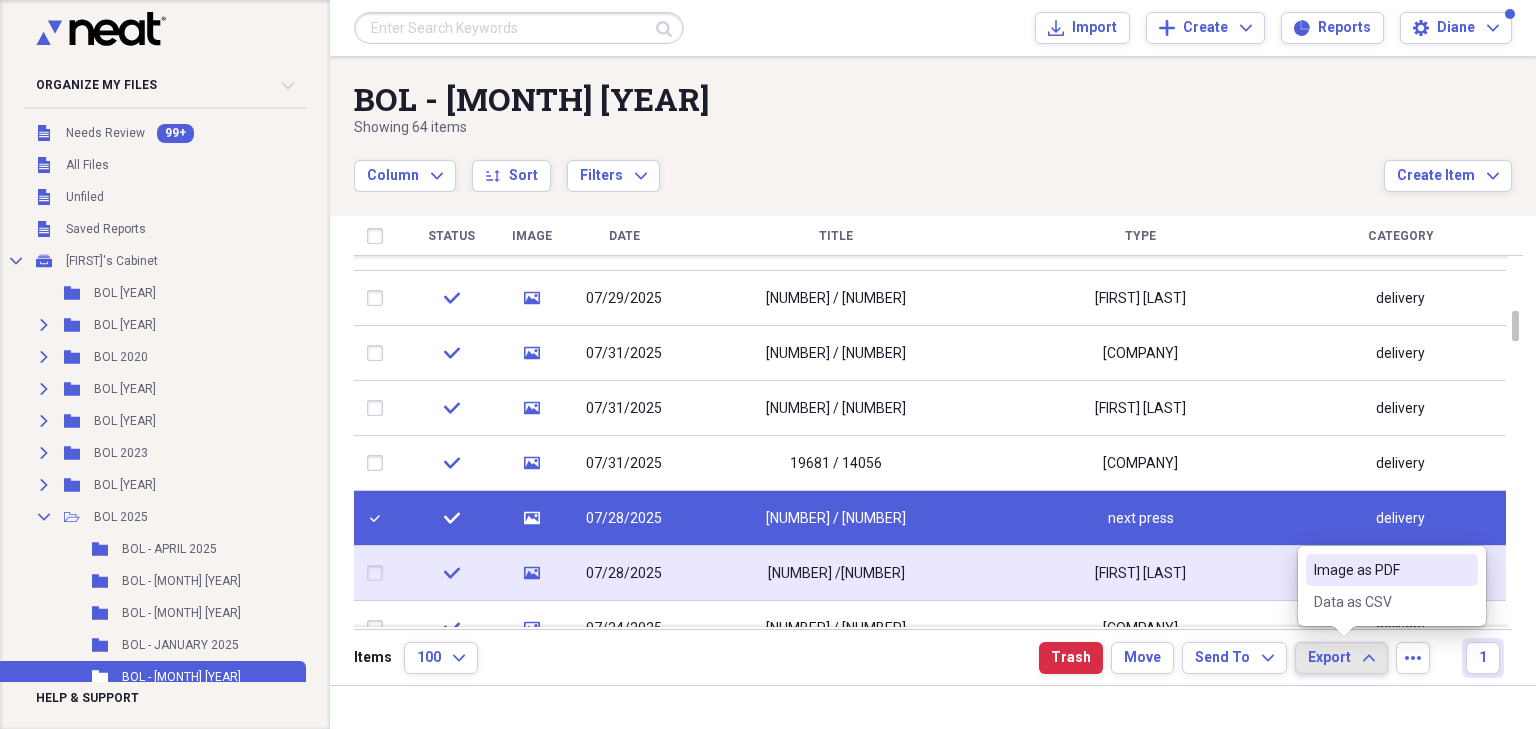 click on "Image as PDF" at bounding box center [1392, 570] 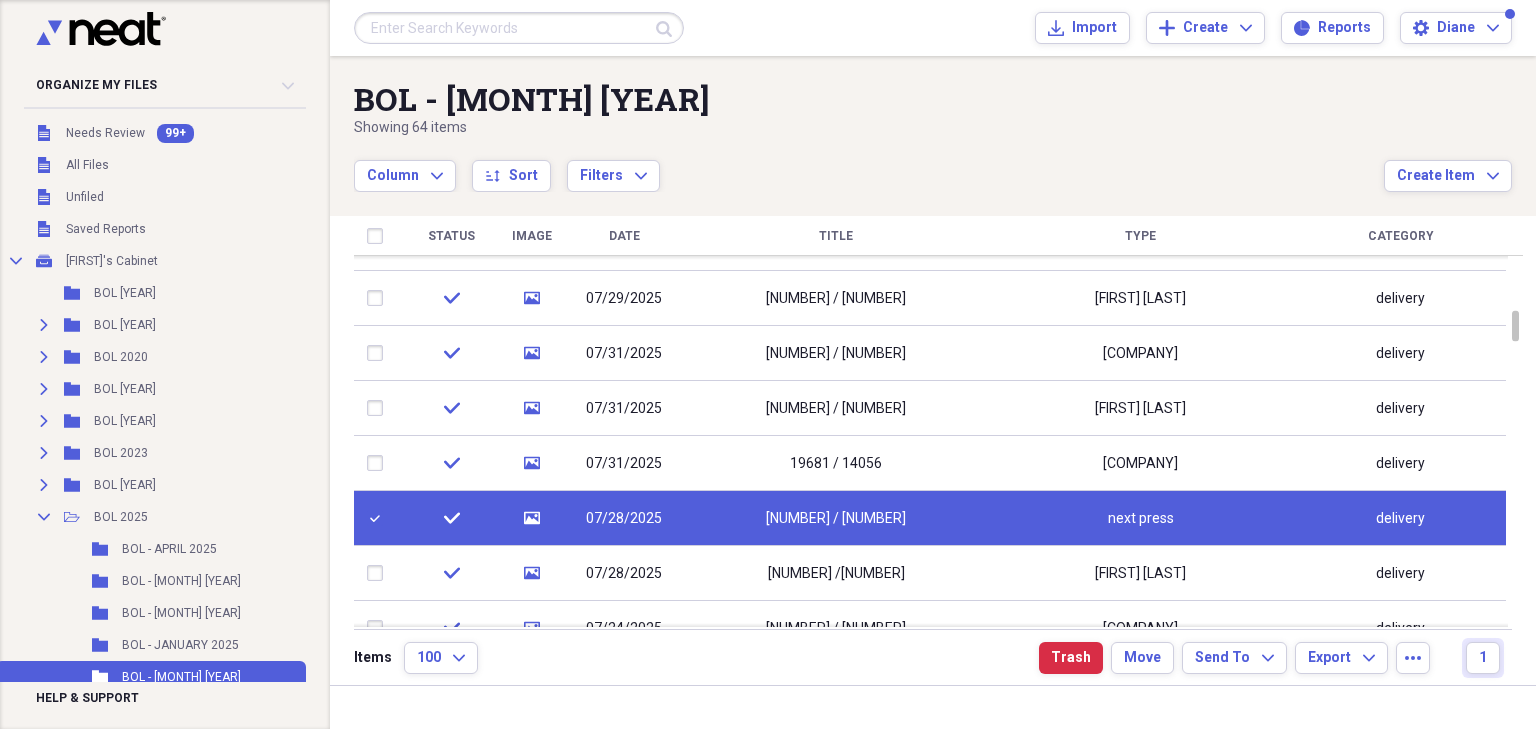 click at bounding box center [379, 518] 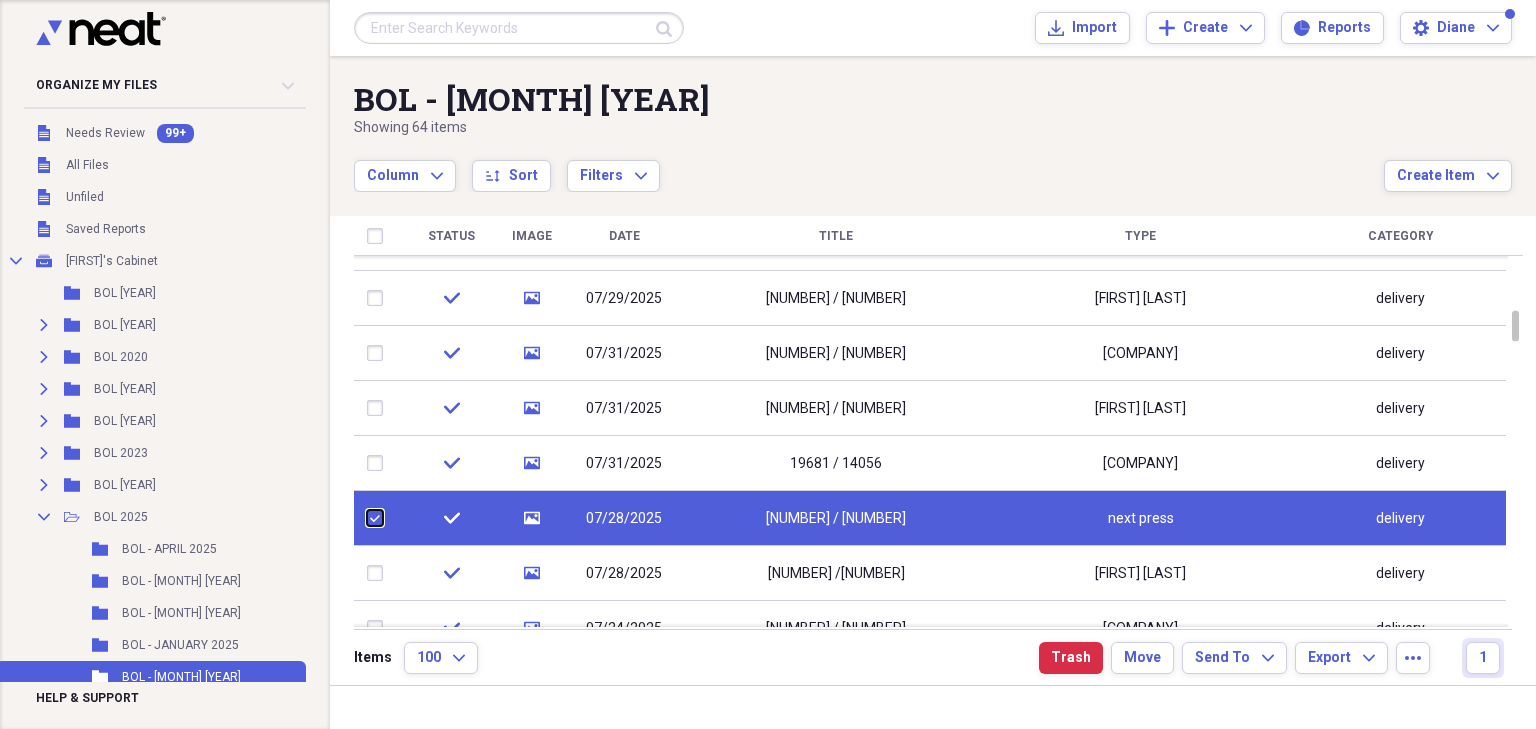 click at bounding box center (367, 518) 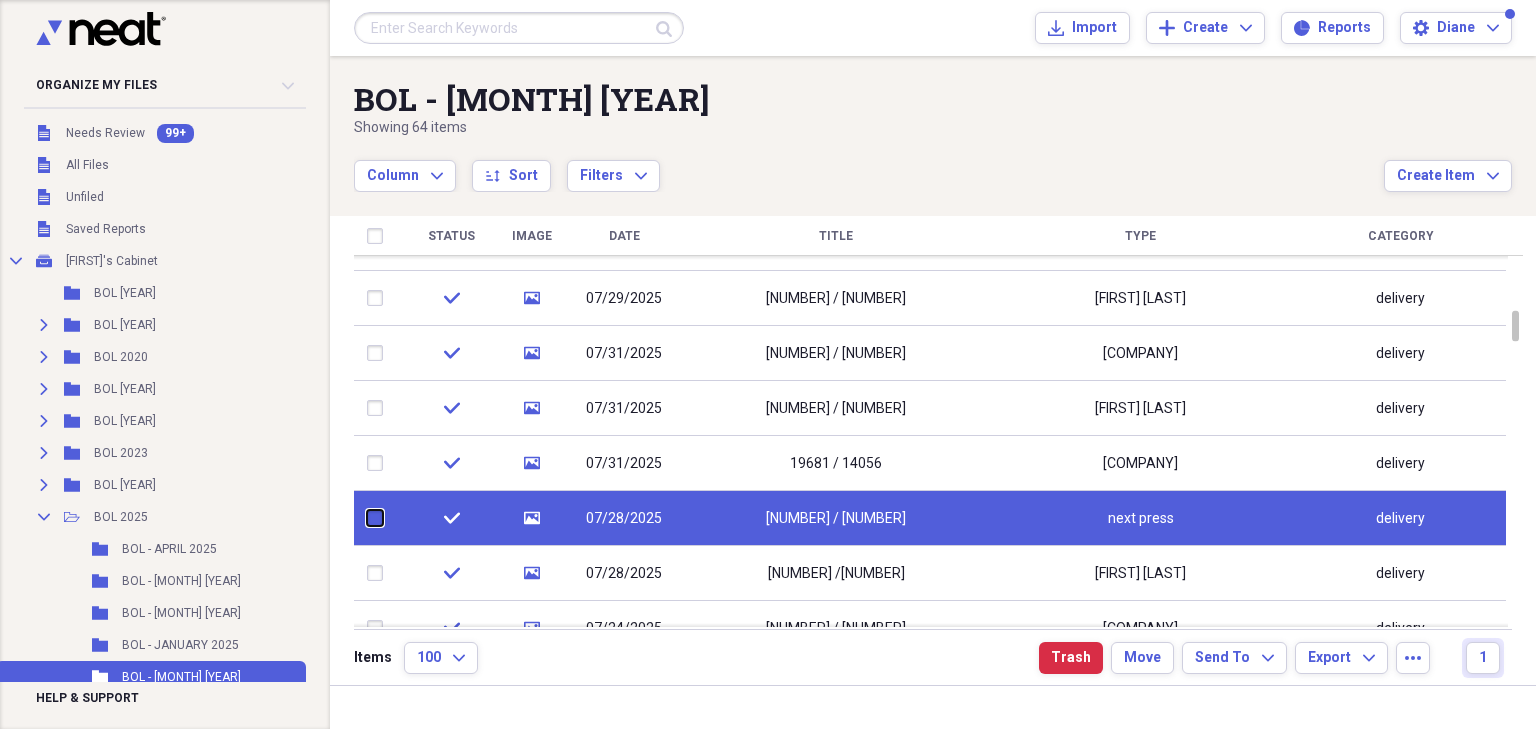 checkbox on "false" 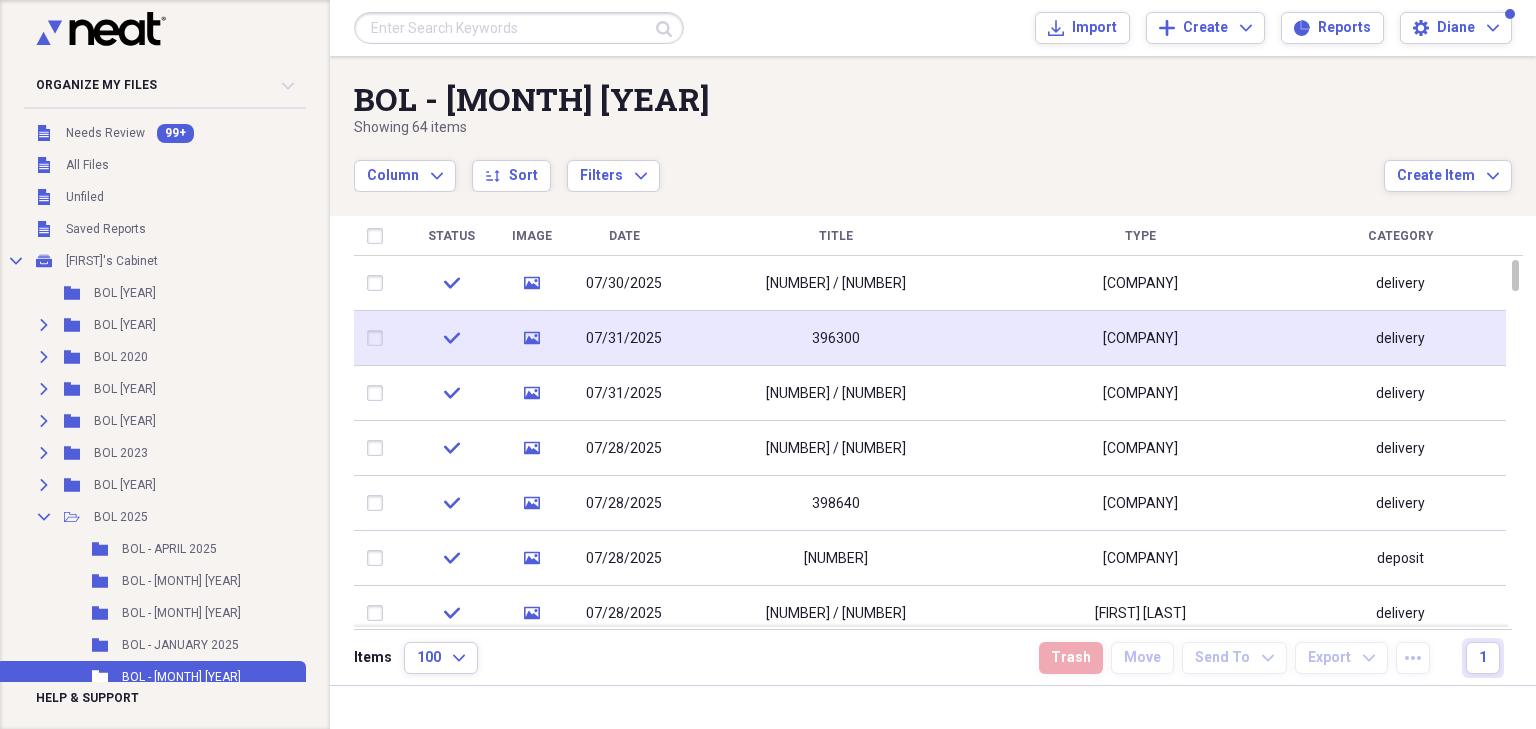 click on "396300" at bounding box center [836, 338] 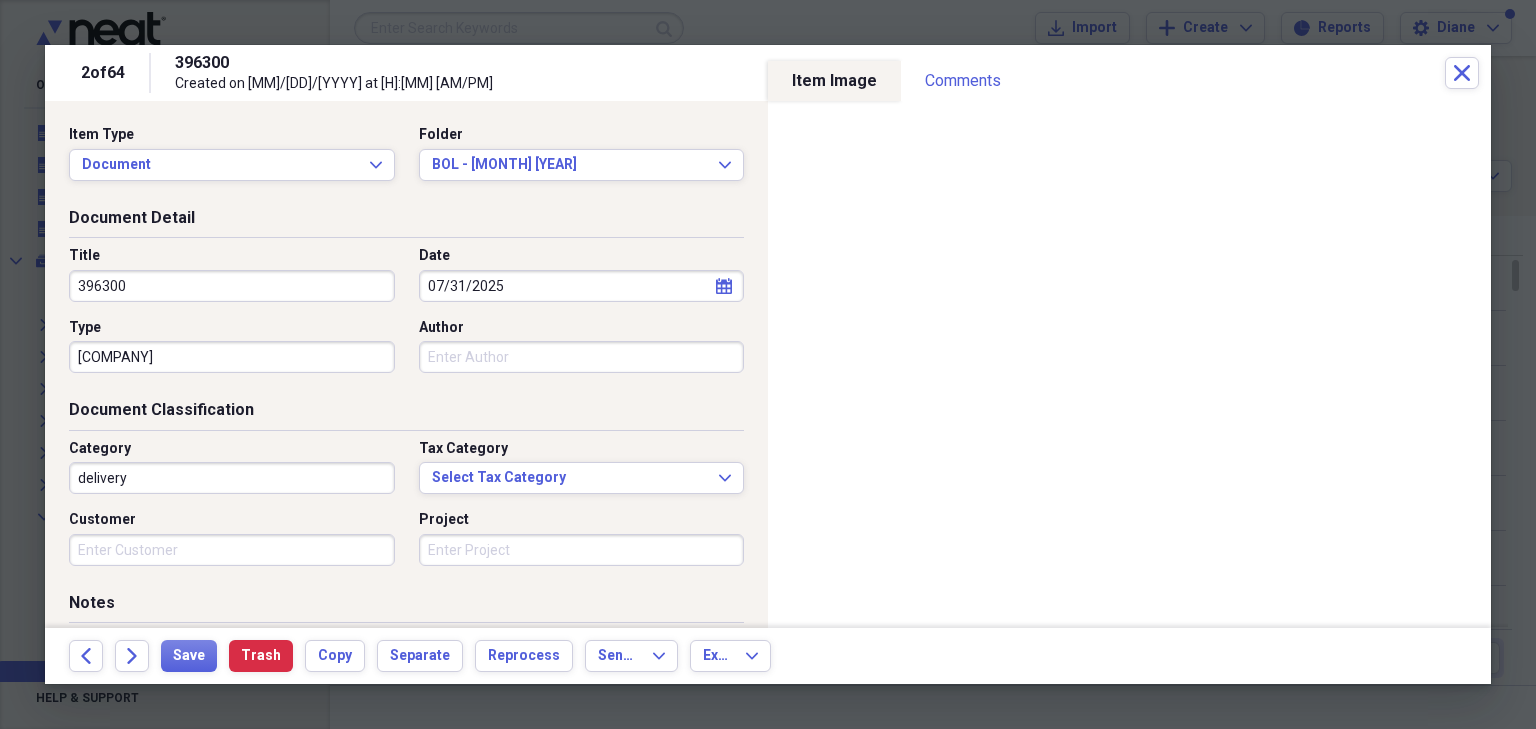 click on "396300" at bounding box center [232, 286] 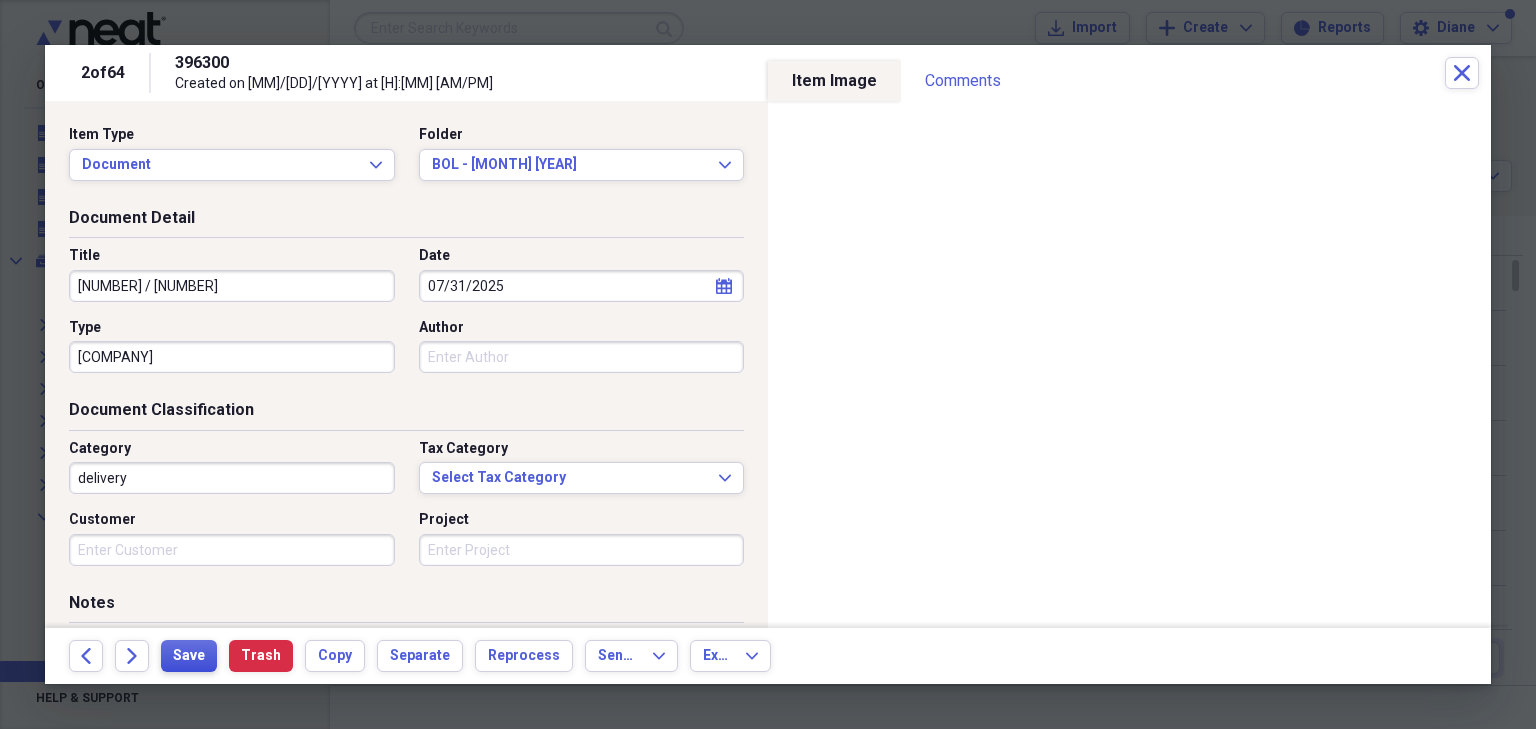 type on "[NUMBER] / [NUMBER]" 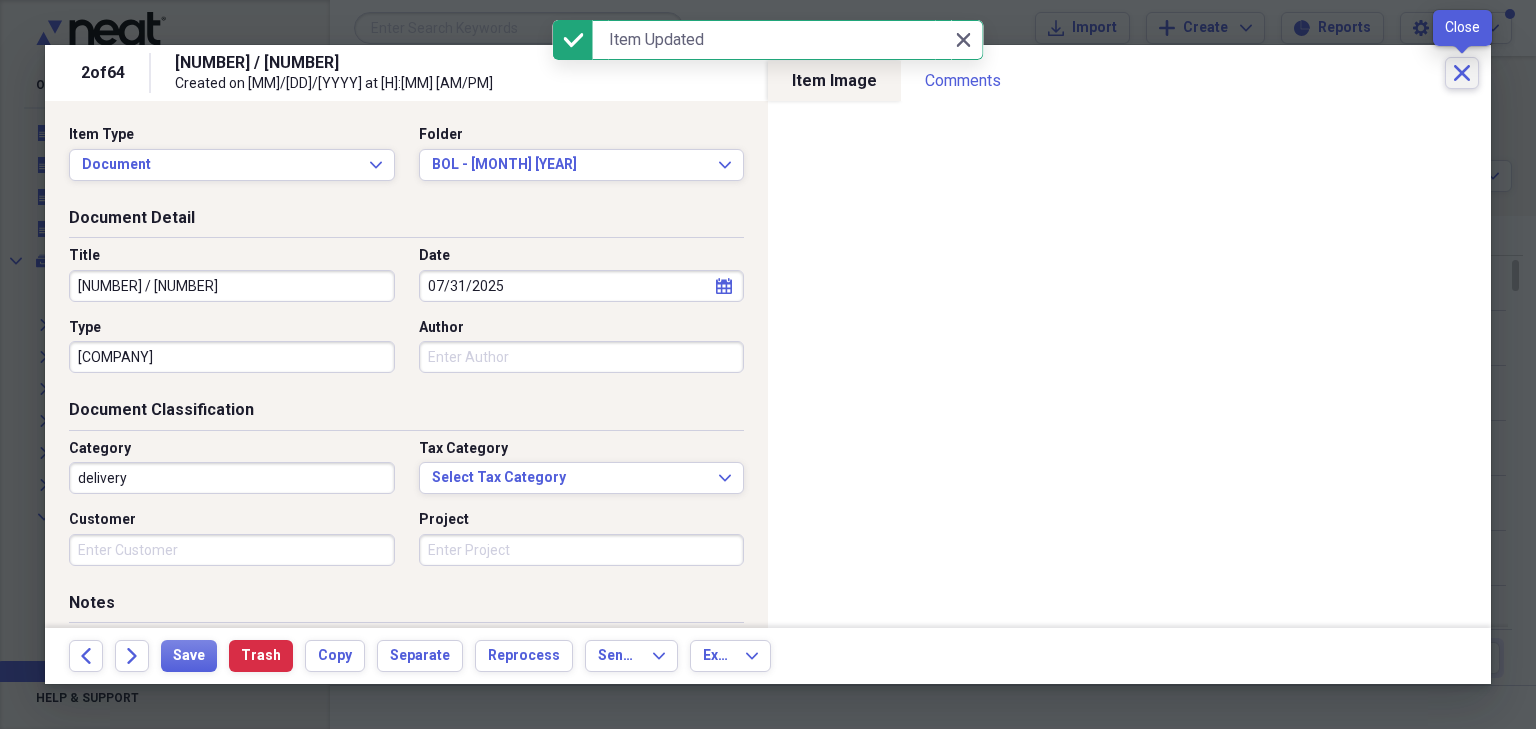 click on "Close" 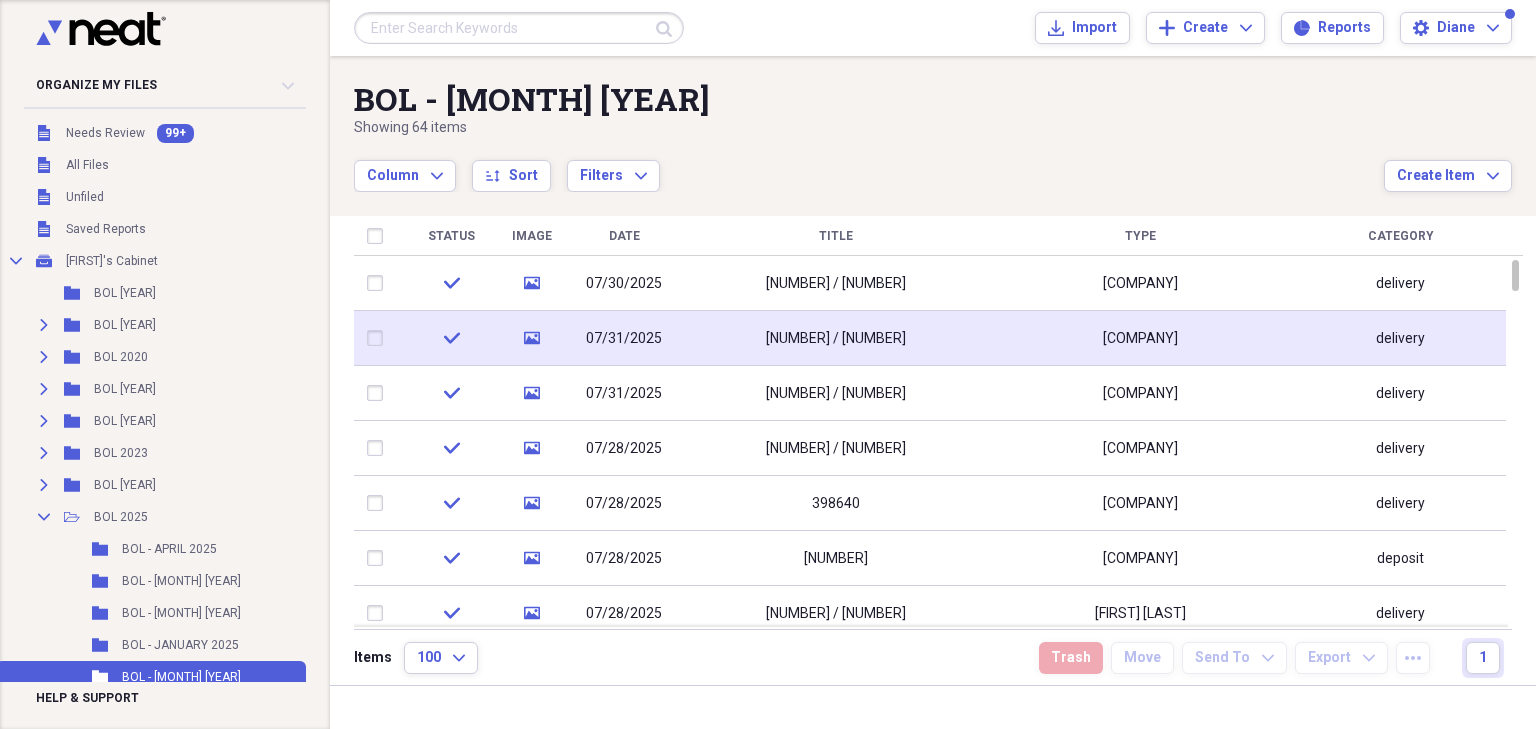 click at bounding box center (379, 338) 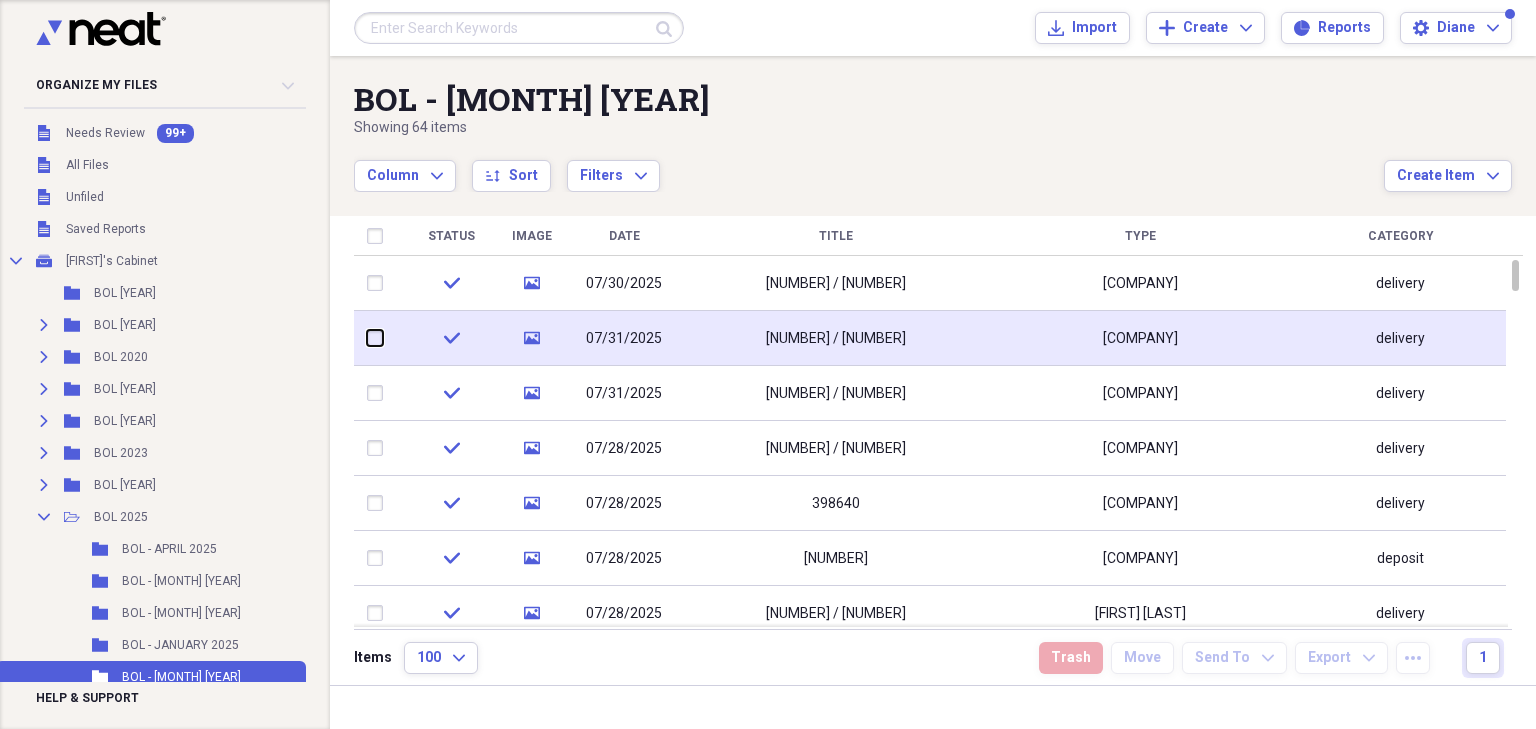click at bounding box center [367, 338] 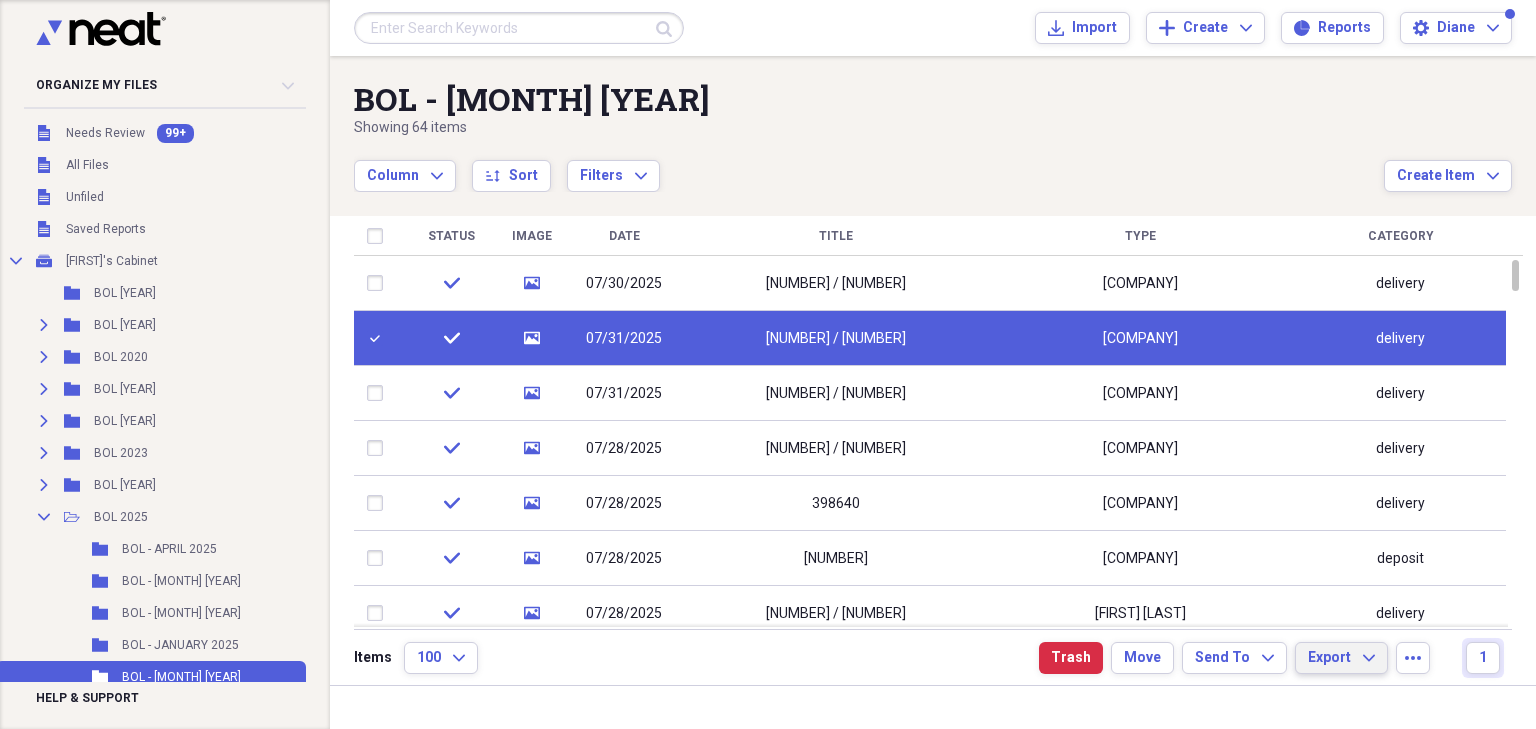 click on "Export Expand" at bounding box center [1341, 658] 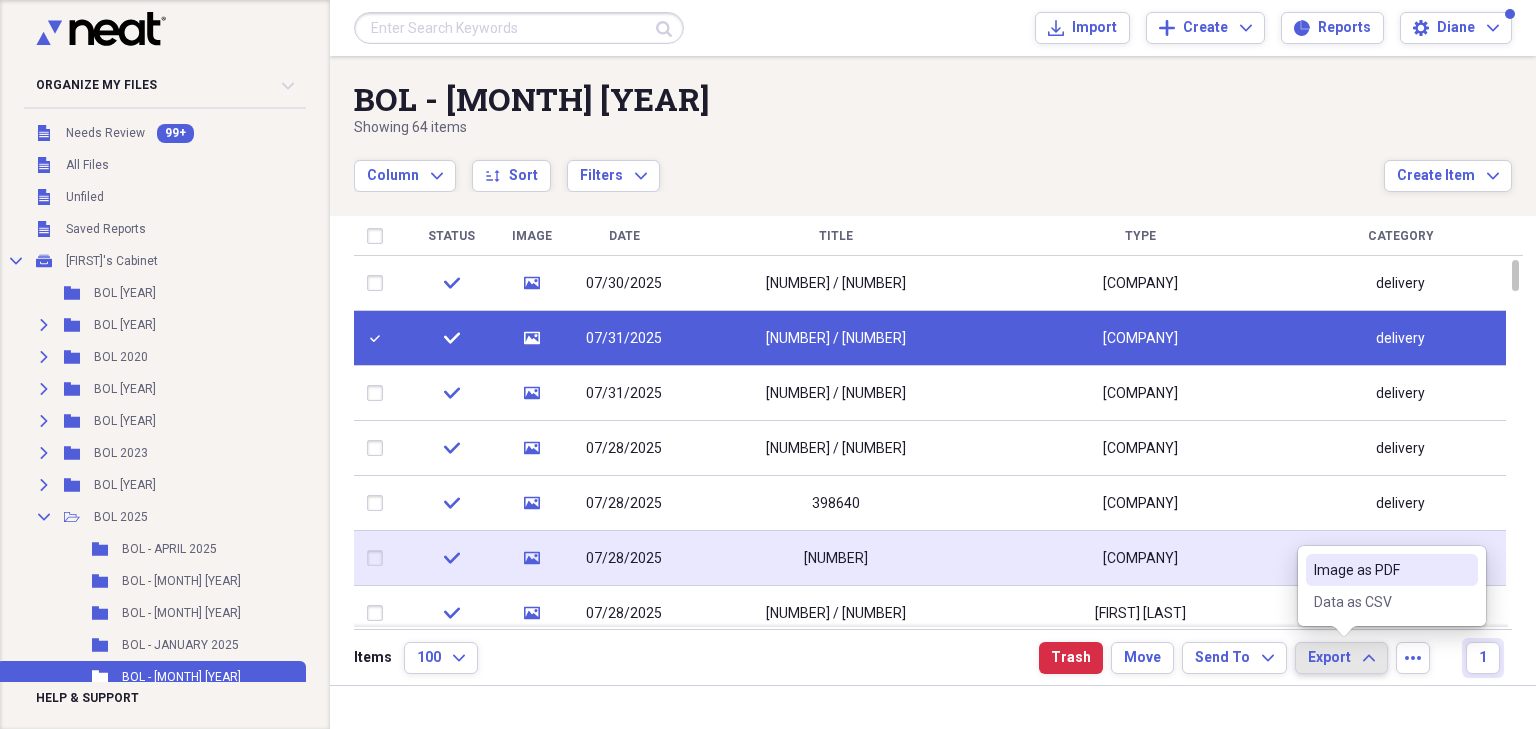 click on "Image as PDF" at bounding box center (1380, 570) 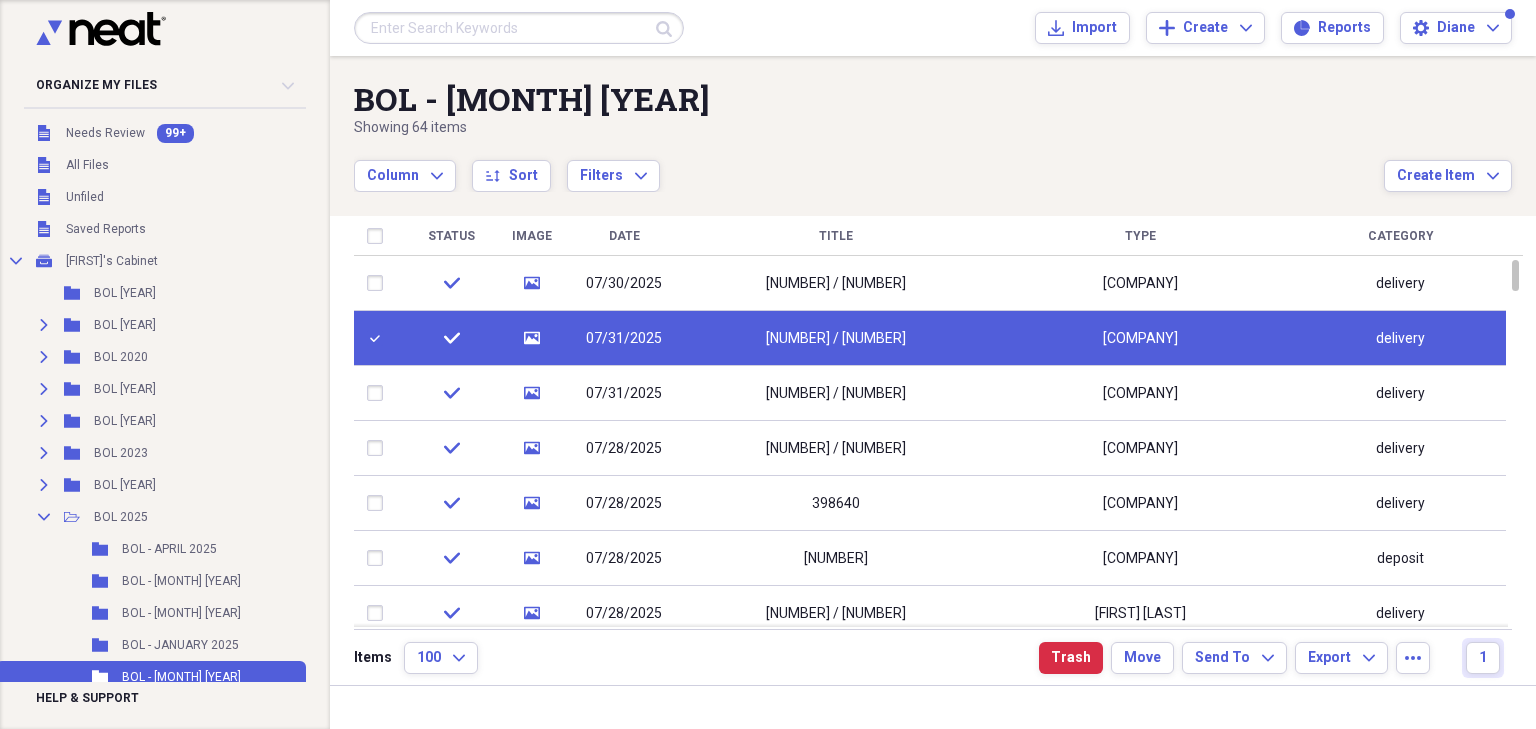 click at bounding box center (379, 338) 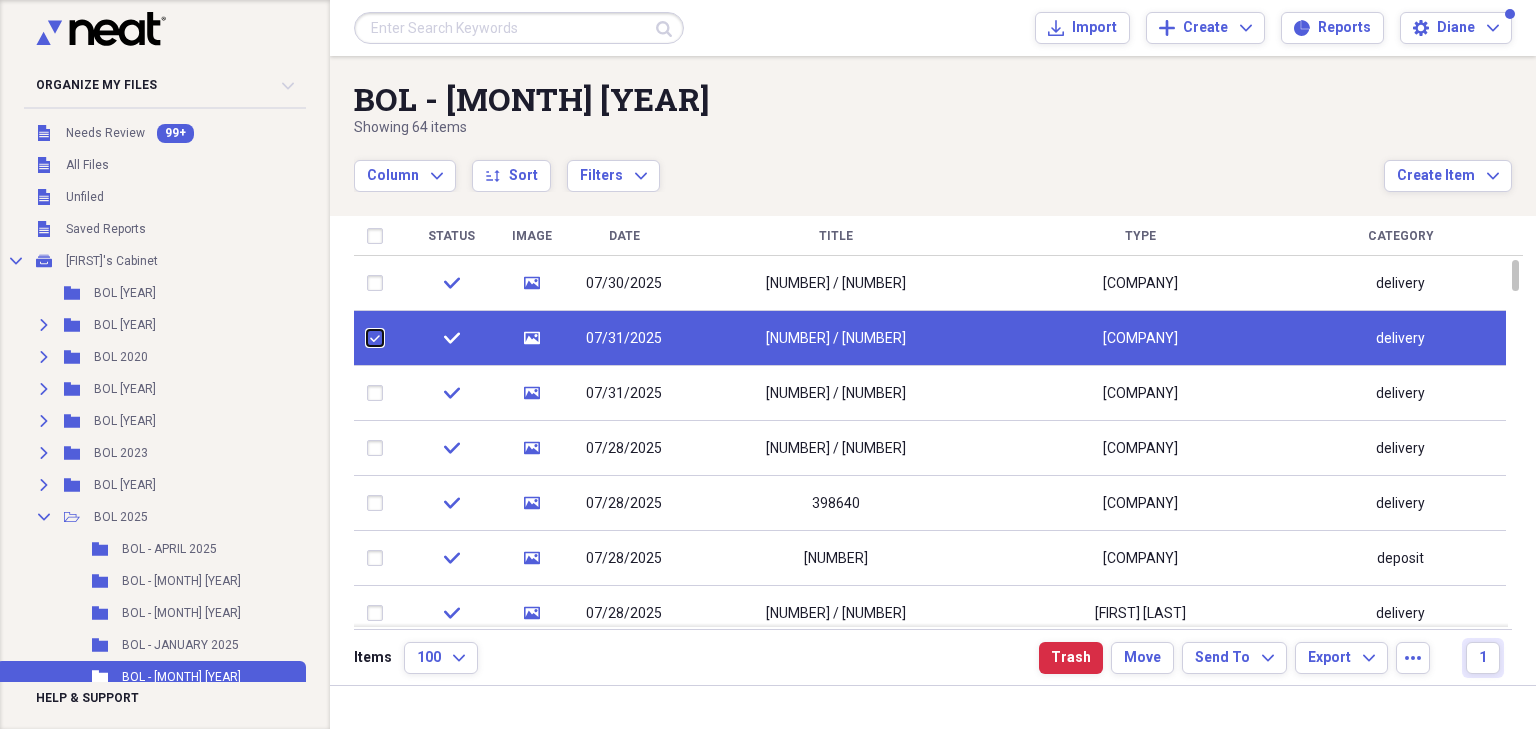 click at bounding box center (367, 338) 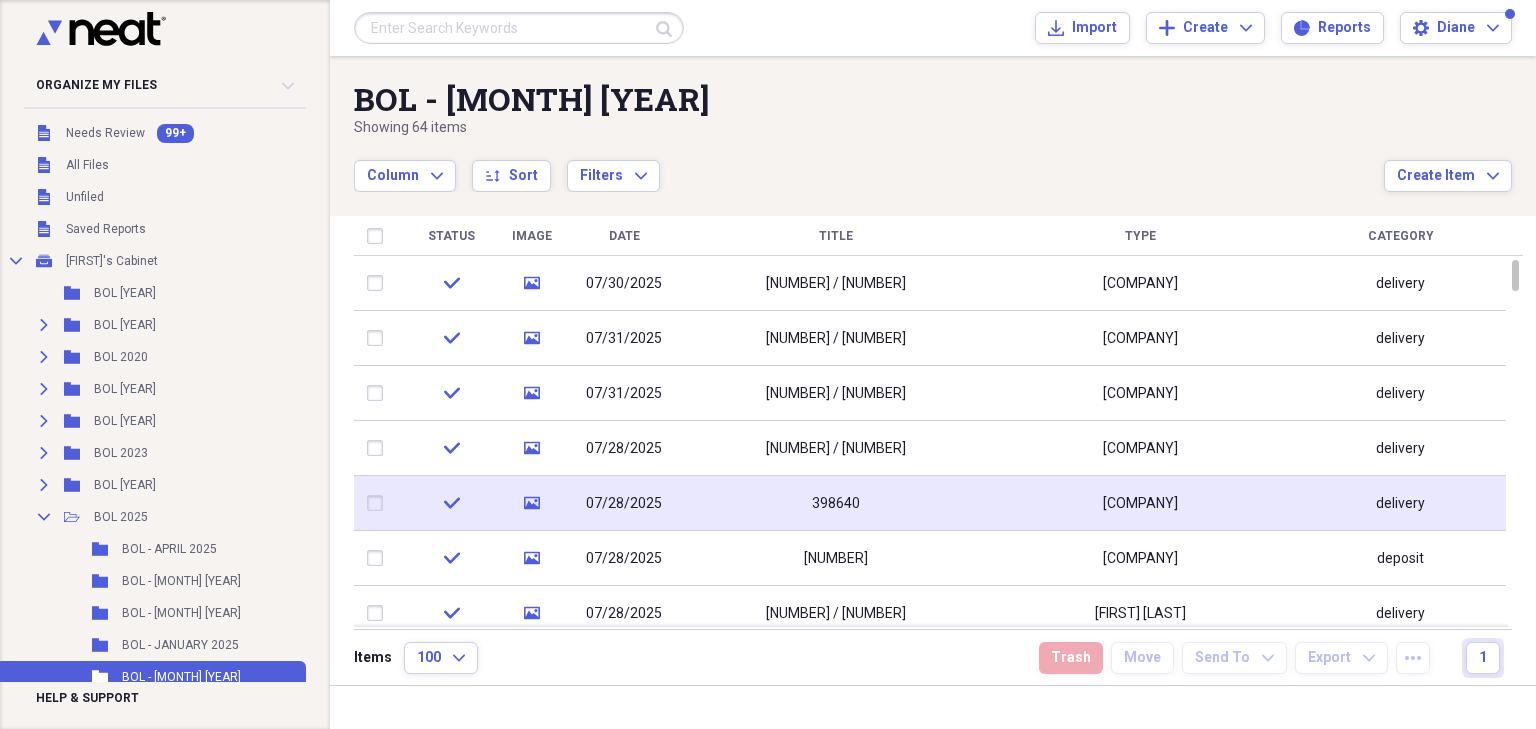 click at bounding box center [379, 503] 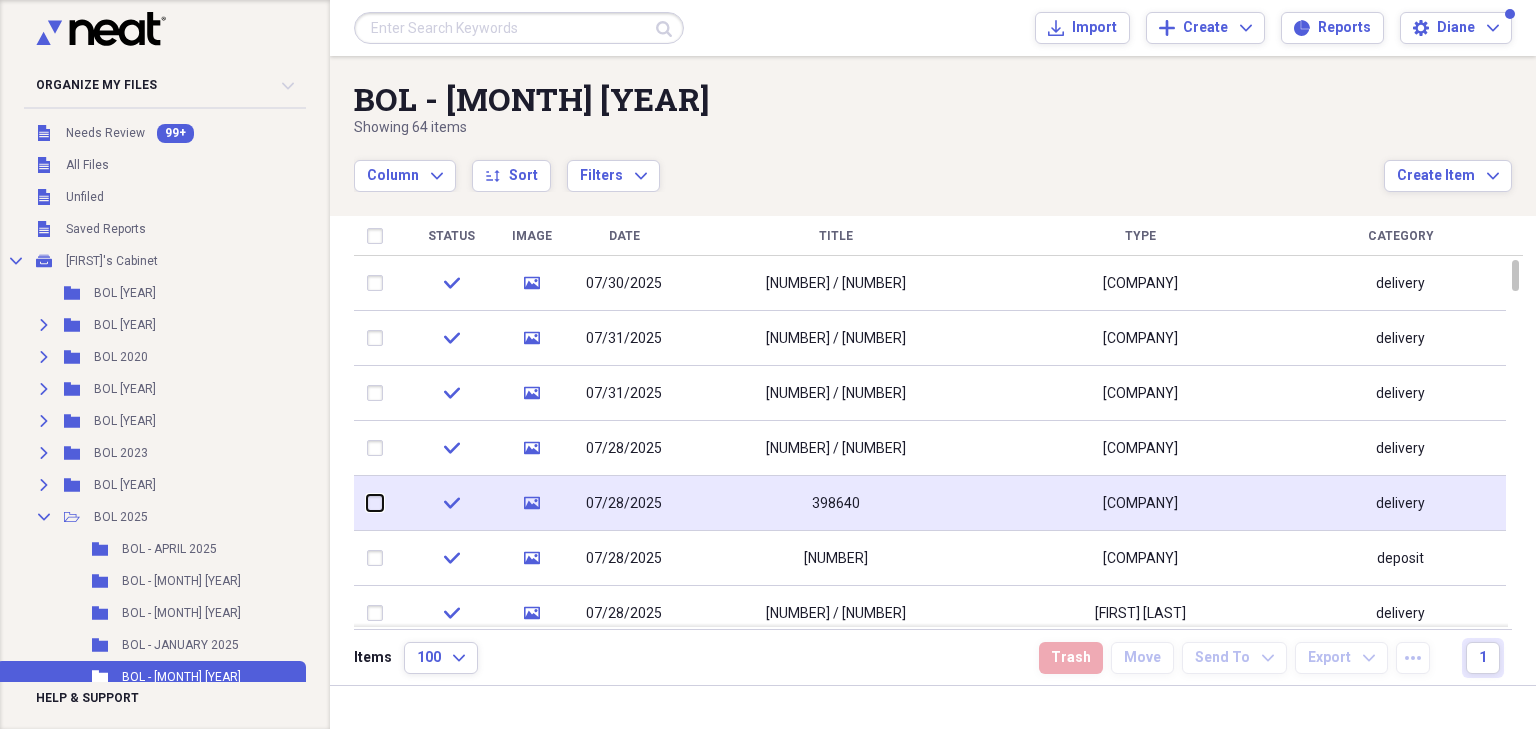 click at bounding box center [367, 503] 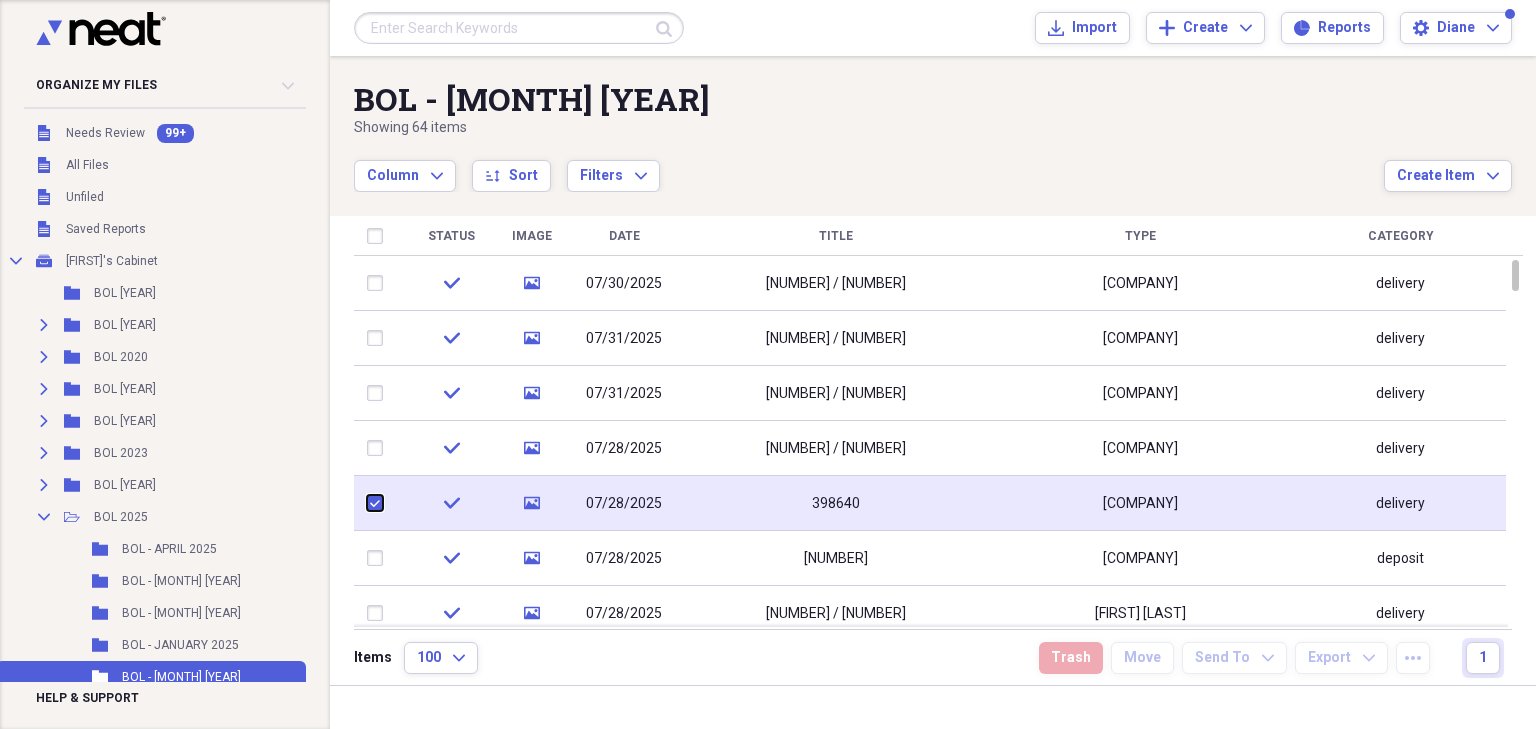 checkbox on "true" 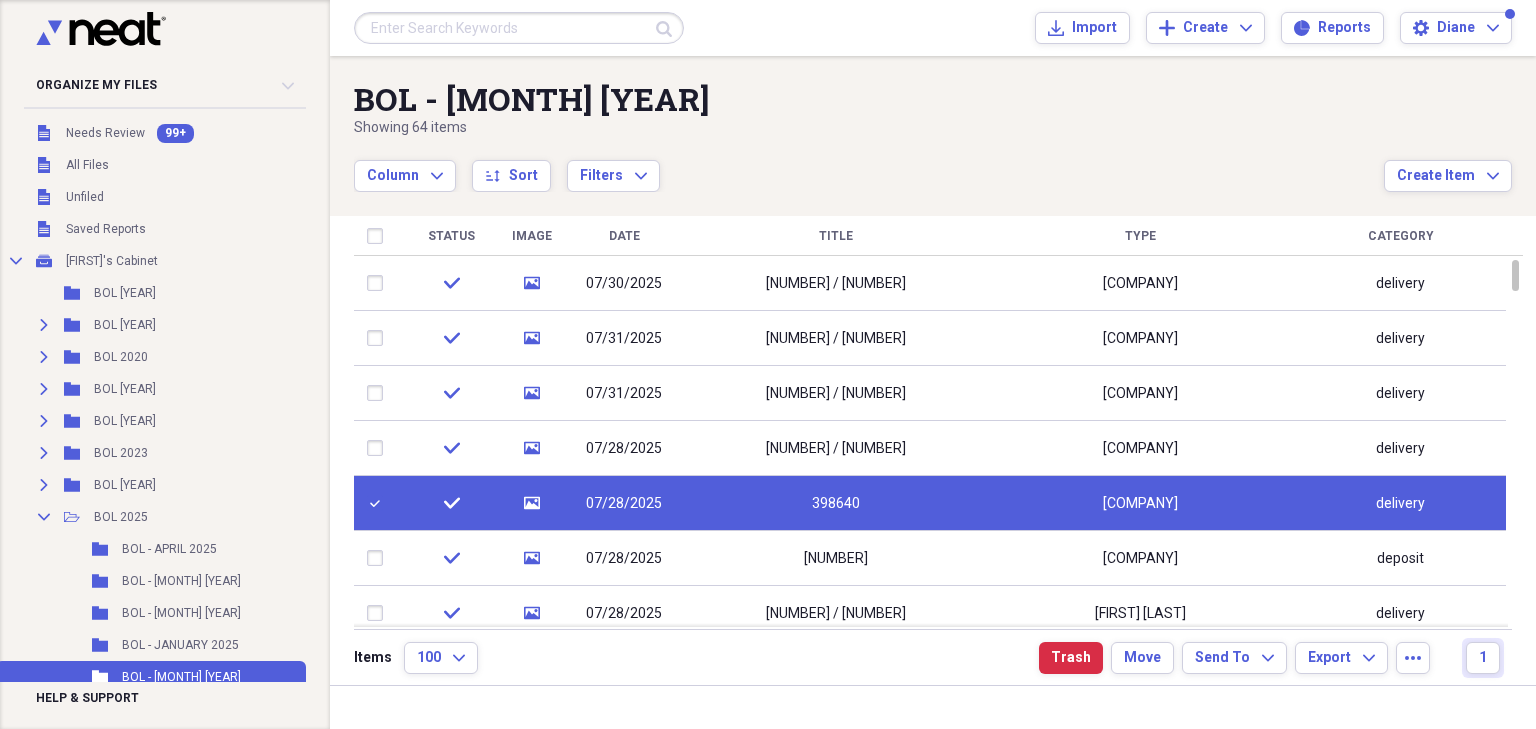 click on "398640" at bounding box center (836, 503) 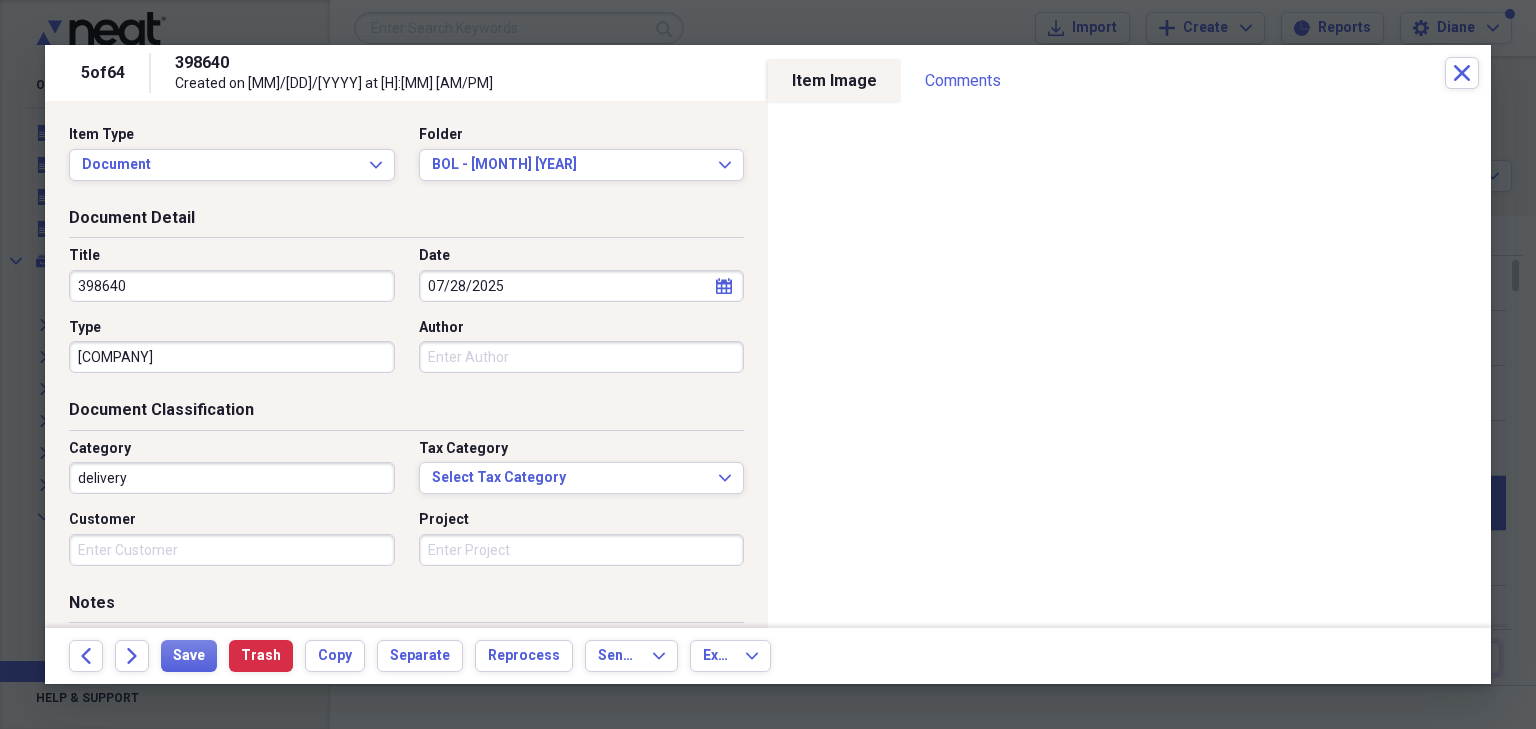 click on "398640" at bounding box center (232, 286) 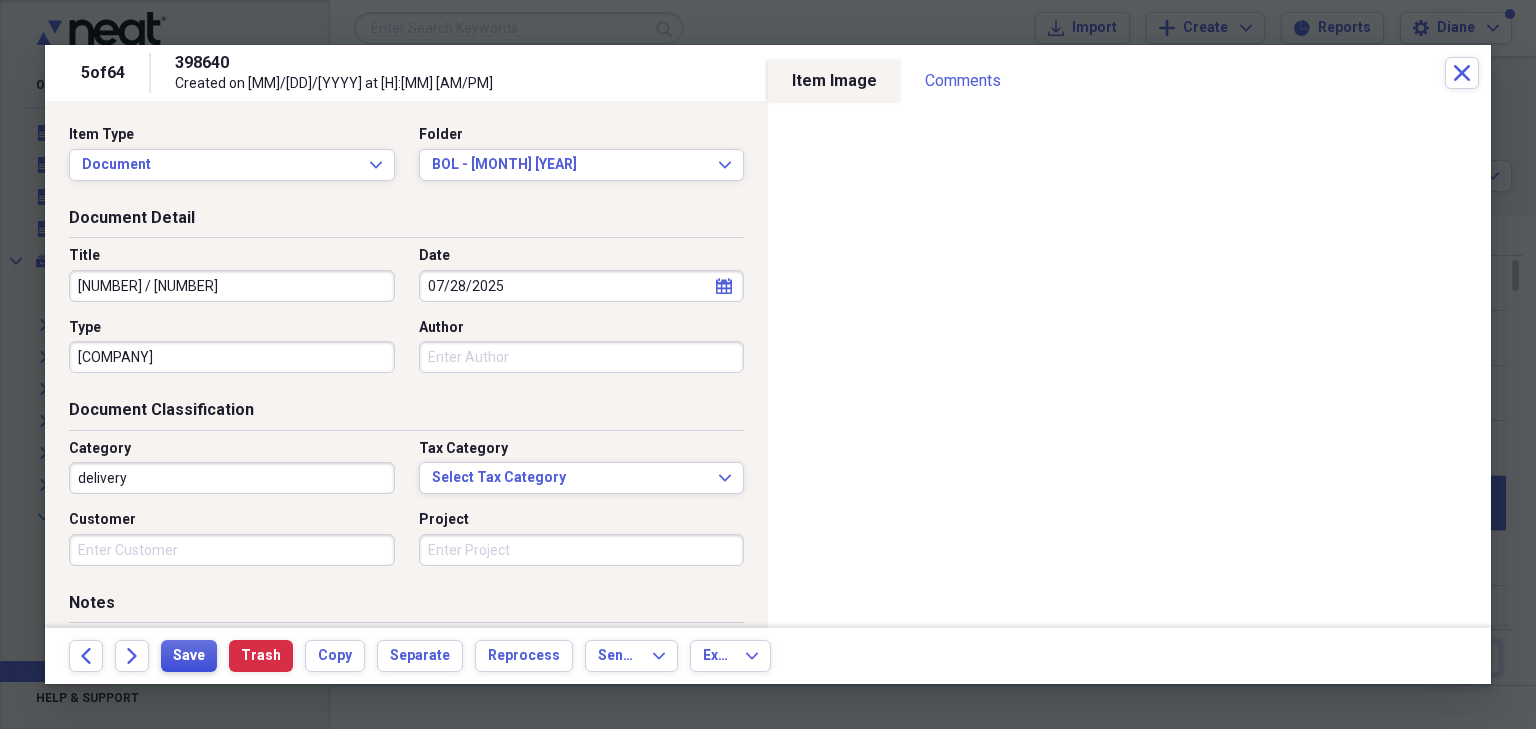 type on "[NUMBER] / [NUMBER]" 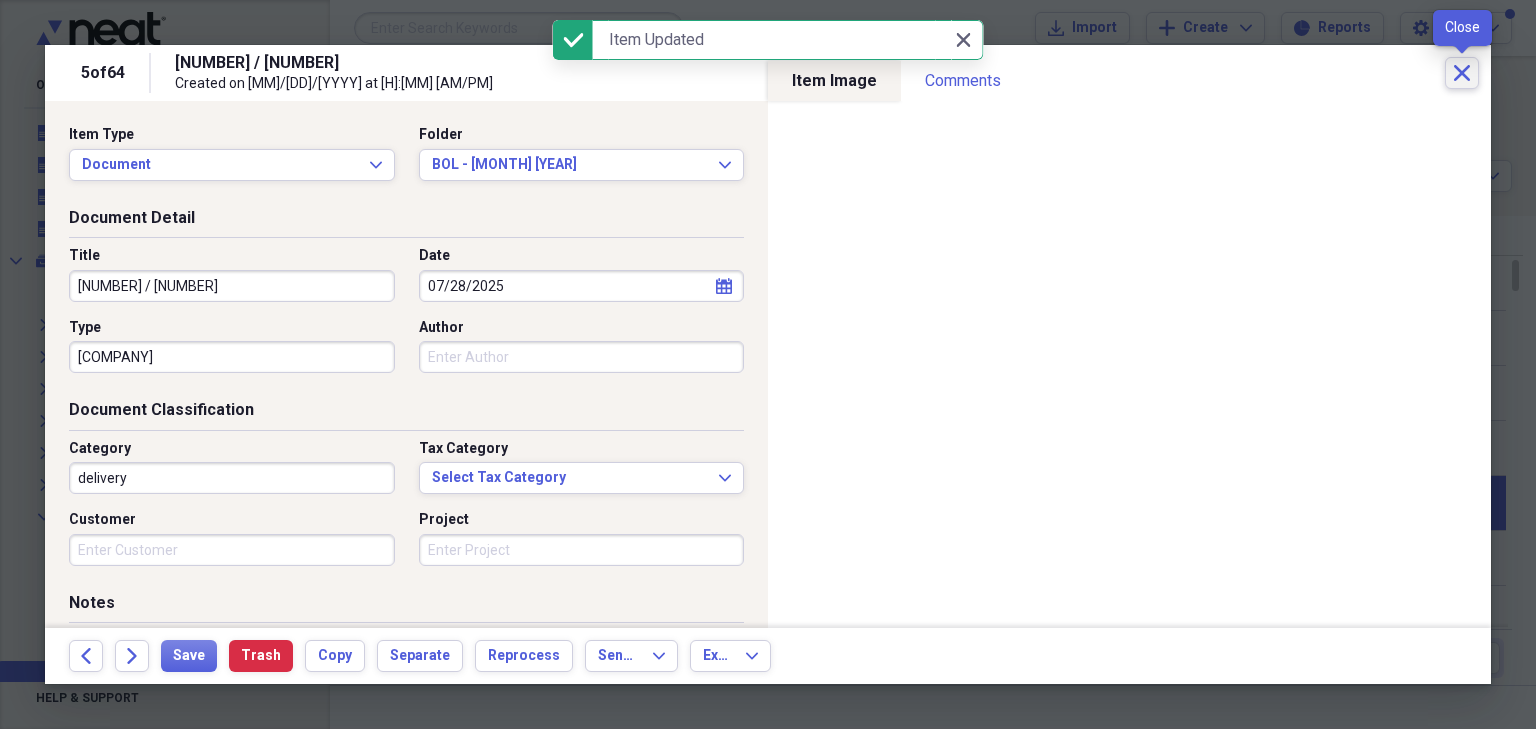 click on "Close" at bounding box center [1462, 73] 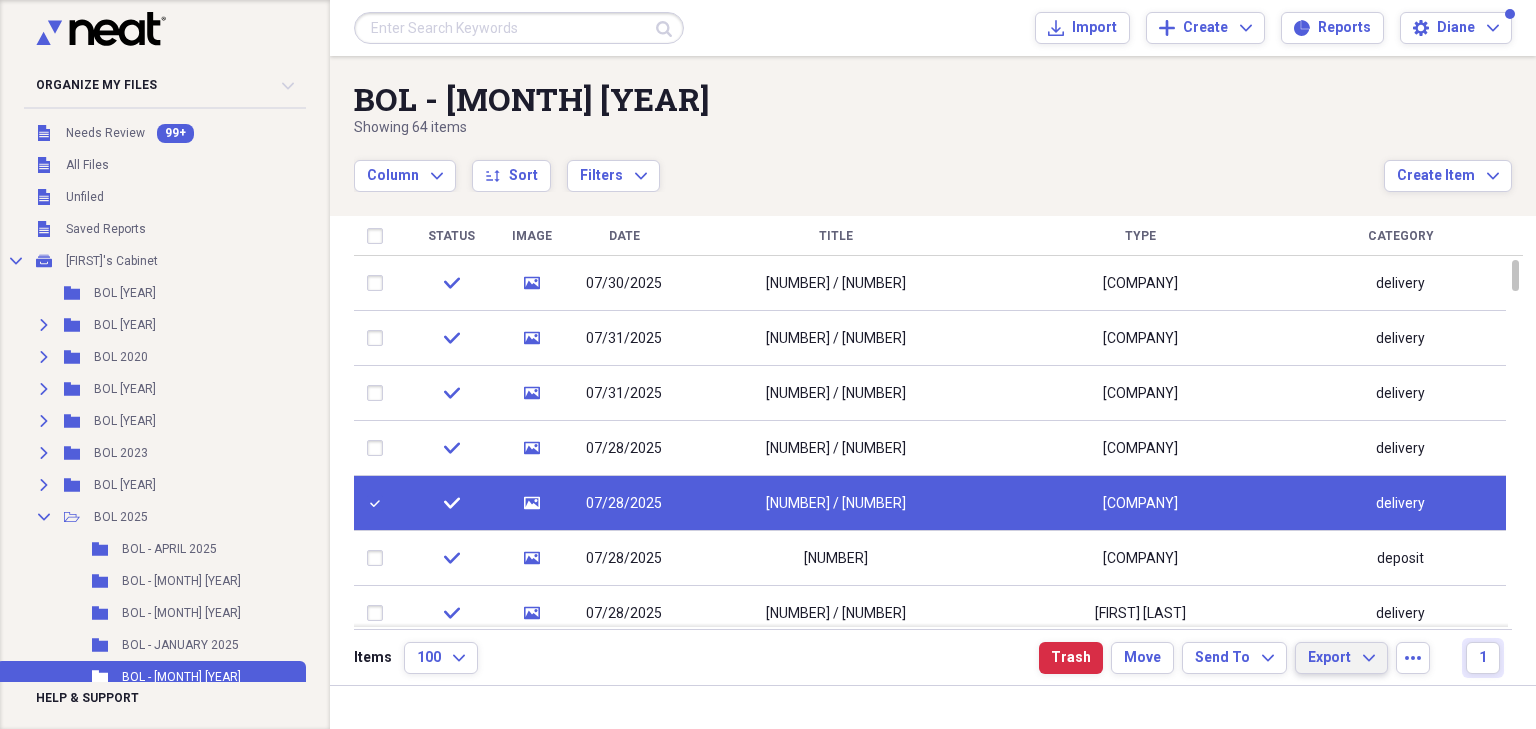 click on "Expand" 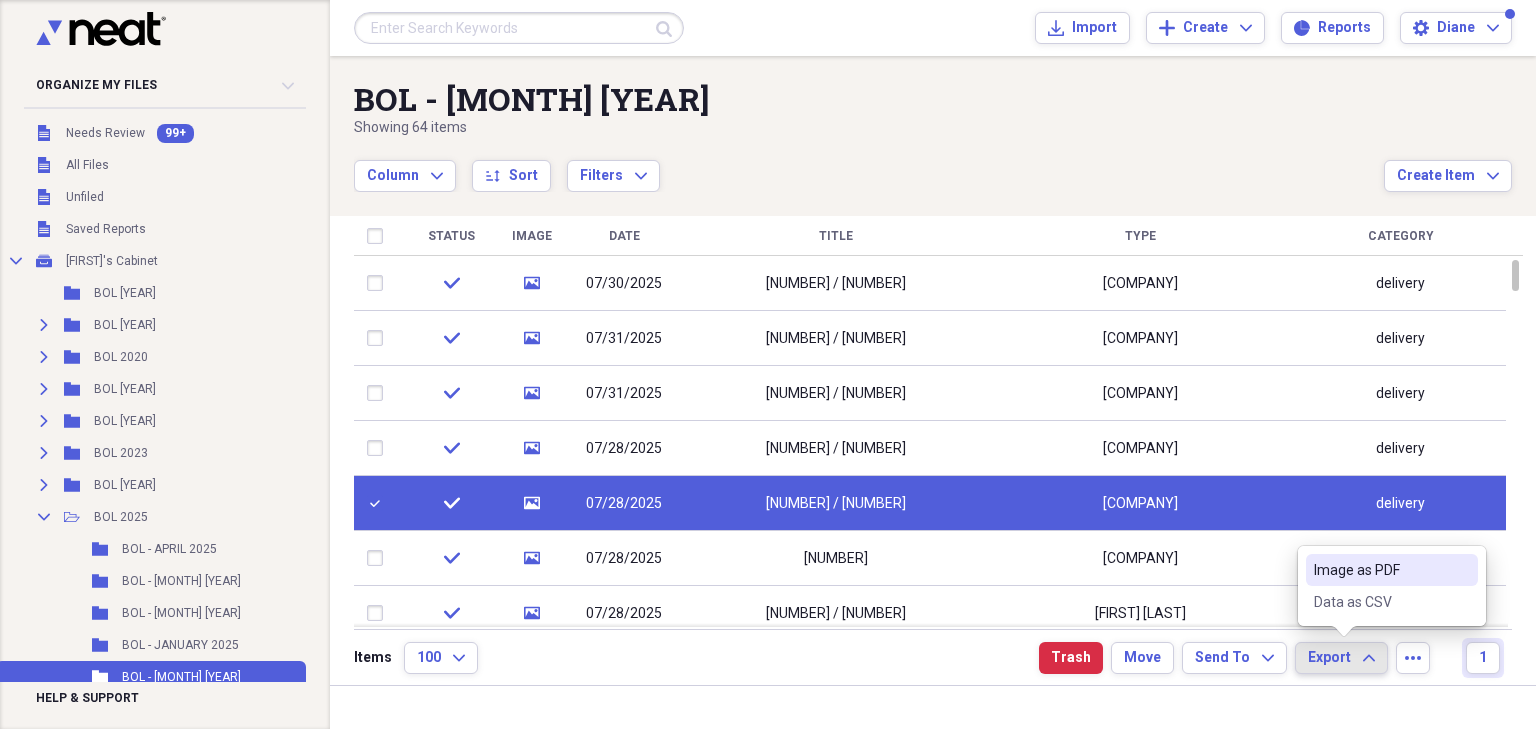click on "Image as PDF" at bounding box center (1380, 570) 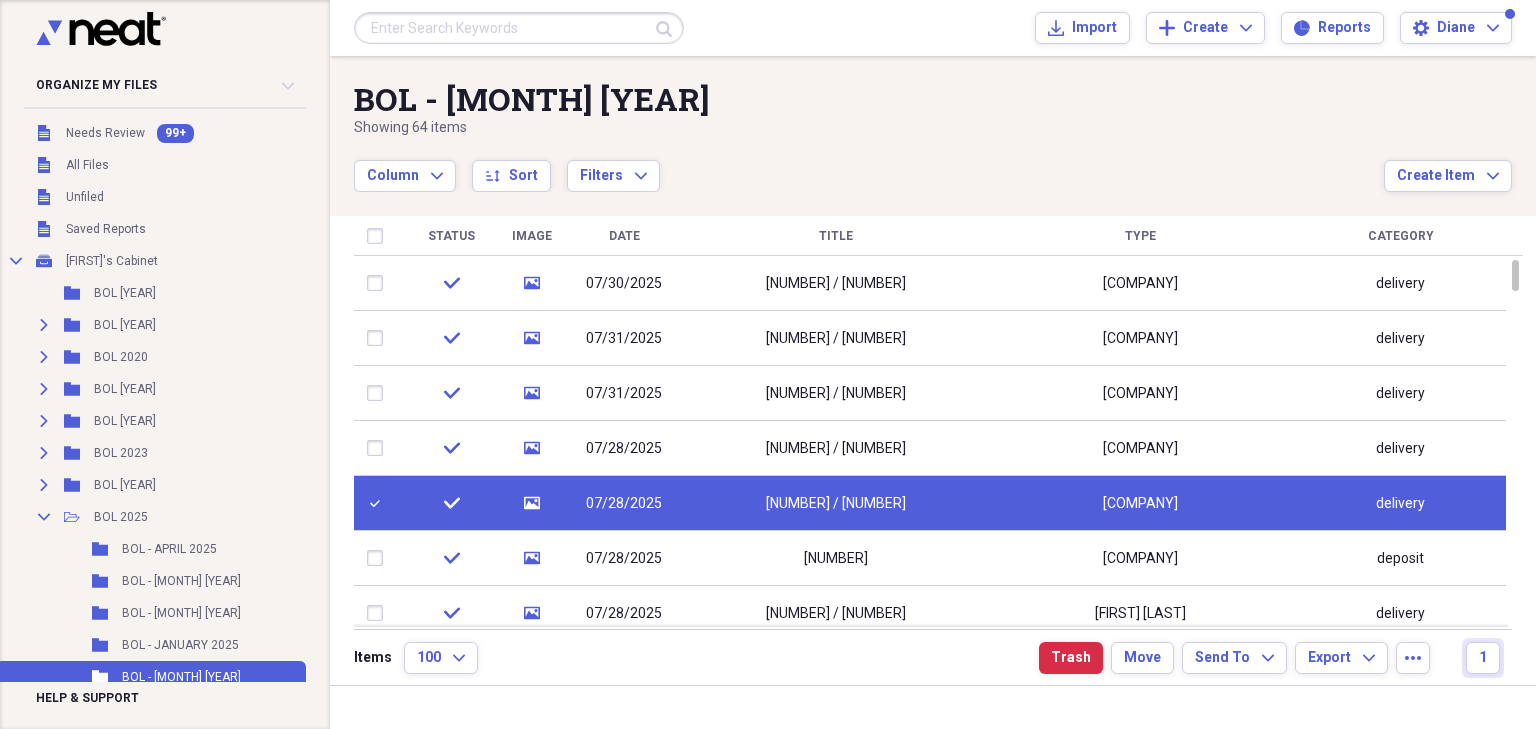 click at bounding box center (379, 503) 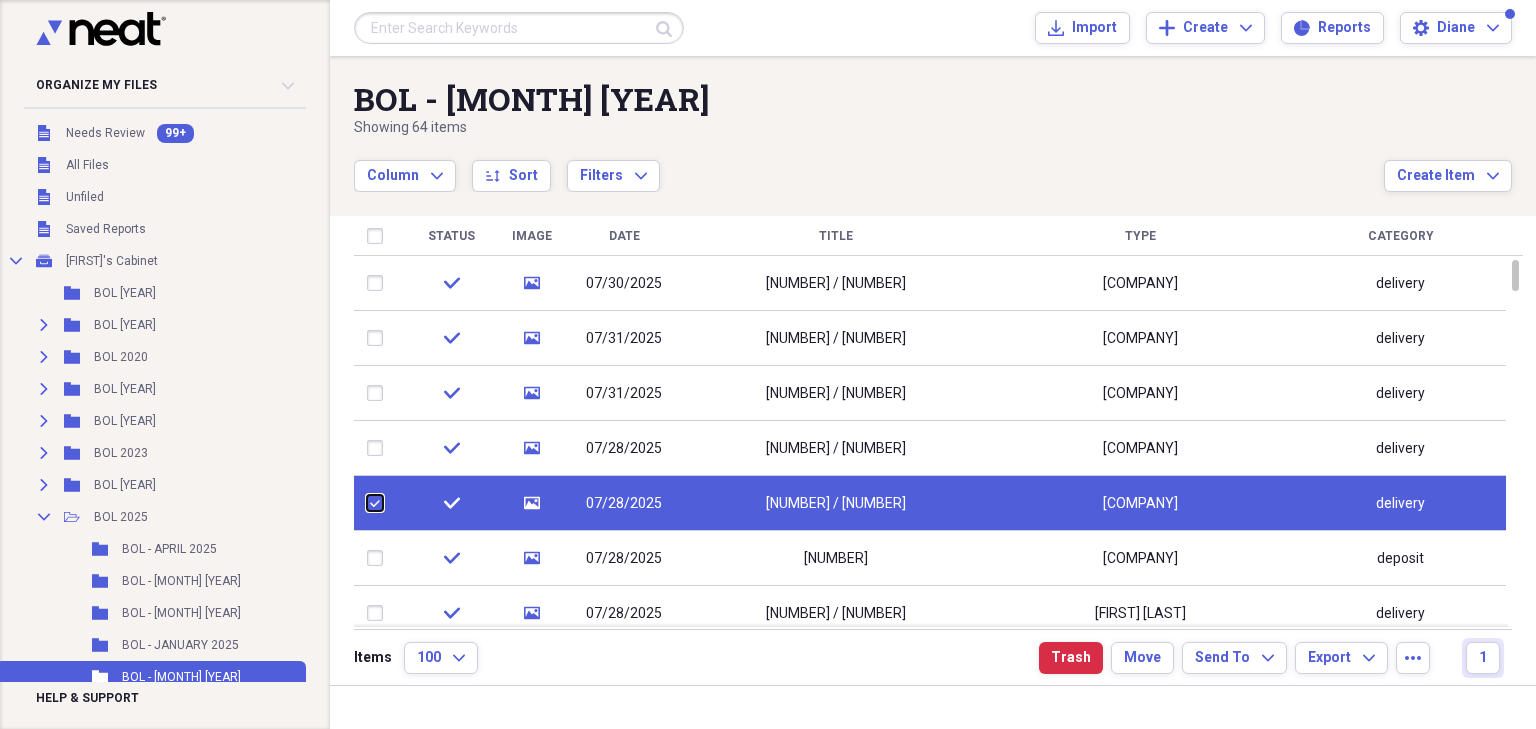 click at bounding box center (367, 503) 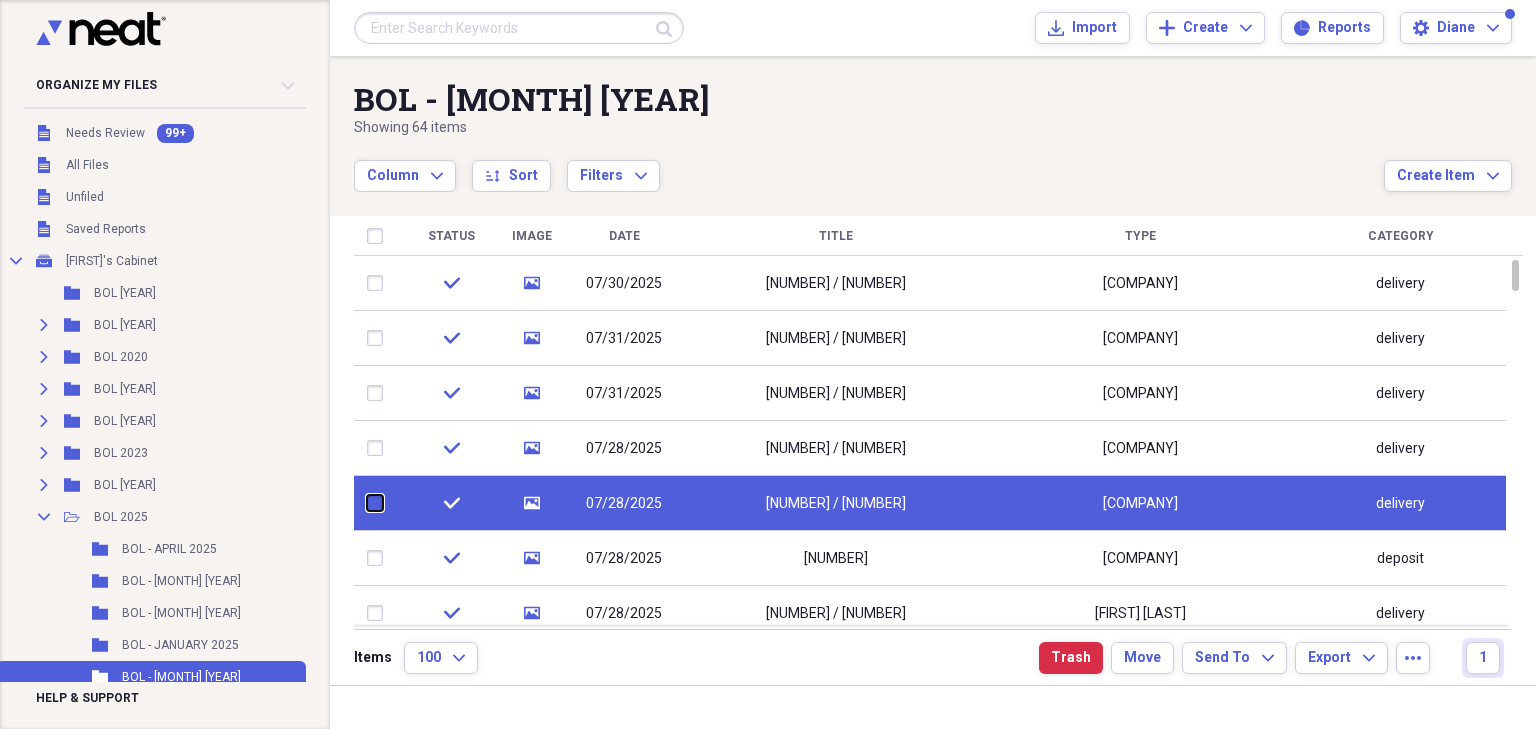 checkbox on "false" 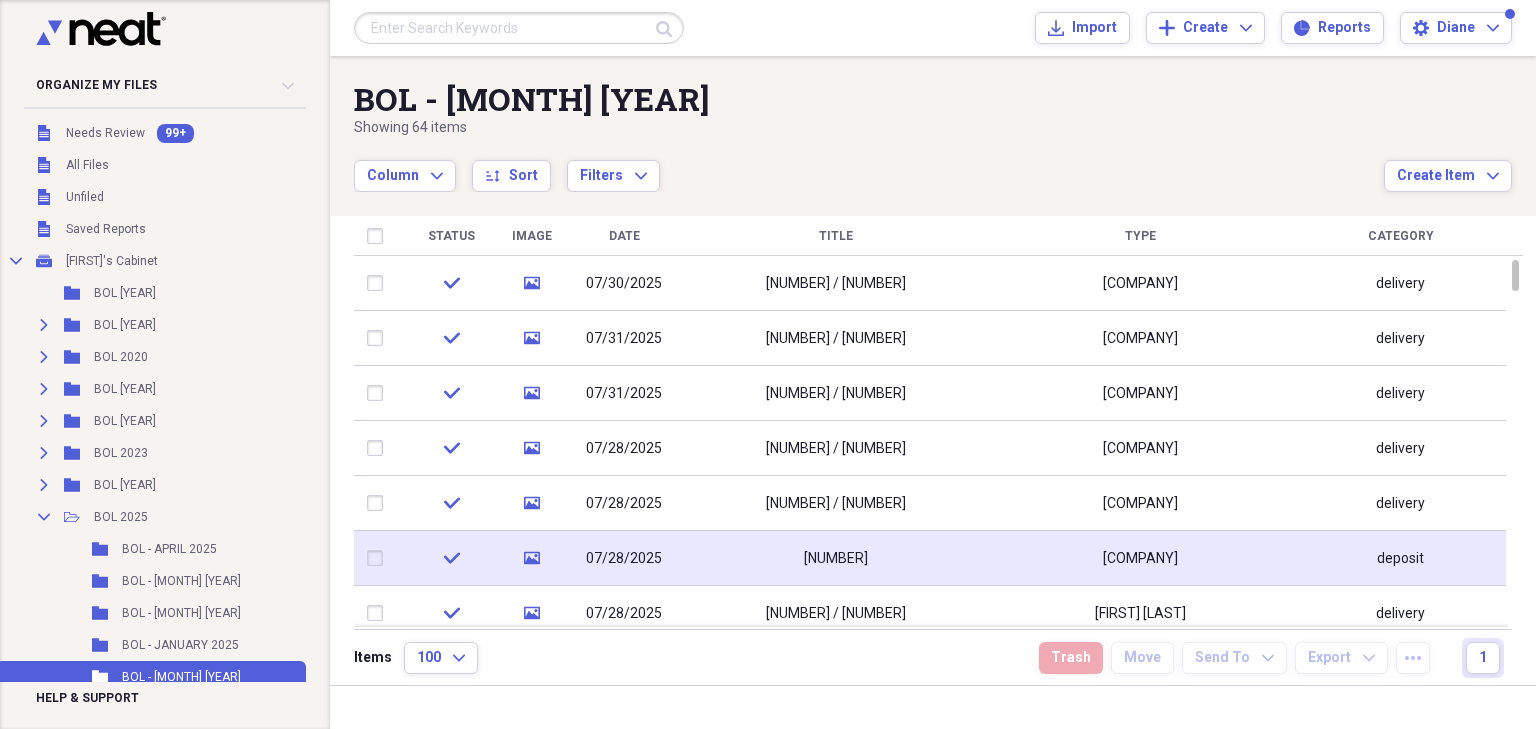 click at bounding box center [379, 558] 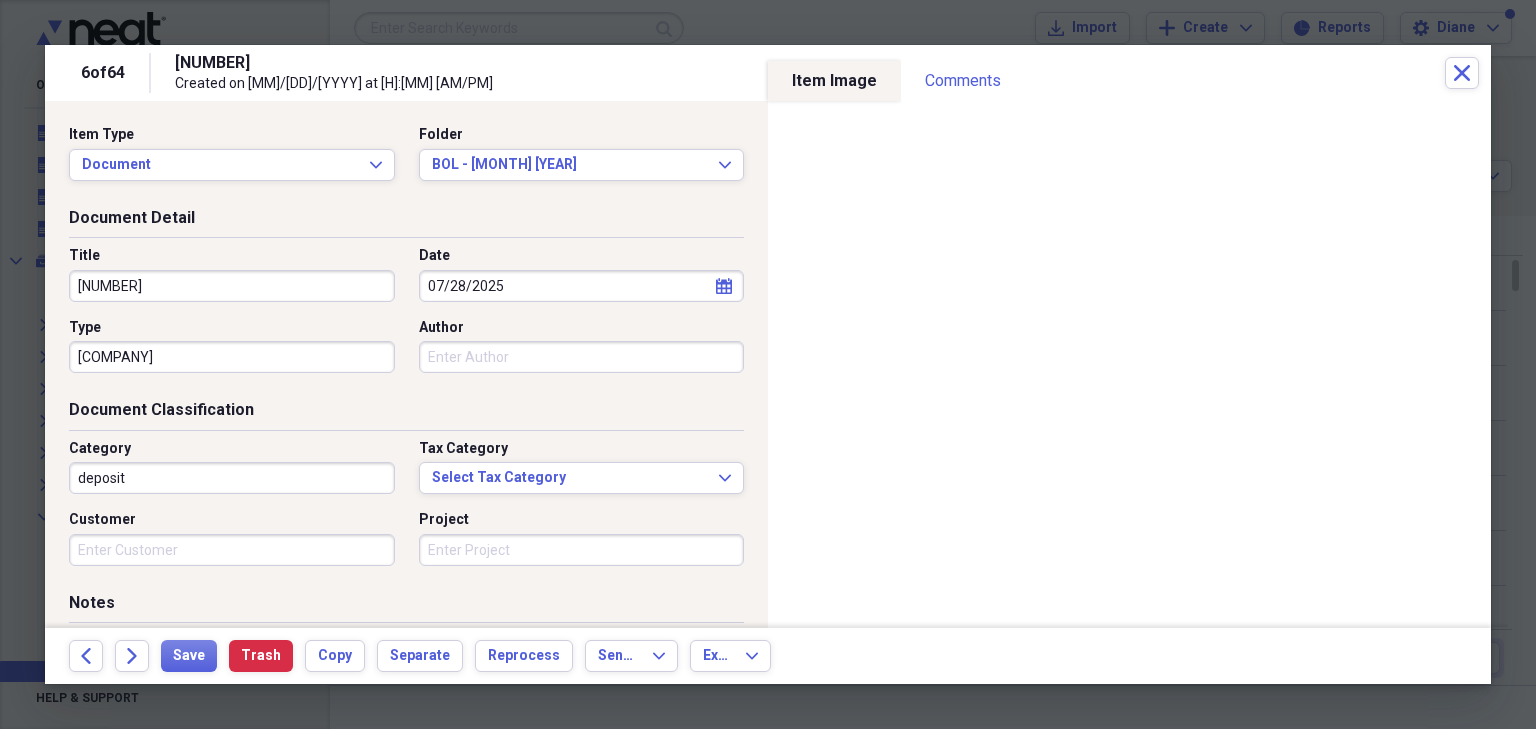 click on "[NUMBER]" at bounding box center (232, 286) 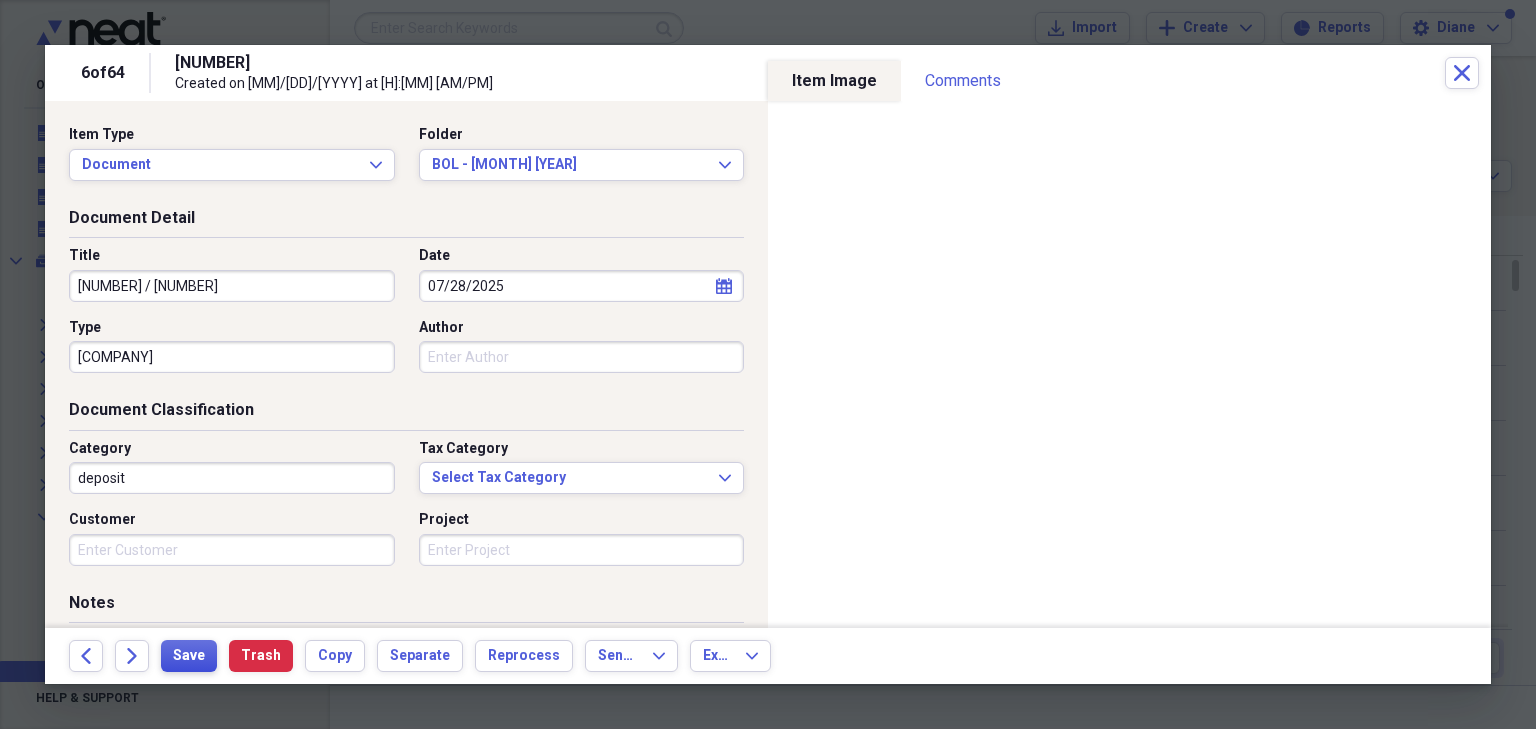 type on "[NUMBER] / [NUMBER]" 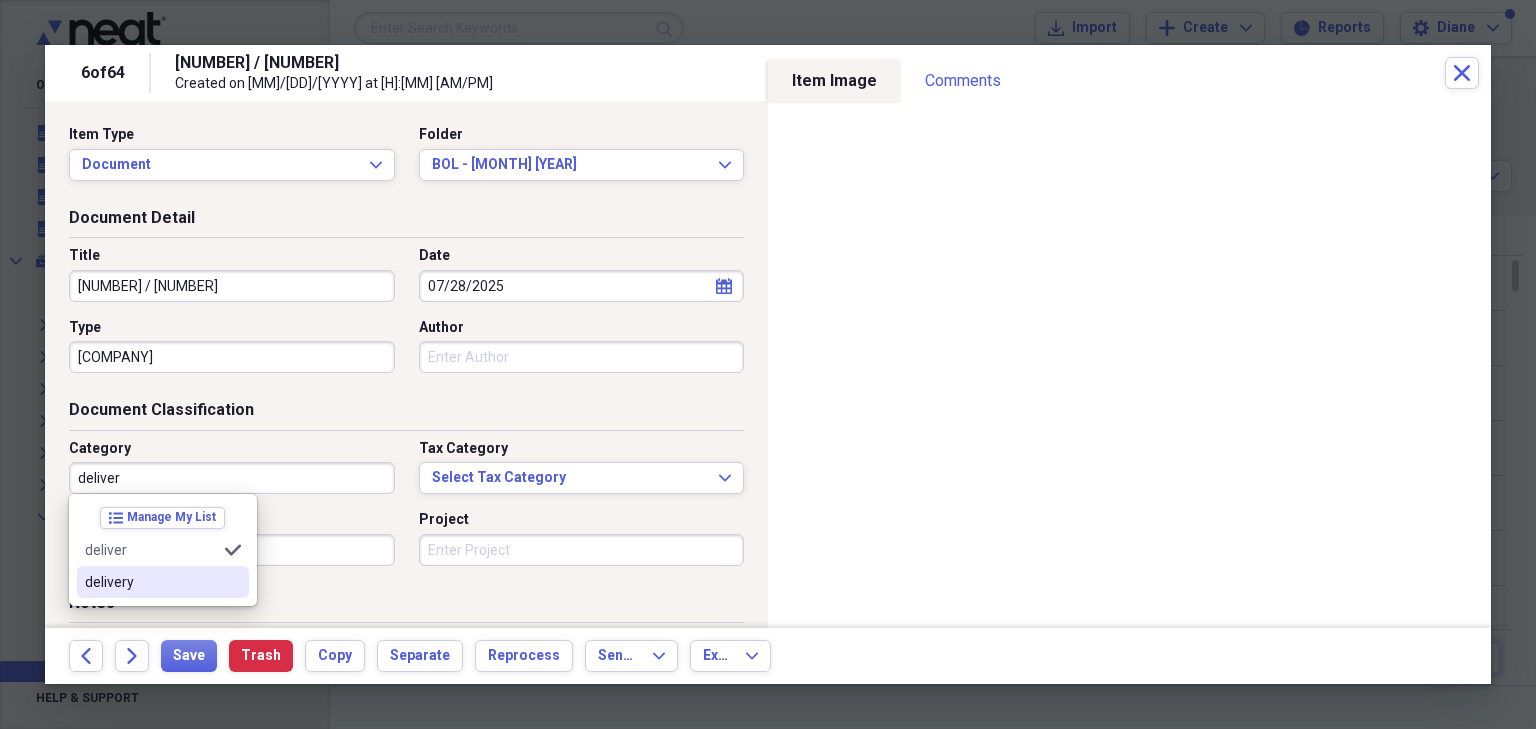 click on "delivery" at bounding box center (151, 582) 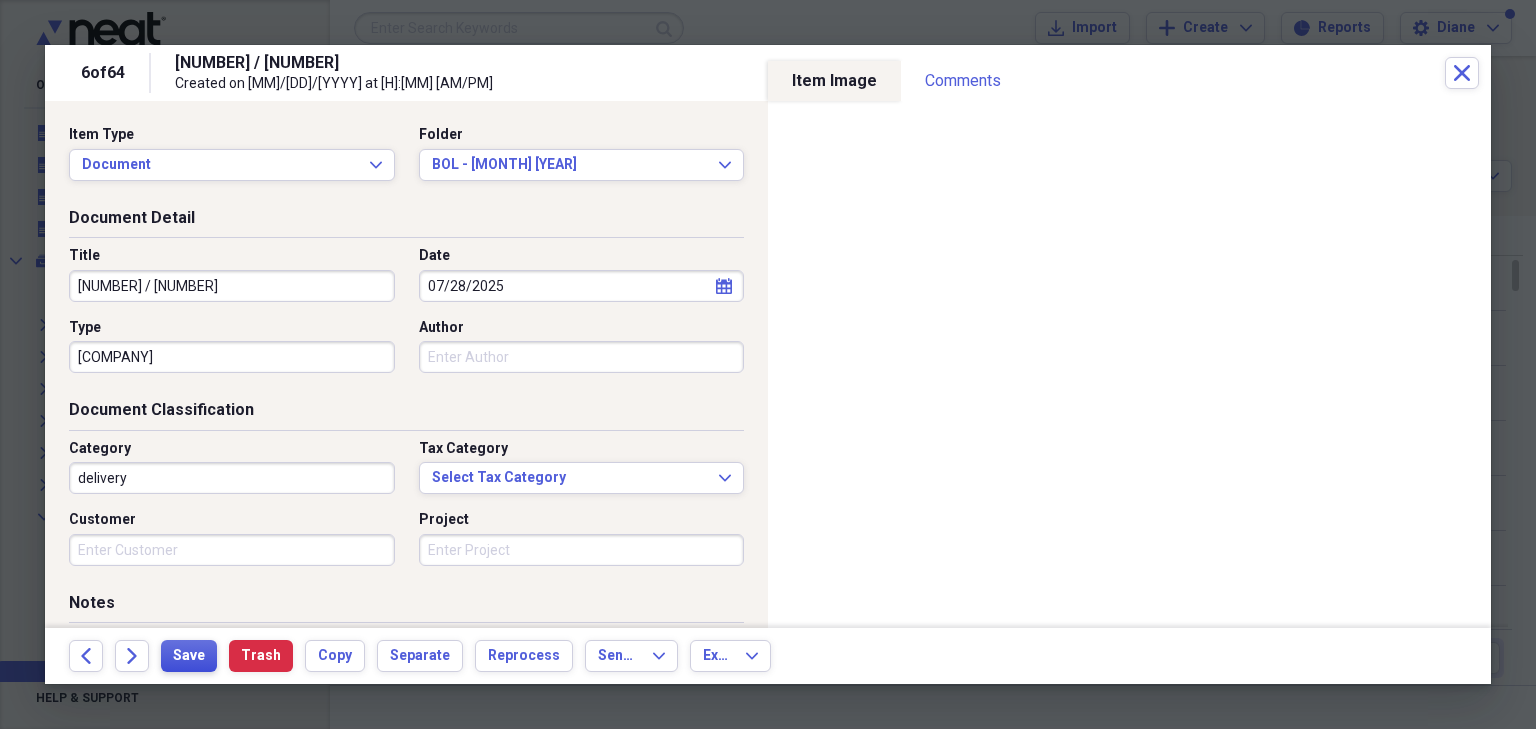 click on "Save" at bounding box center (189, 656) 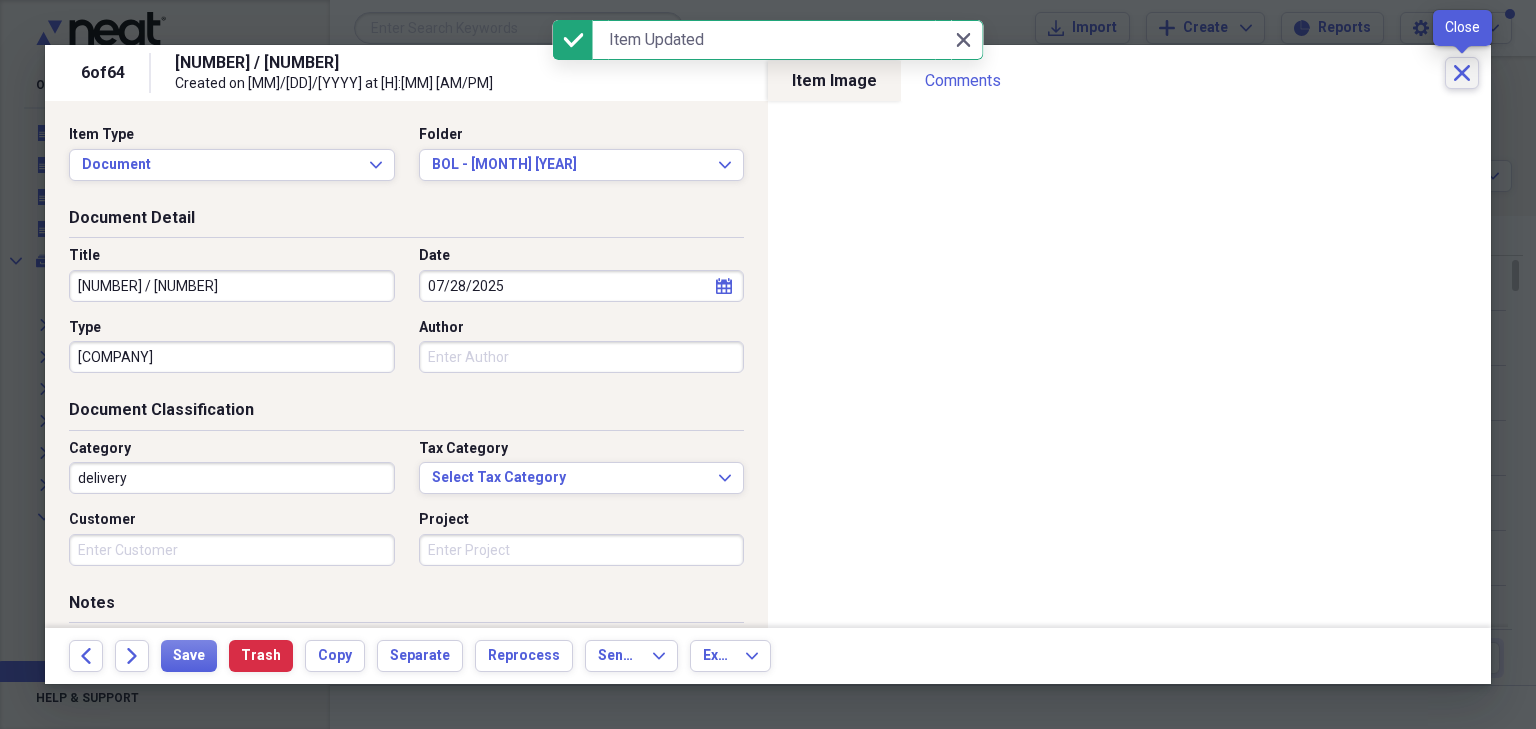 click 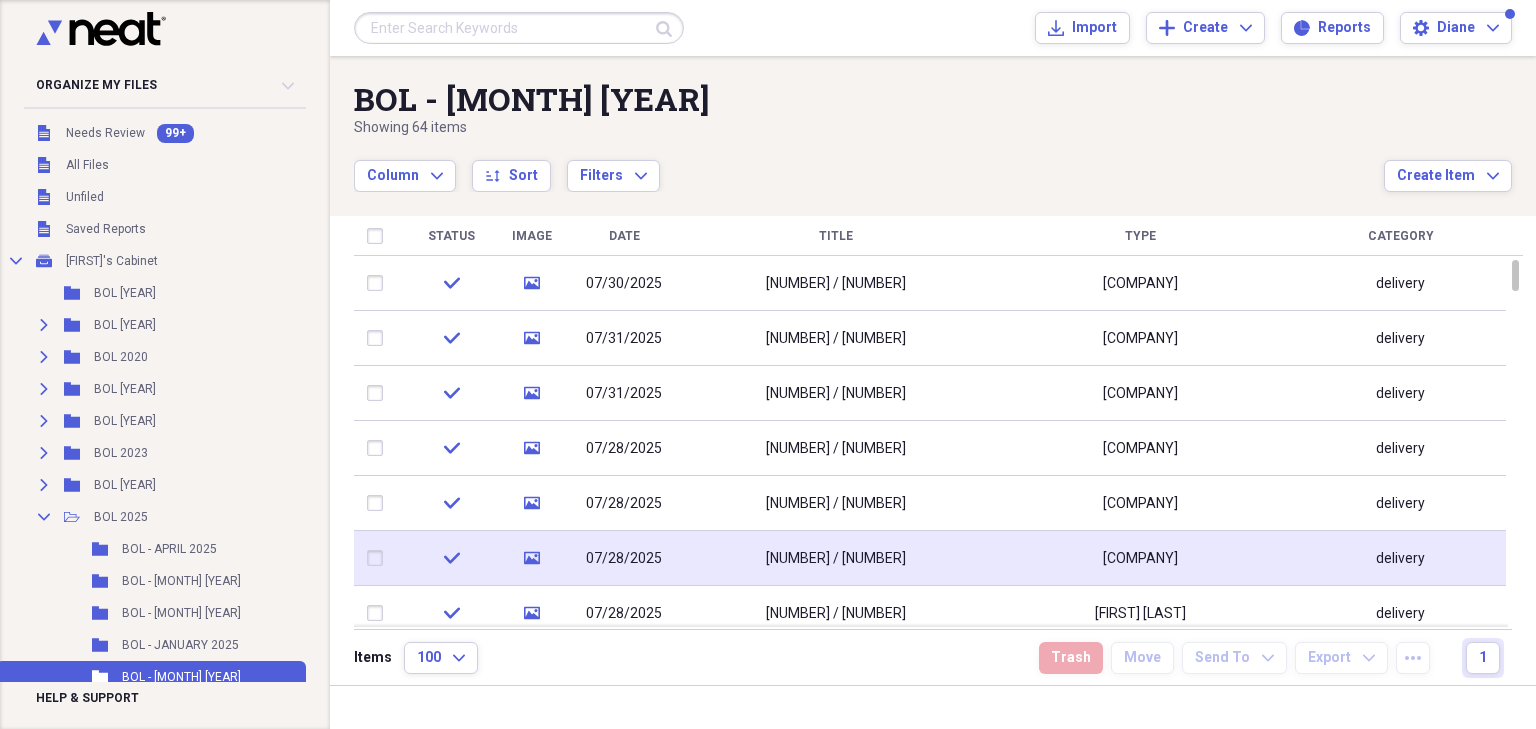drag, startPoint x: 396, startPoint y: 561, endPoint x: 486, endPoint y: 580, distance: 91.983696 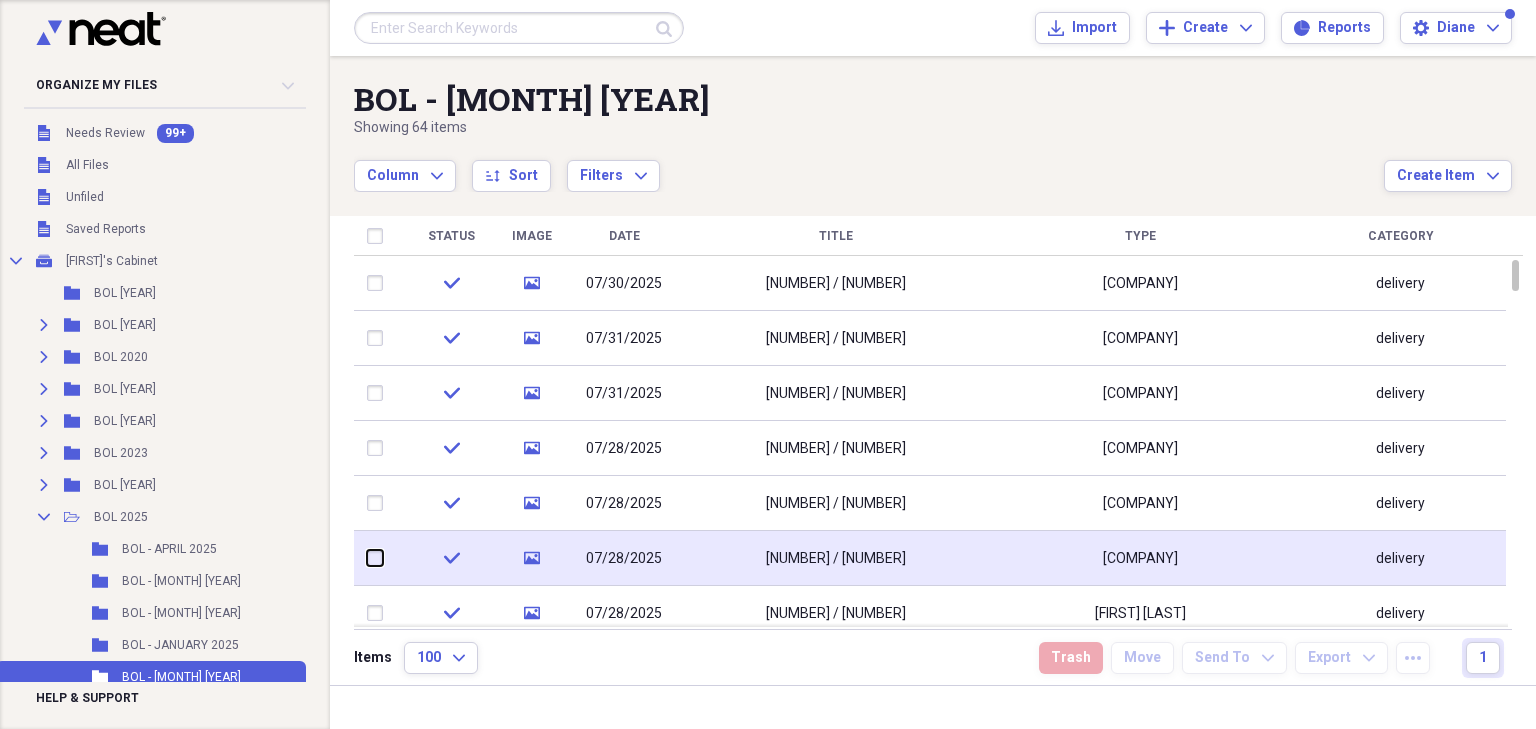 click at bounding box center (367, 558) 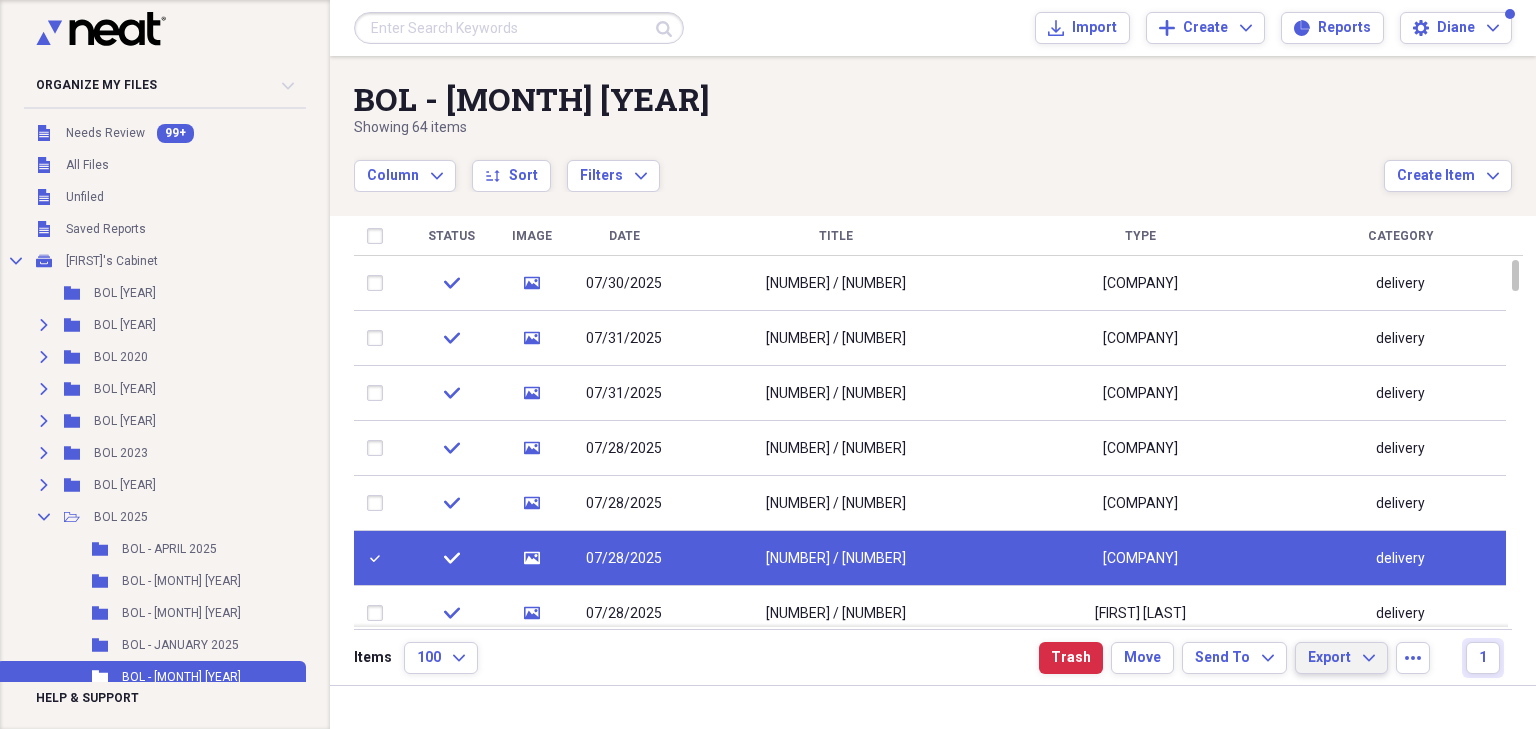 click on "Expand" 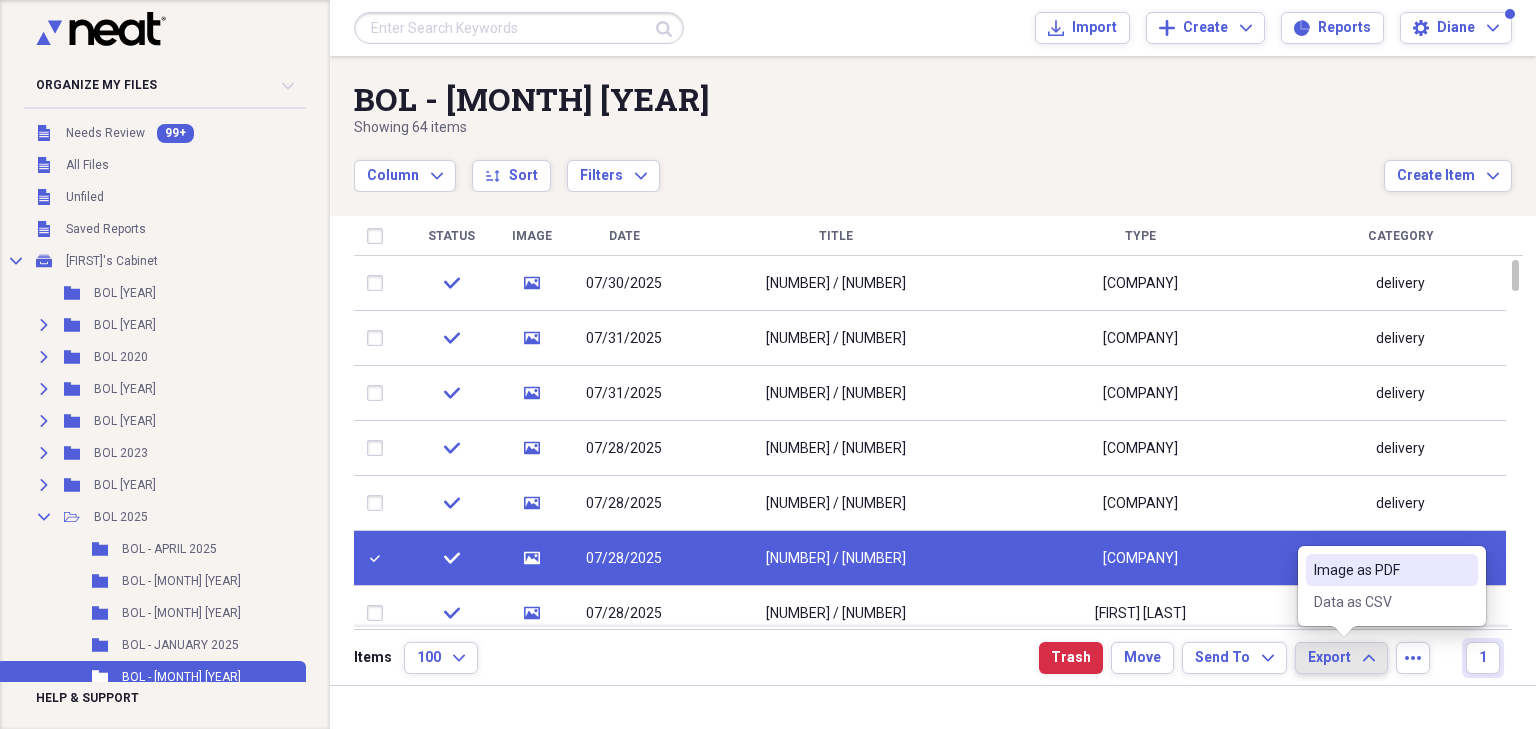 click on "Image as PDF" at bounding box center (1380, 570) 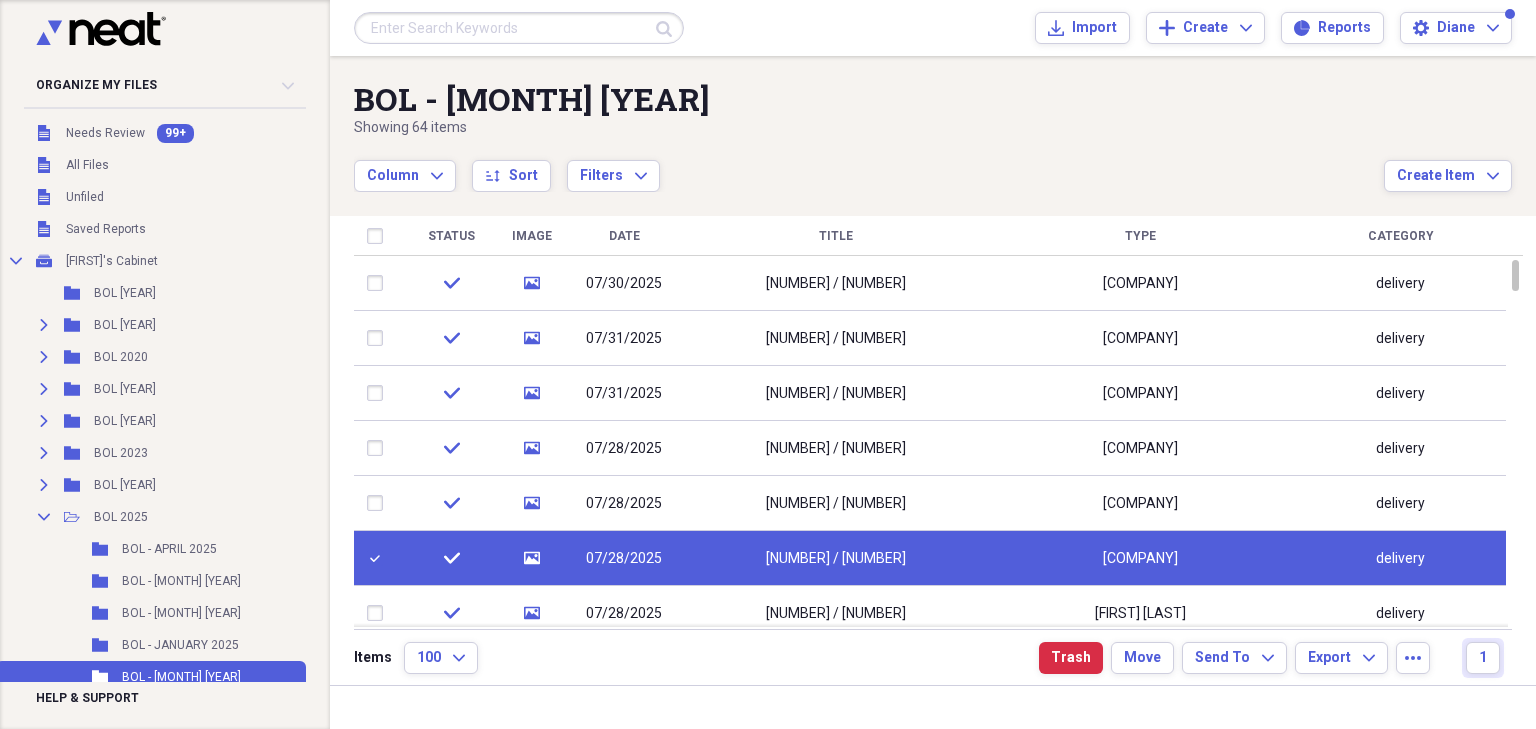 click at bounding box center (379, 558) 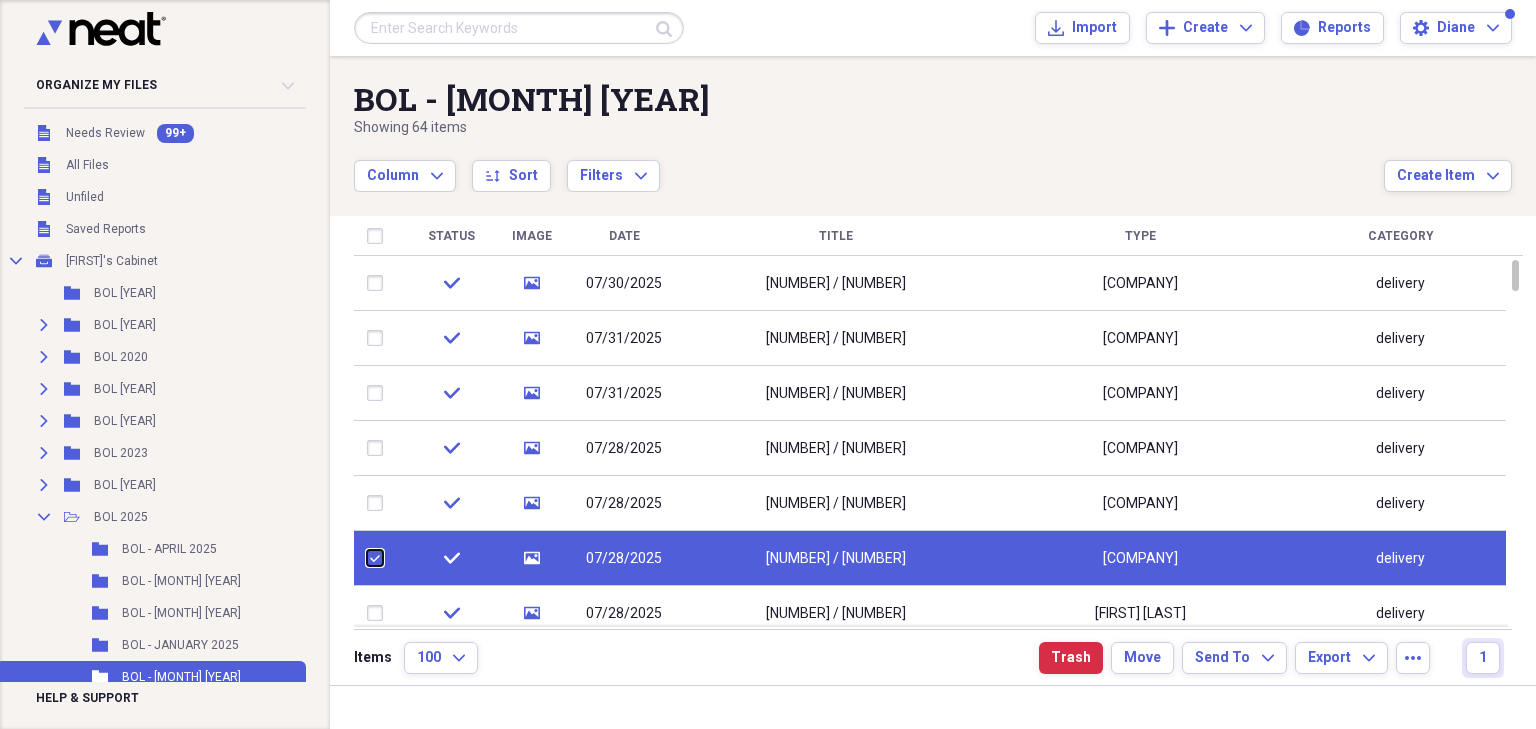 click at bounding box center (367, 558) 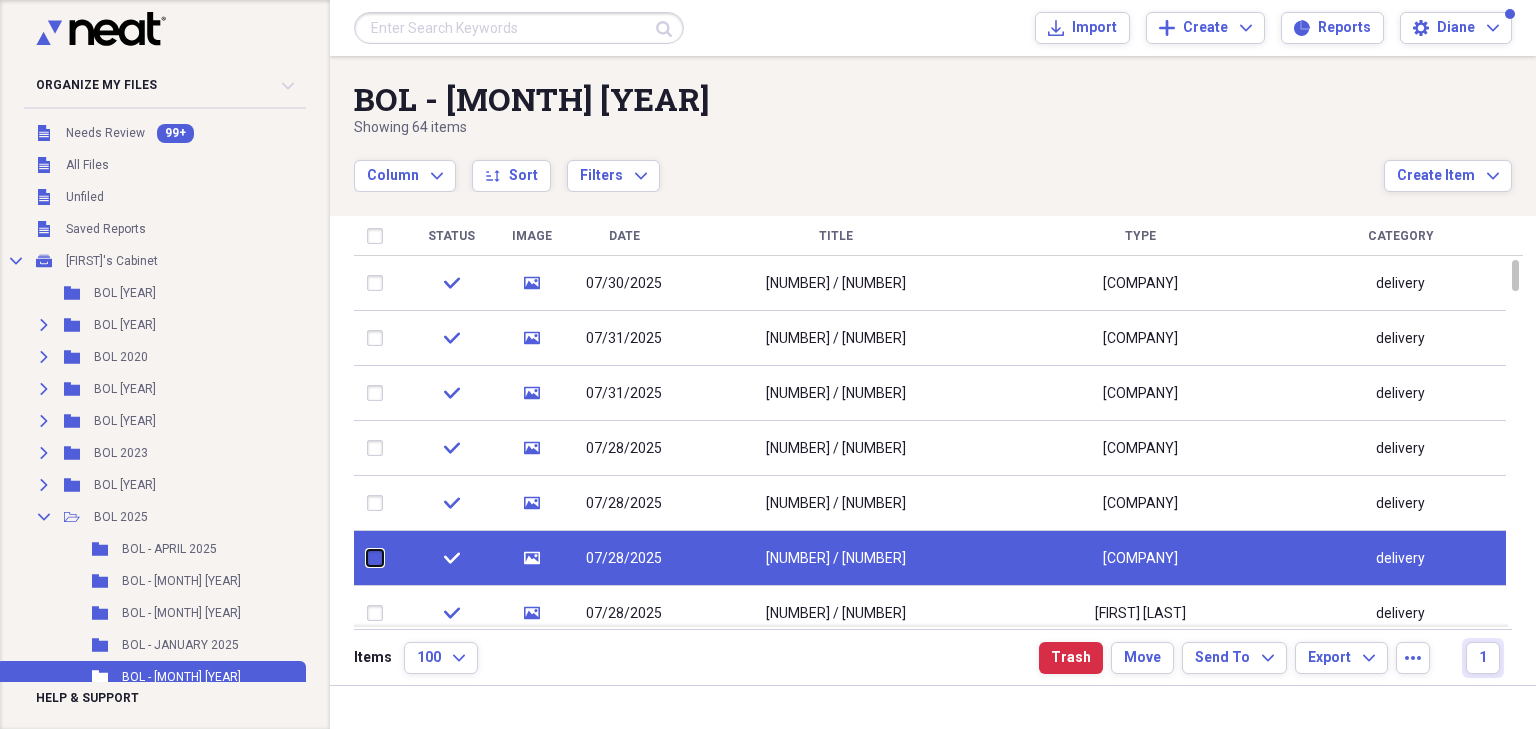 checkbox on "false" 